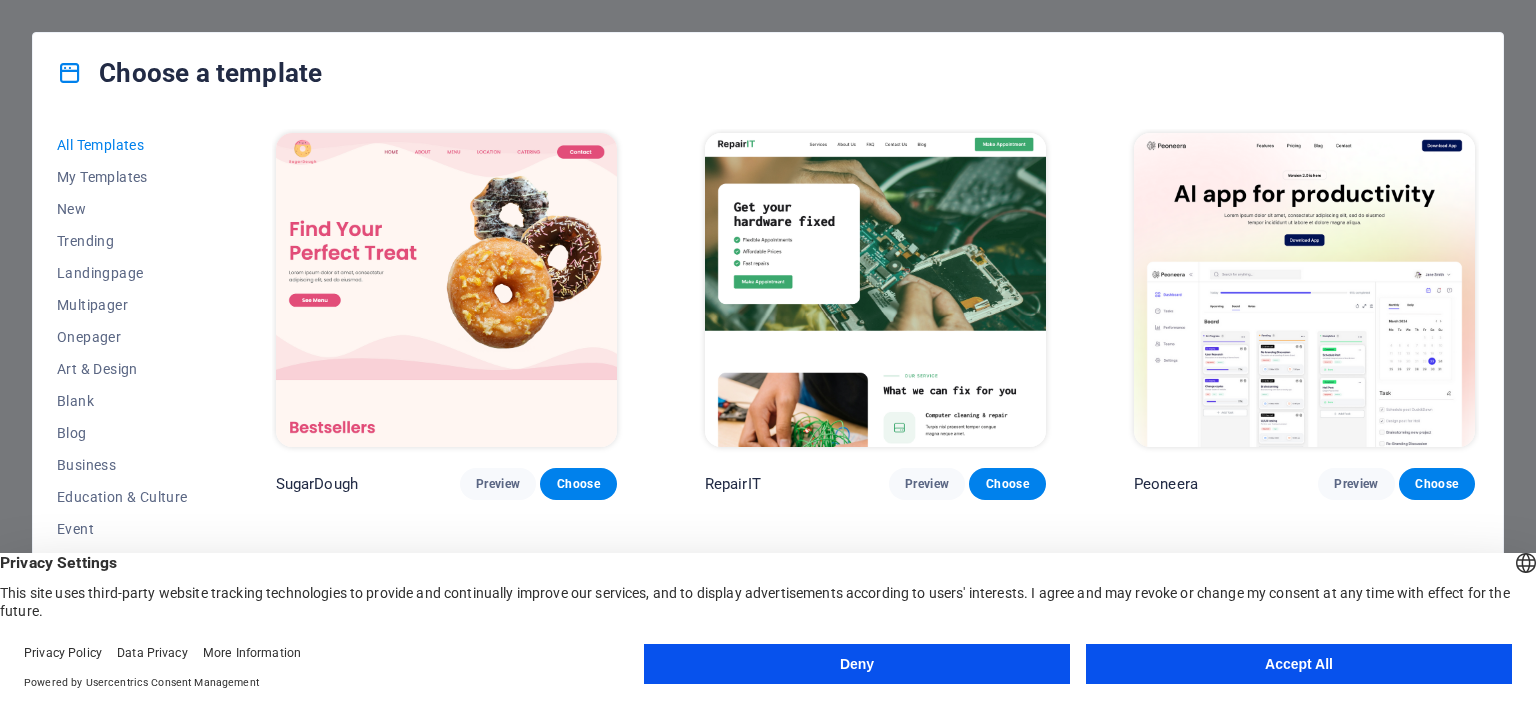 scroll, scrollTop: 0, scrollLeft: 0, axis: both 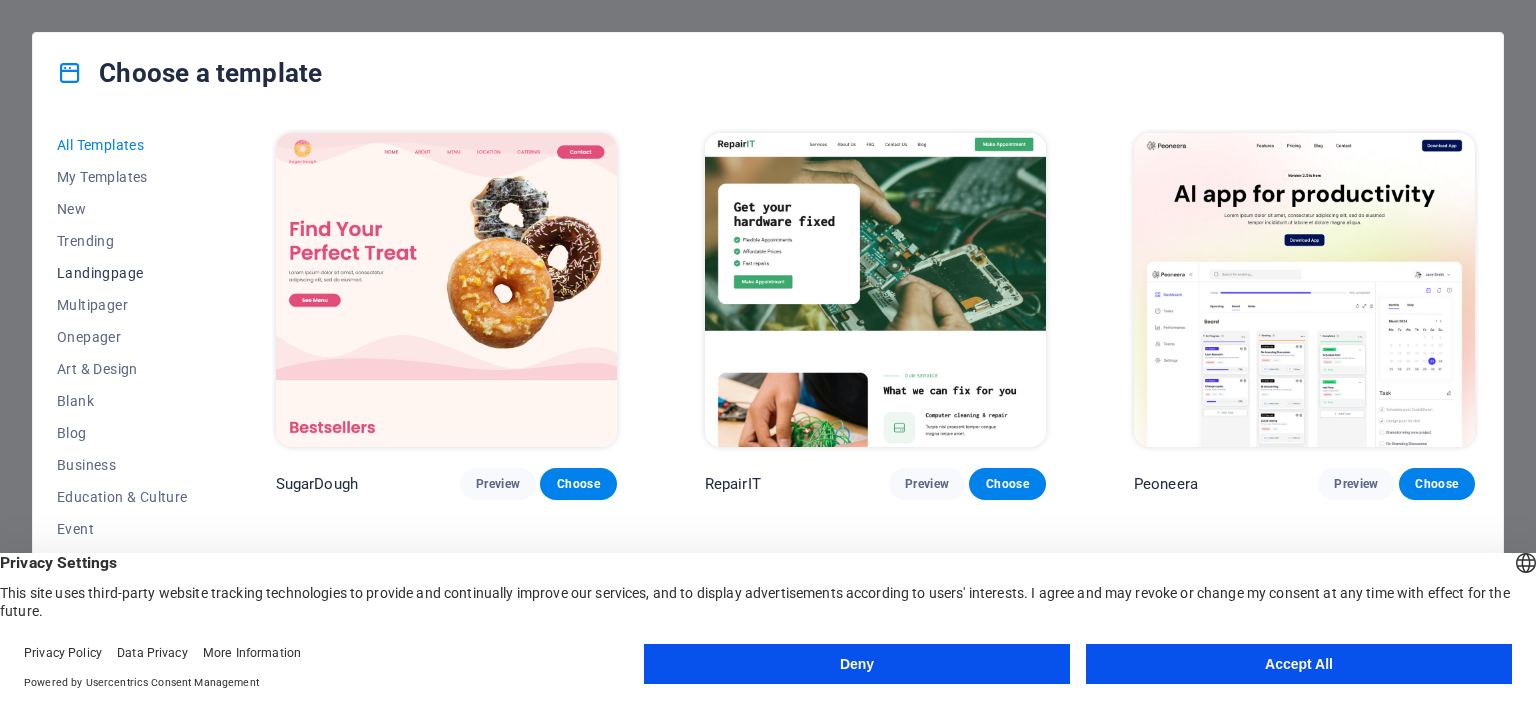click on "Landingpage" at bounding box center (122, 273) 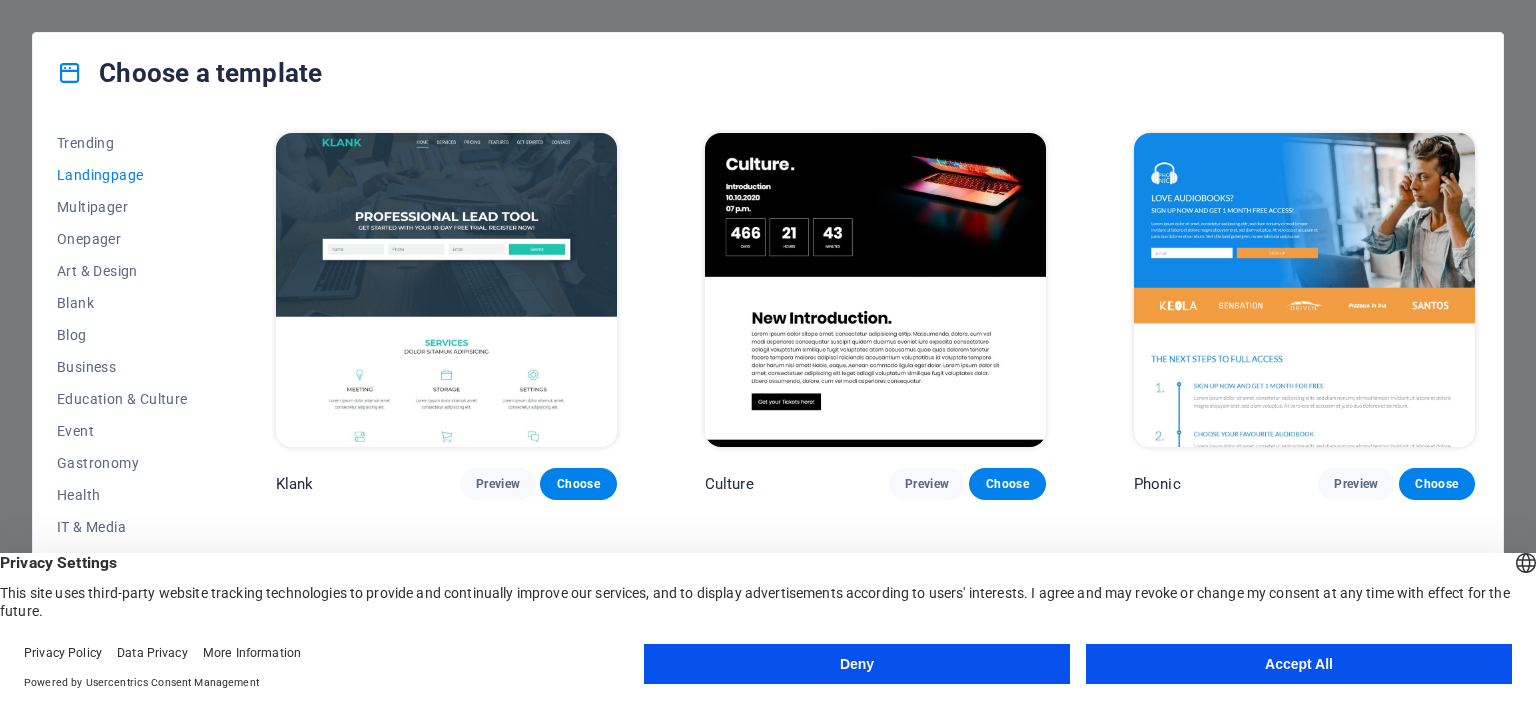 scroll, scrollTop: 100, scrollLeft: 0, axis: vertical 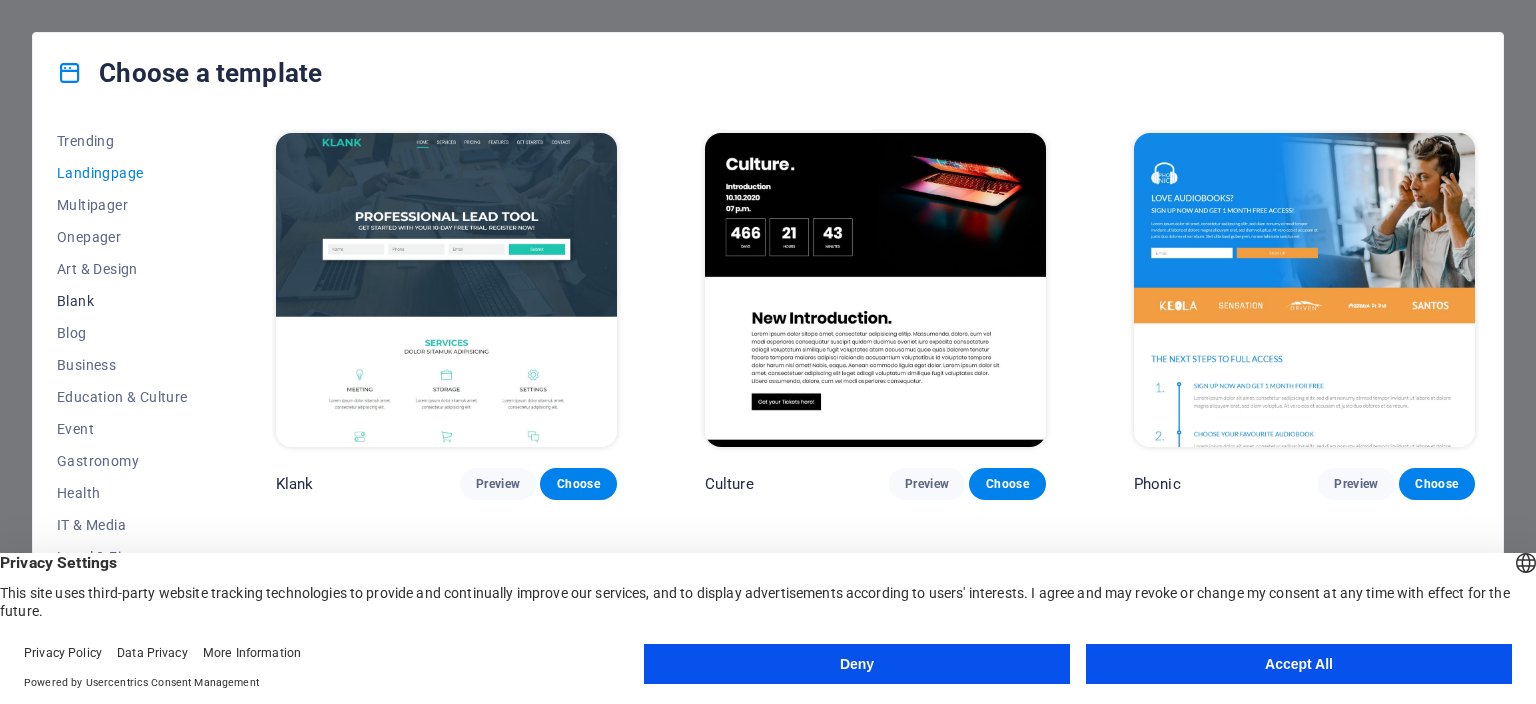 click on "Blank" at bounding box center (122, 301) 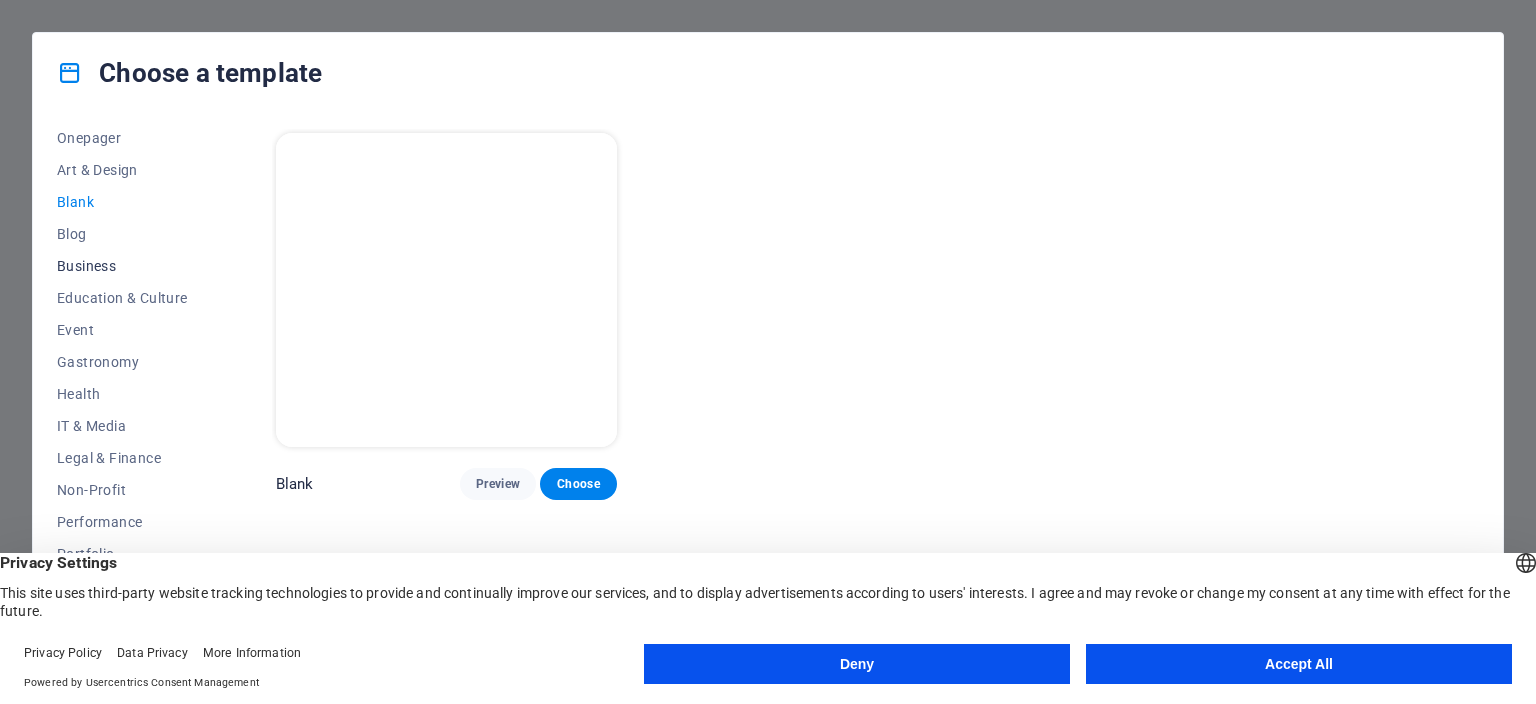 scroll, scrollTop: 282, scrollLeft: 0, axis: vertical 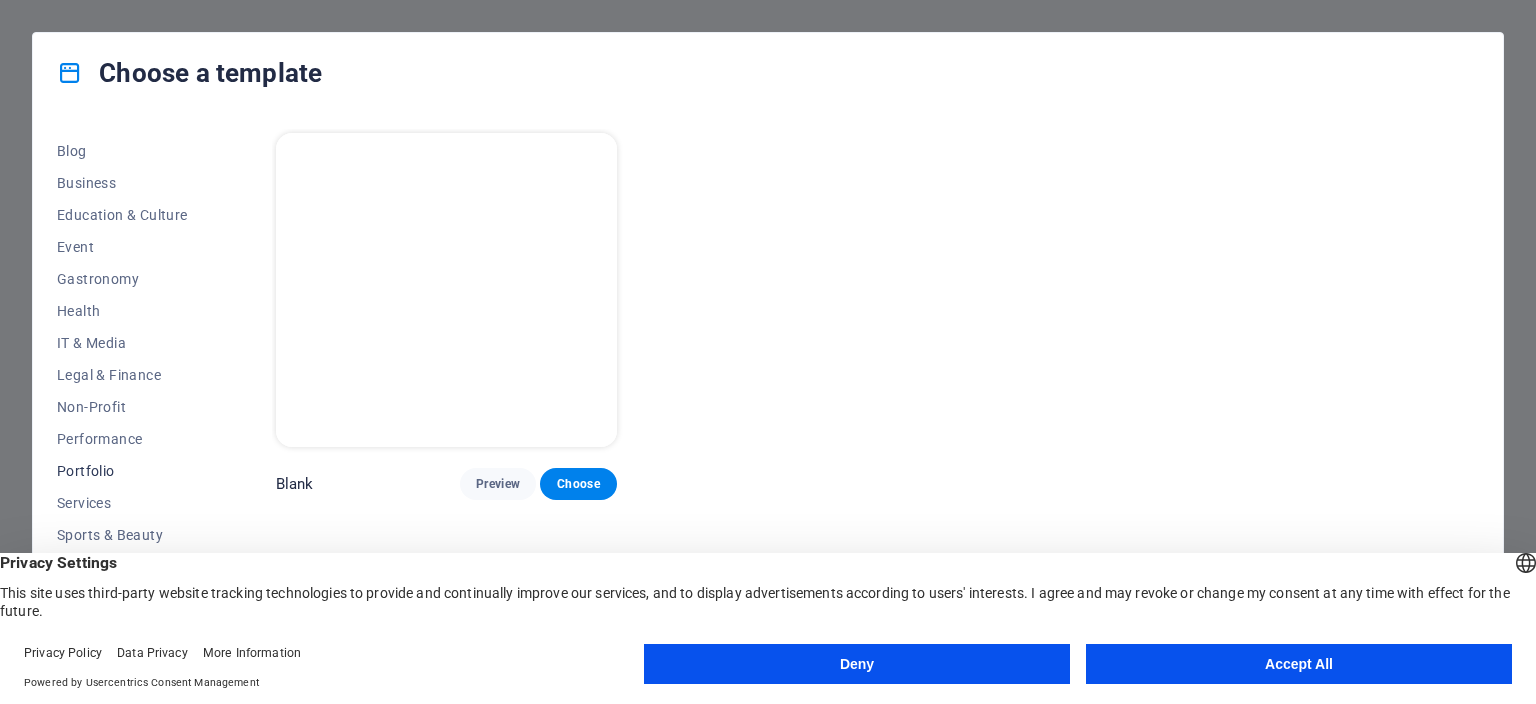 click on "Portfolio" at bounding box center [122, 471] 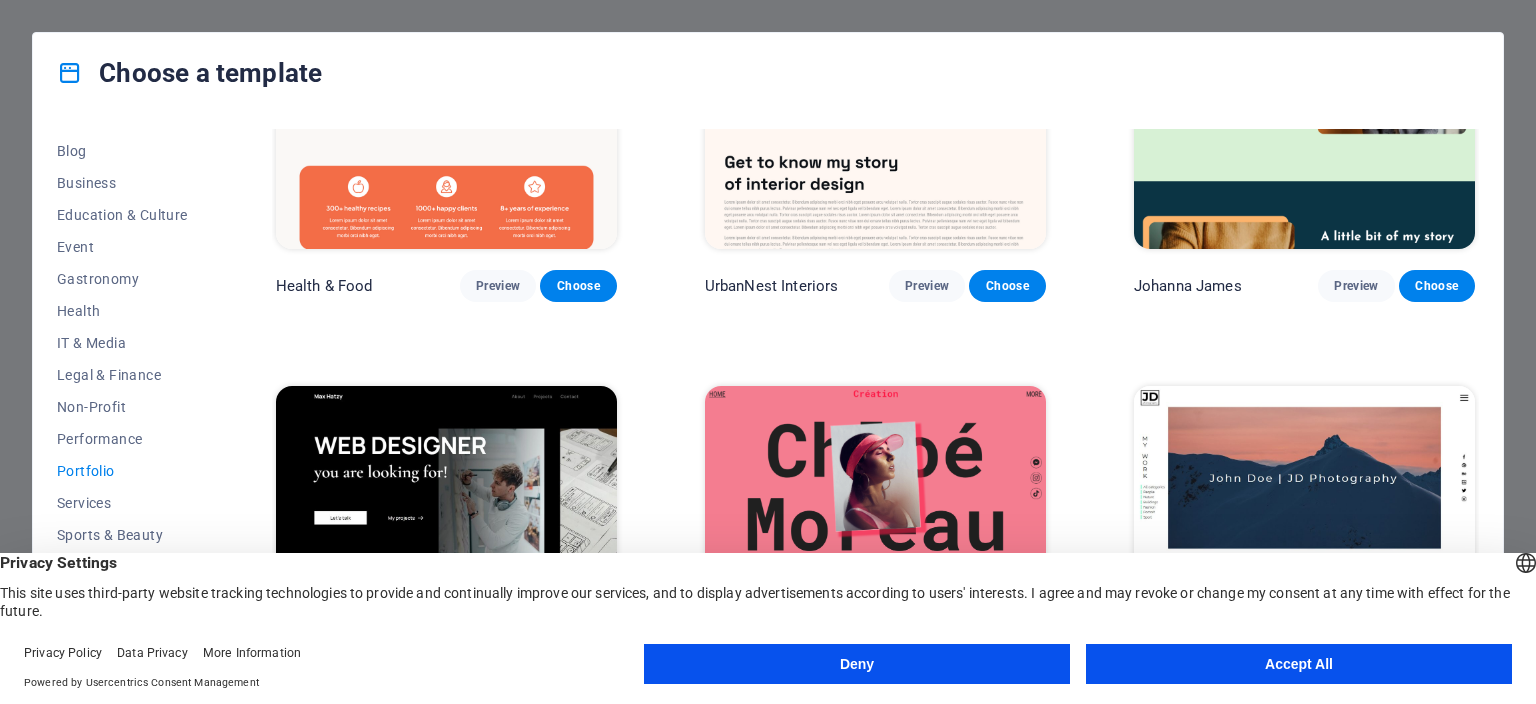 scroll, scrollTop: 210, scrollLeft: 0, axis: vertical 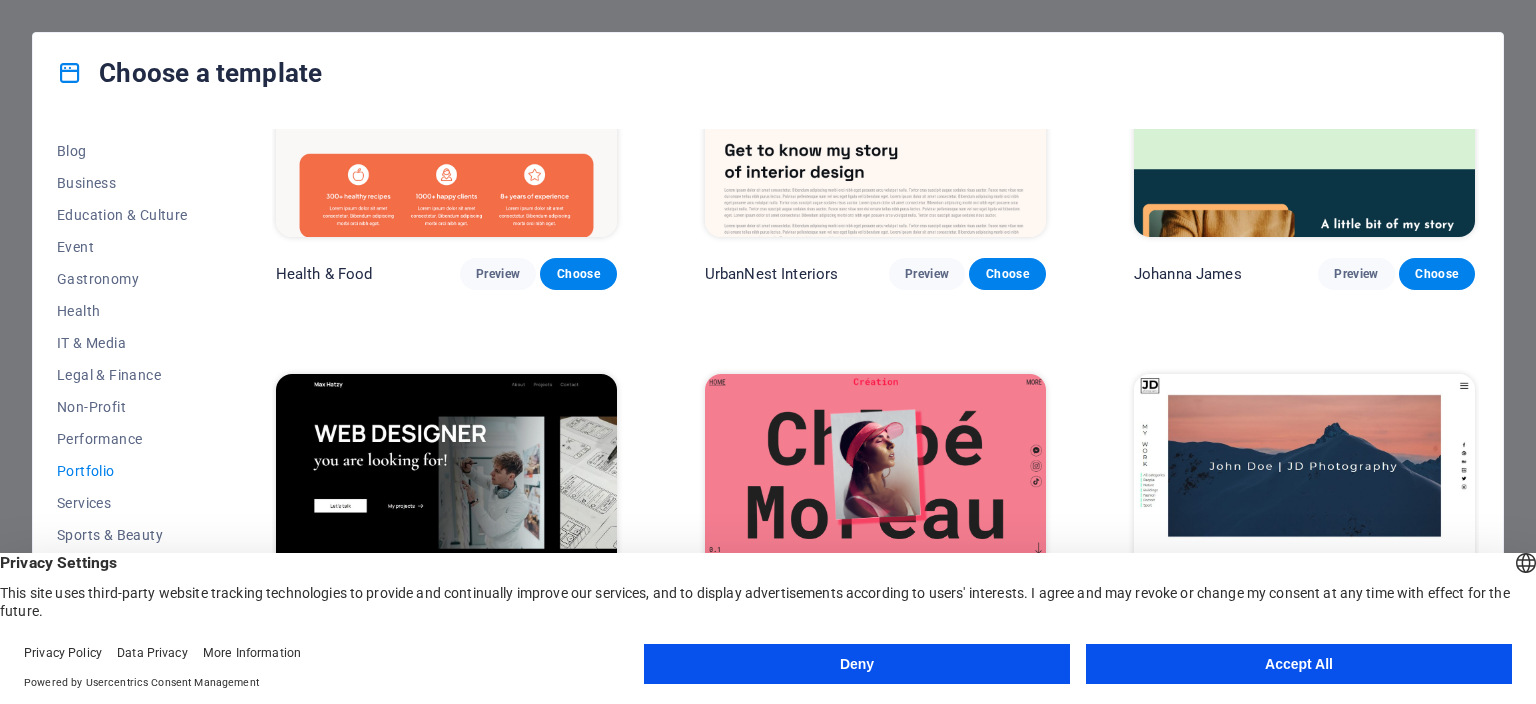 click on "Accept All" at bounding box center (1299, 664) 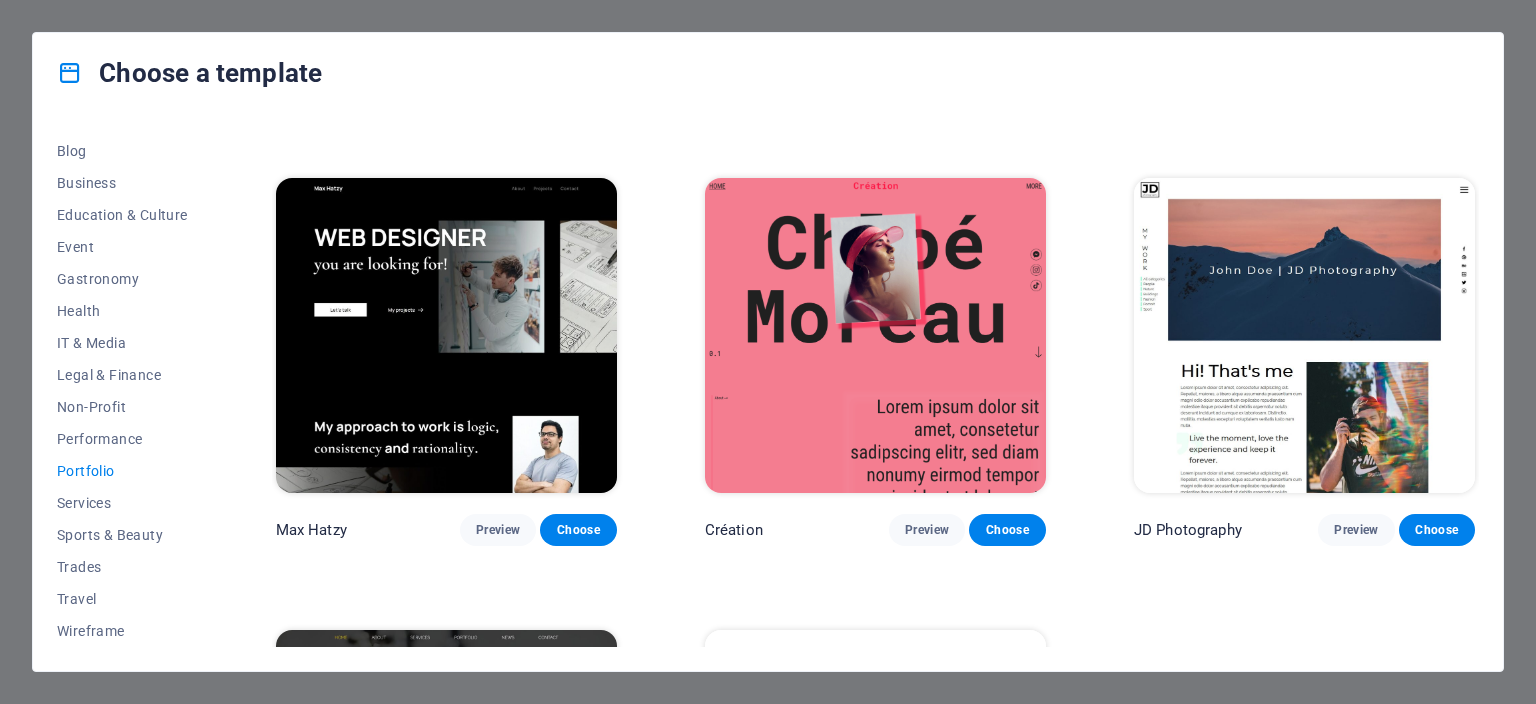 scroll, scrollTop: 406, scrollLeft: 0, axis: vertical 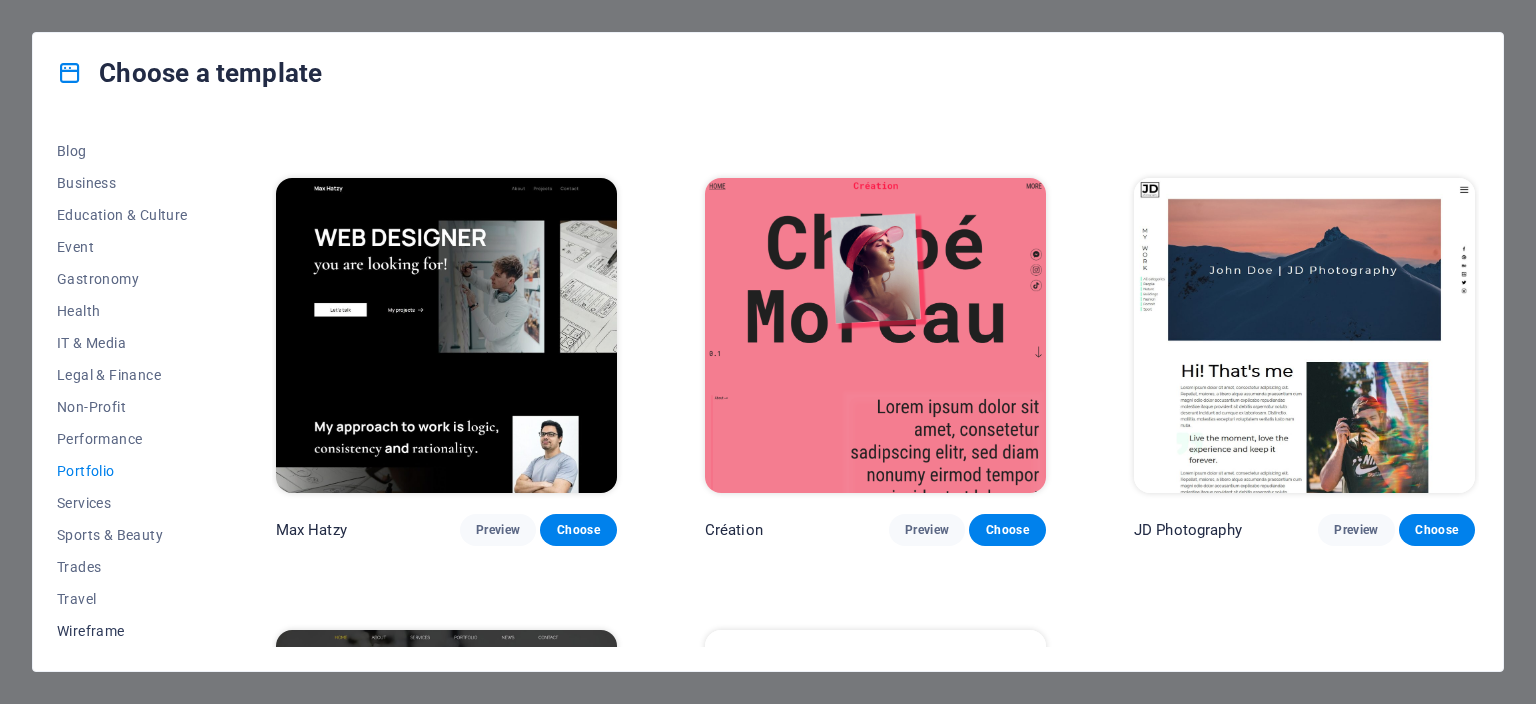 click on "Wireframe" at bounding box center [122, 631] 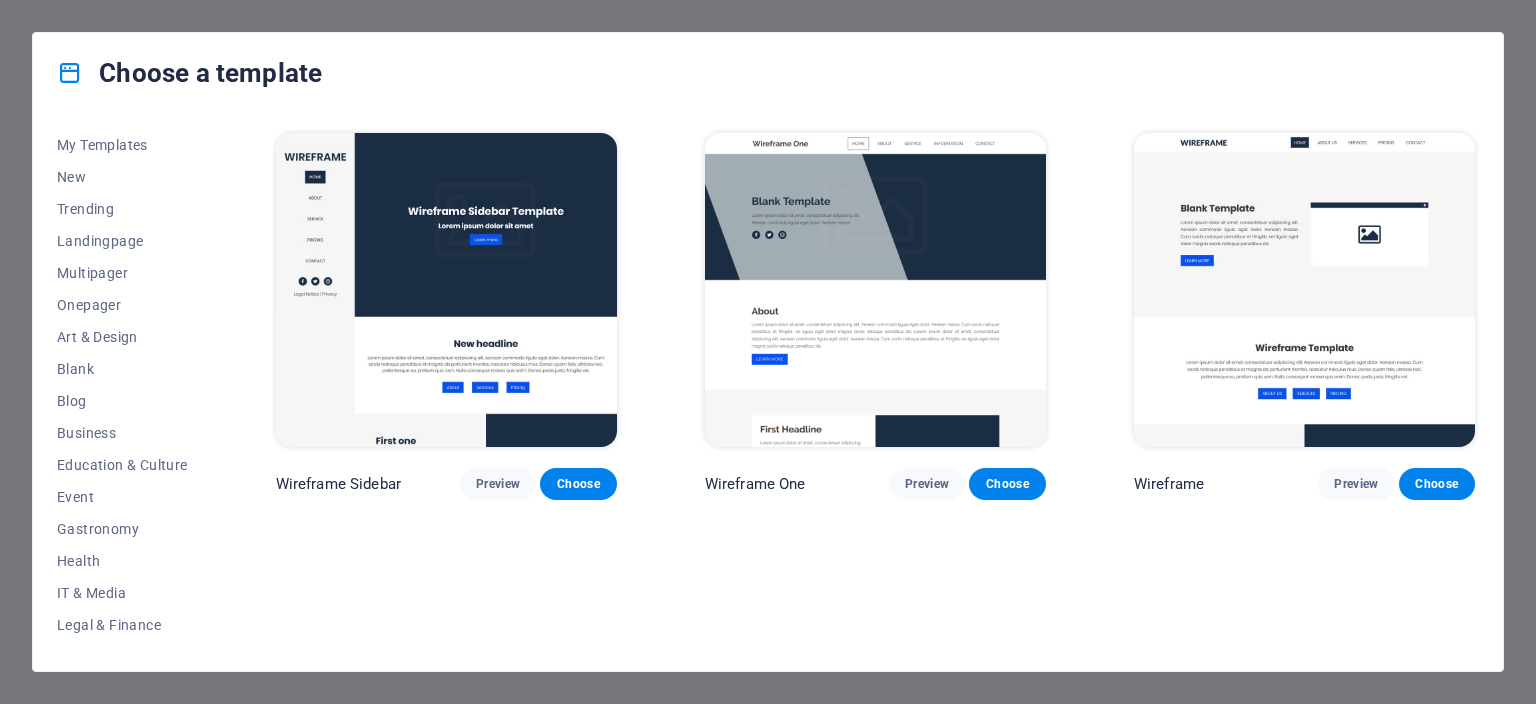 scroll, scrollTop: 0, scrollLeft: 0, axis: both 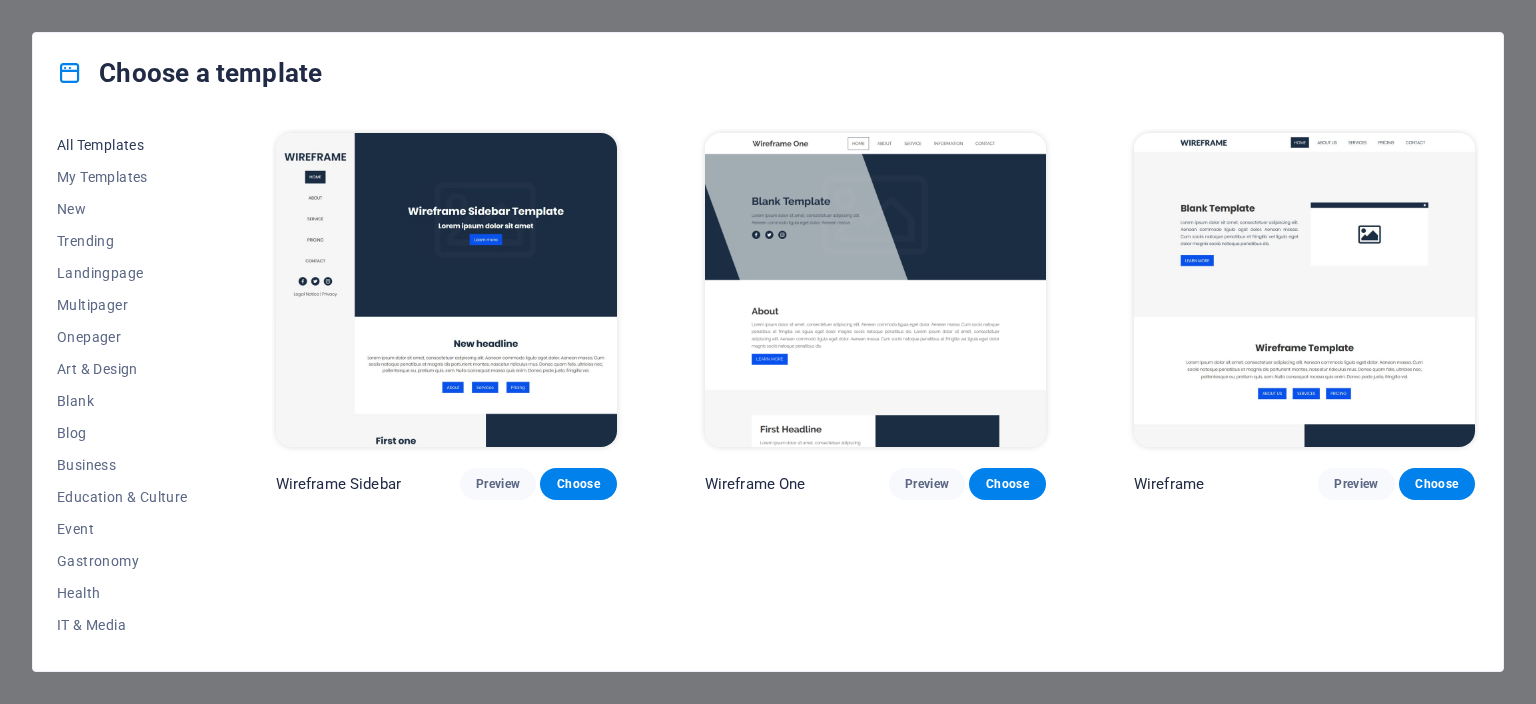 click on "All Templates" at bounding box center [122, 145] 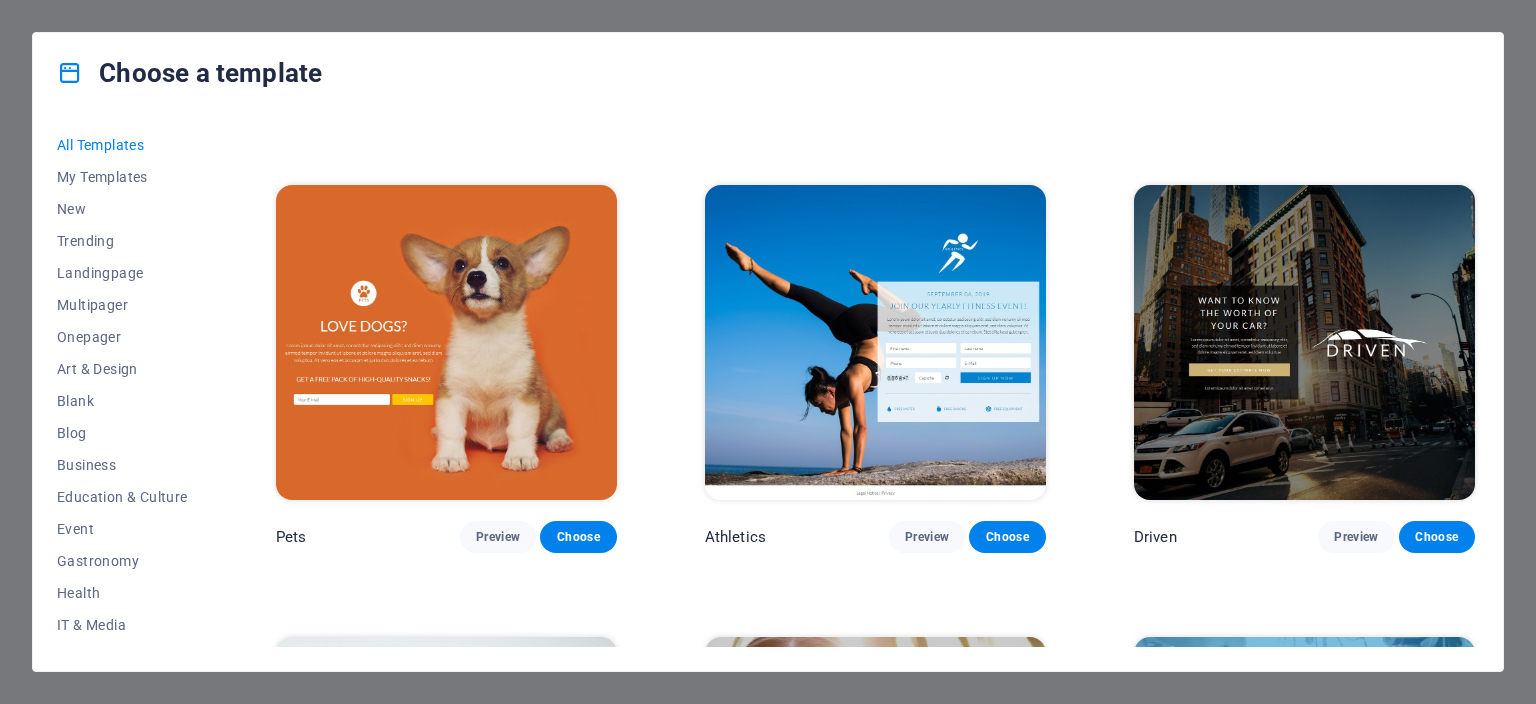 scroll, scrollTop: 21611, scrollLeft: 0, axis: vertical 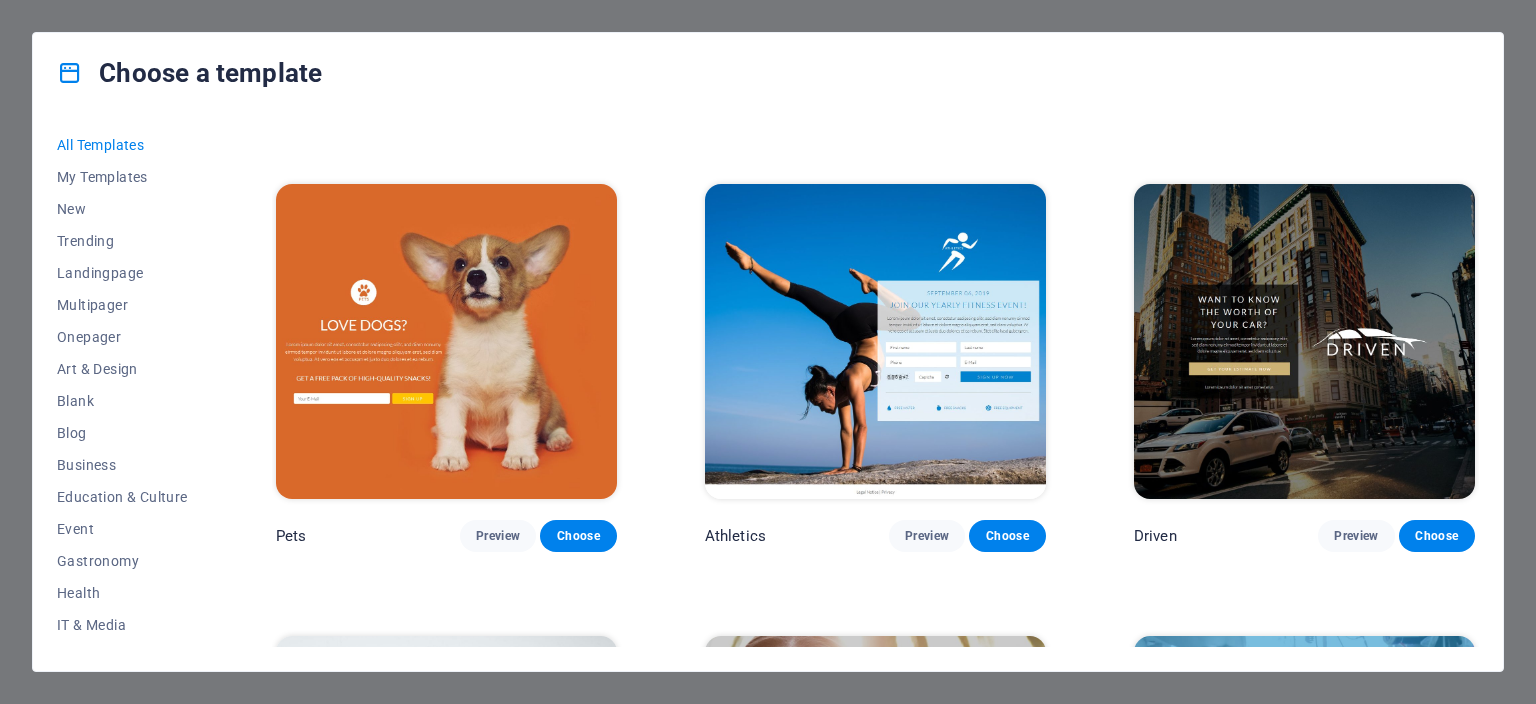 click at bounding box center (446, 341) 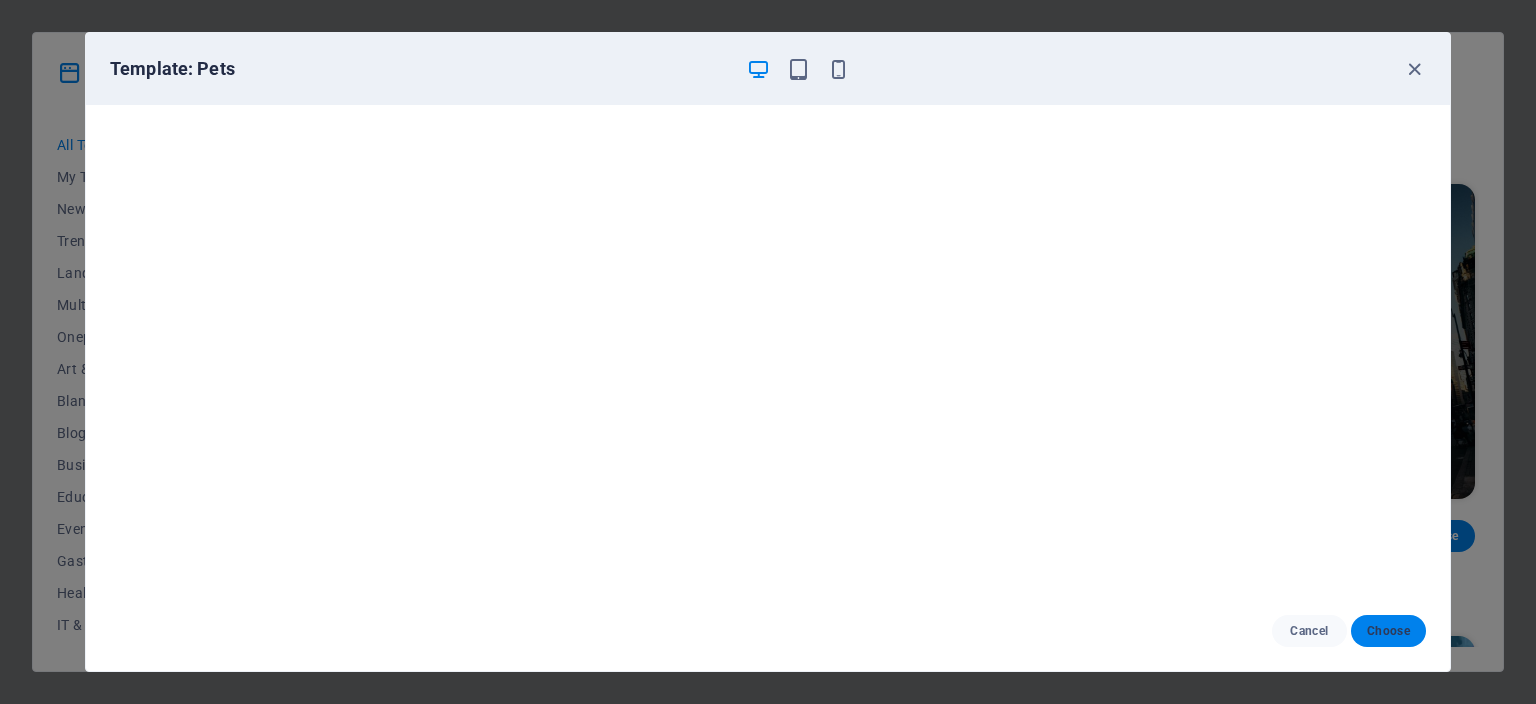 click on "Choose" at bounding box center (1388, 631) 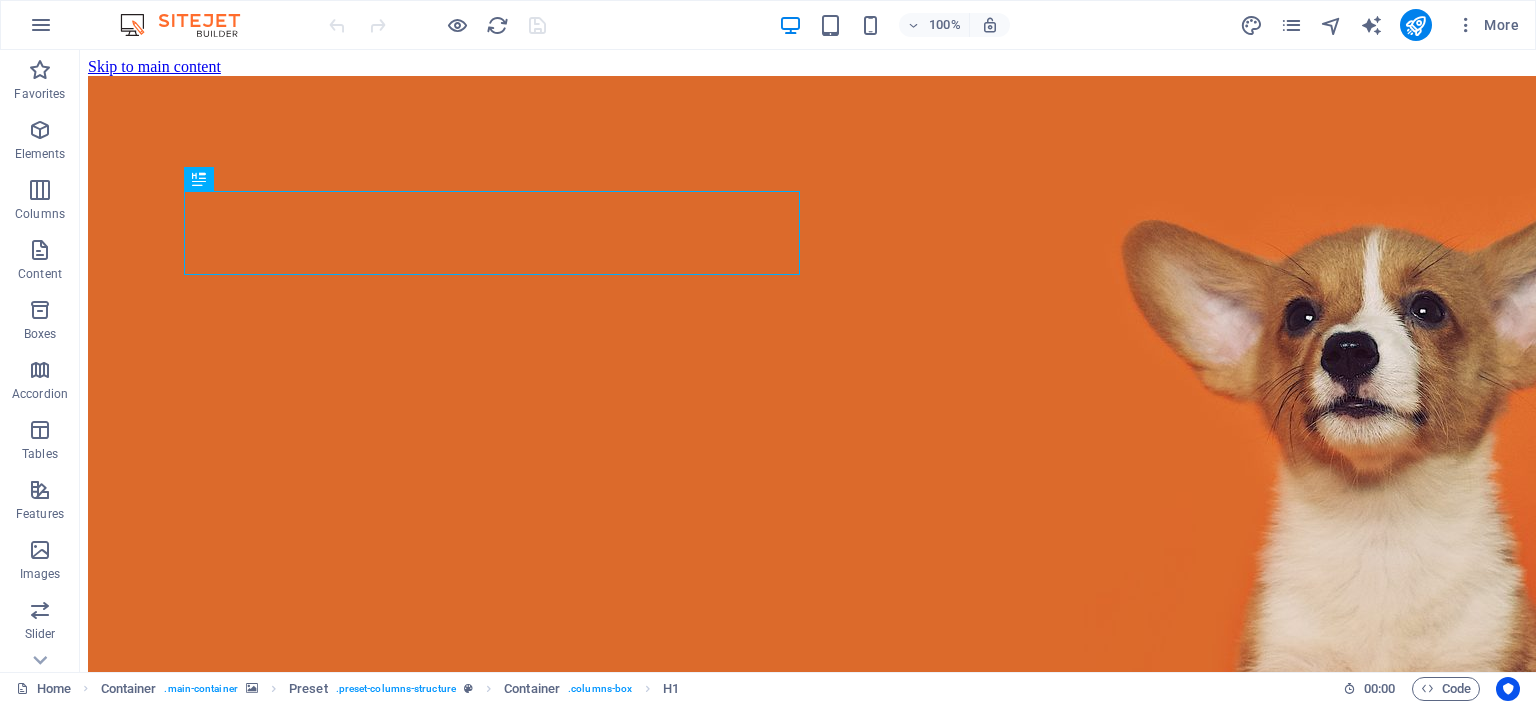 scroll, scrollTop: 0, scrollLeft: 0, axis: both 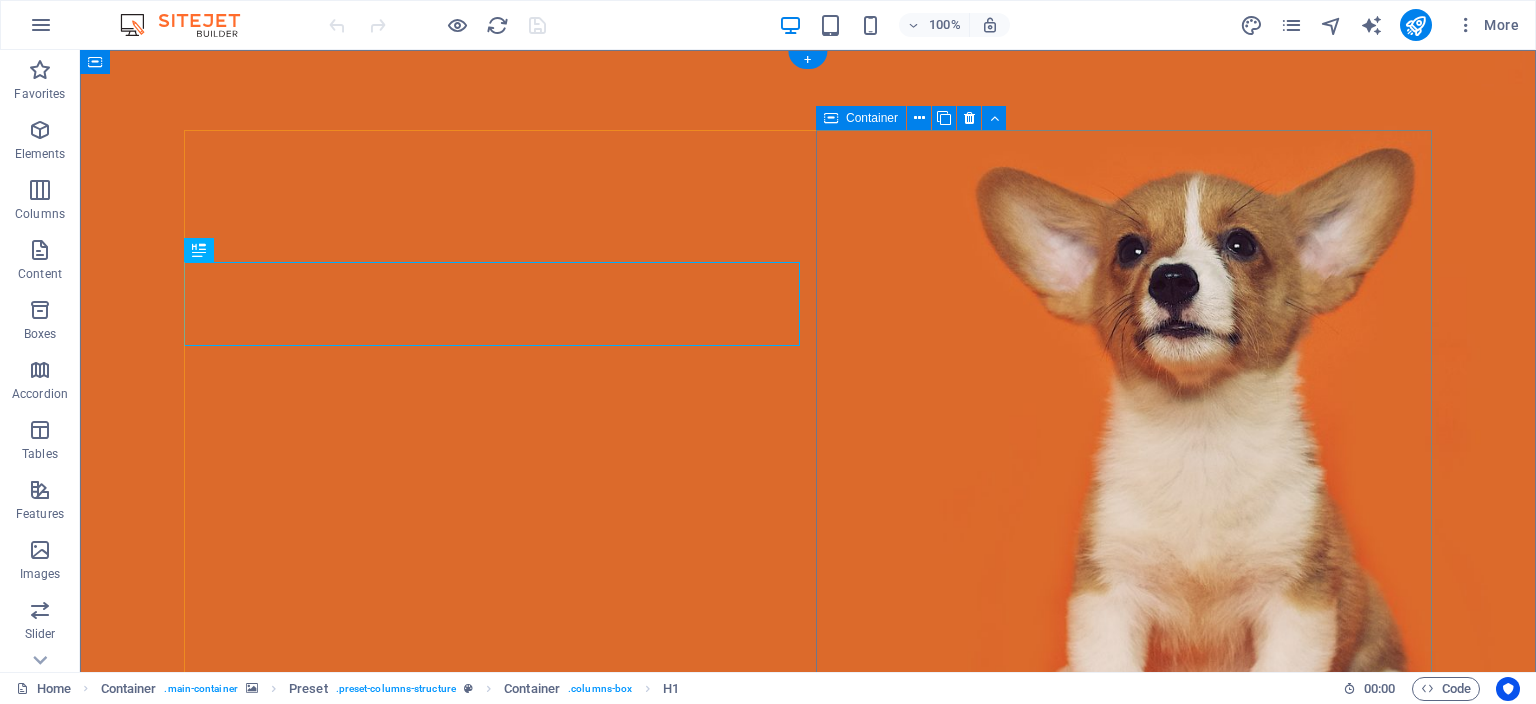 click on "Drop content here or  Add elements  Paste clipboard" at bounding box center [808, 1642] 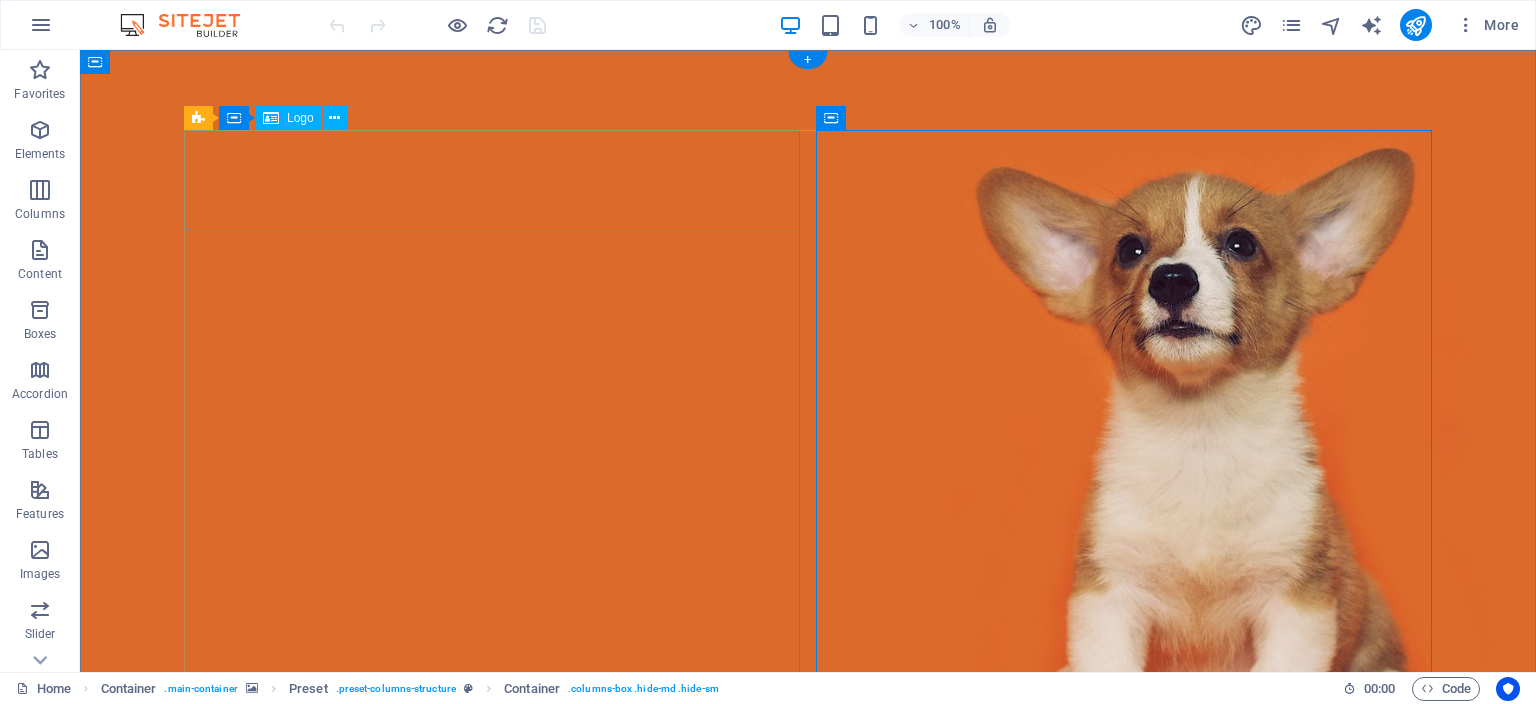 click at bounding box center (808, 977) 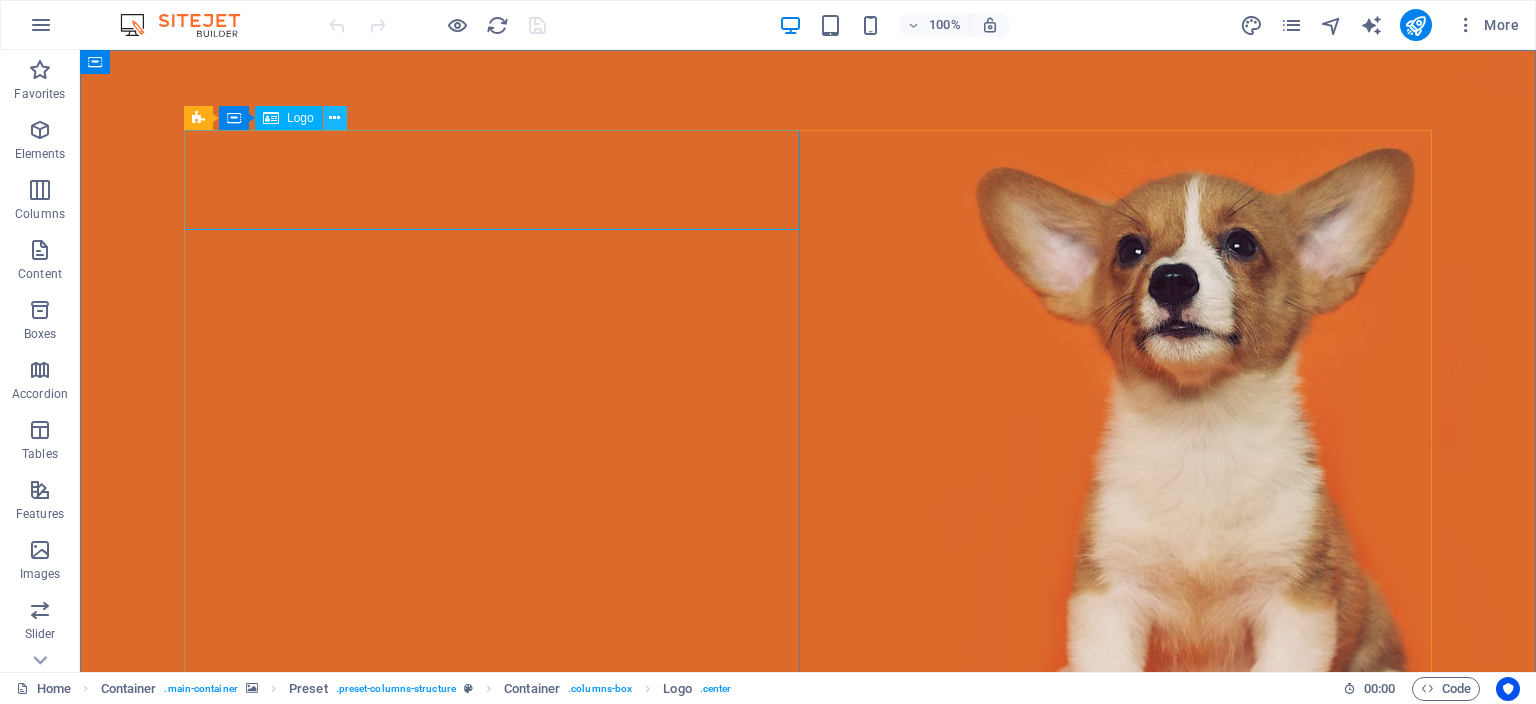 click at bounding box center [335, 118] 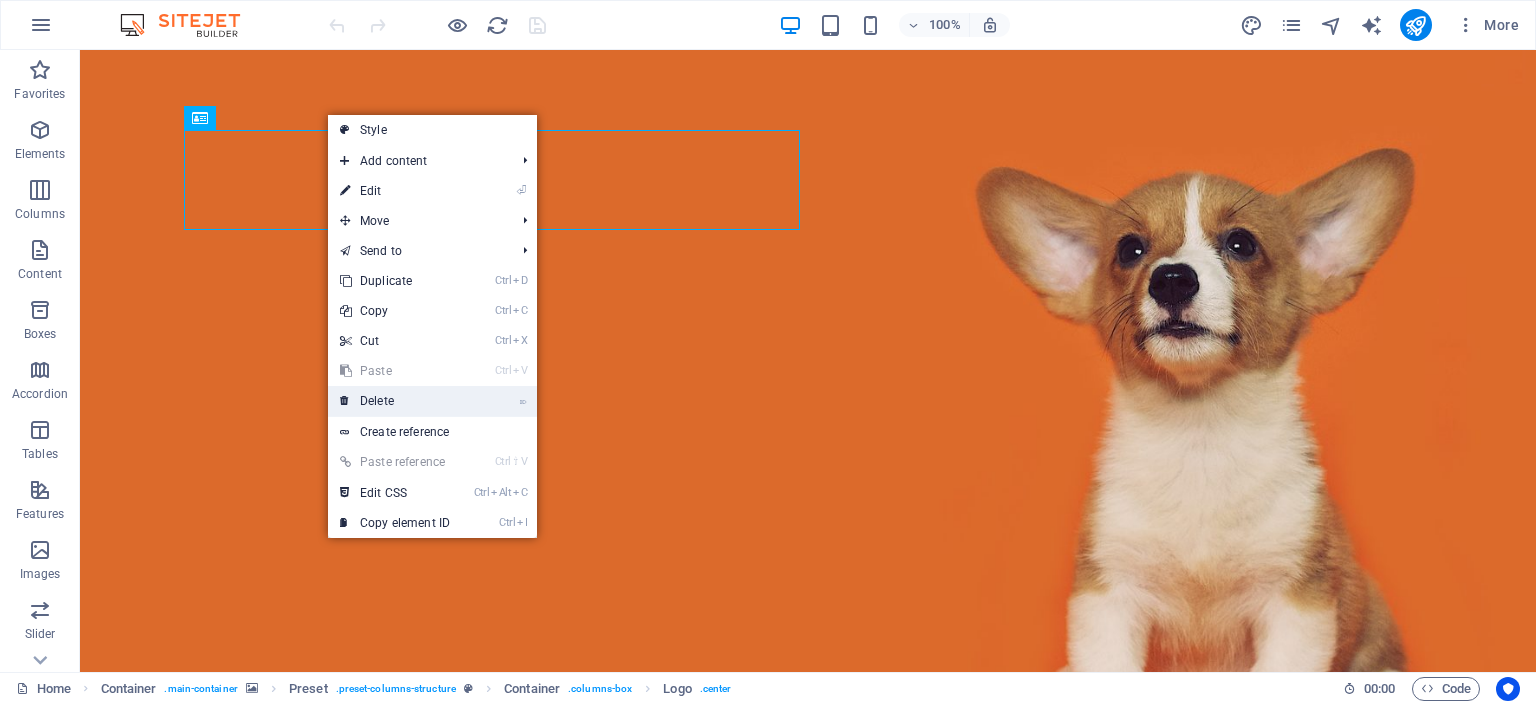 click on "⌦  Delete" at bounding box center (395, 401) 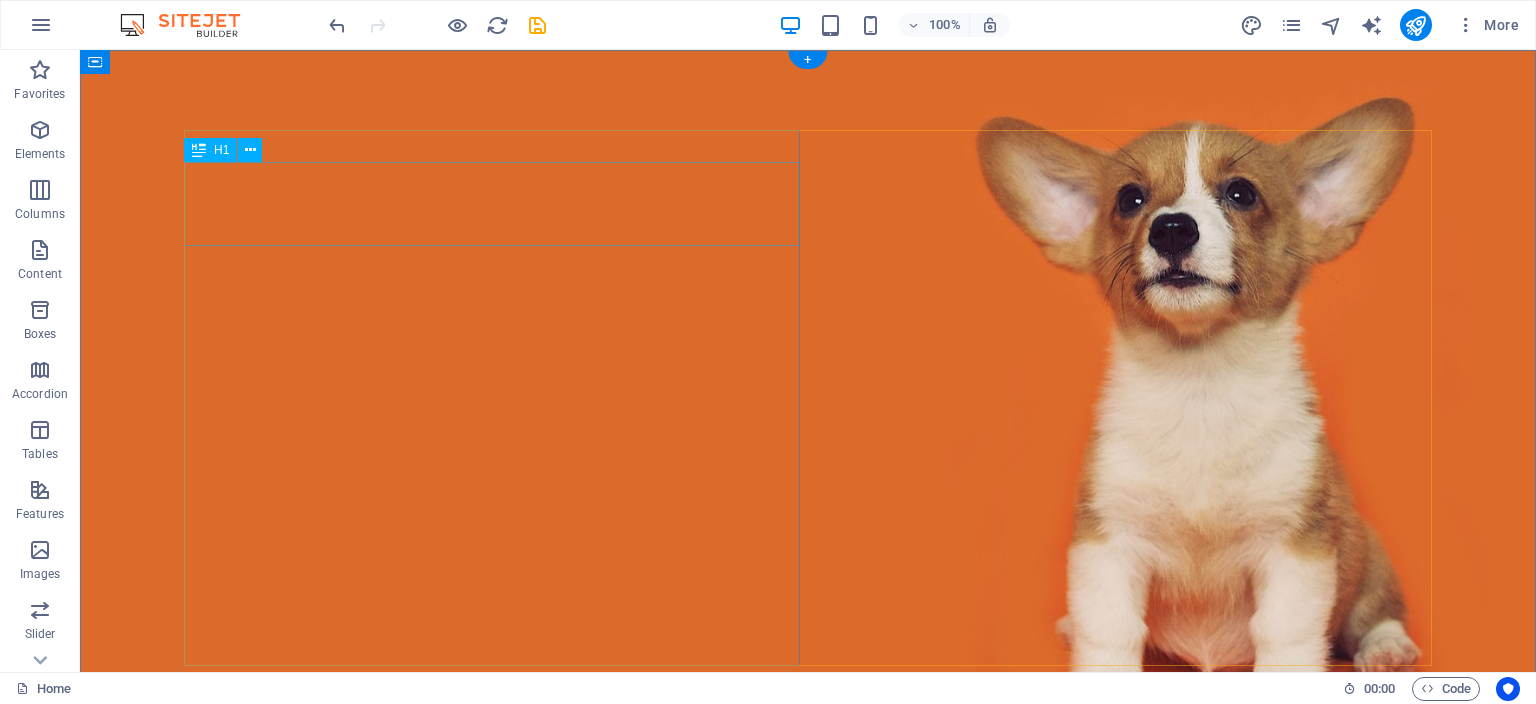click on "Love dogs?" at bounding box center [808, 900] 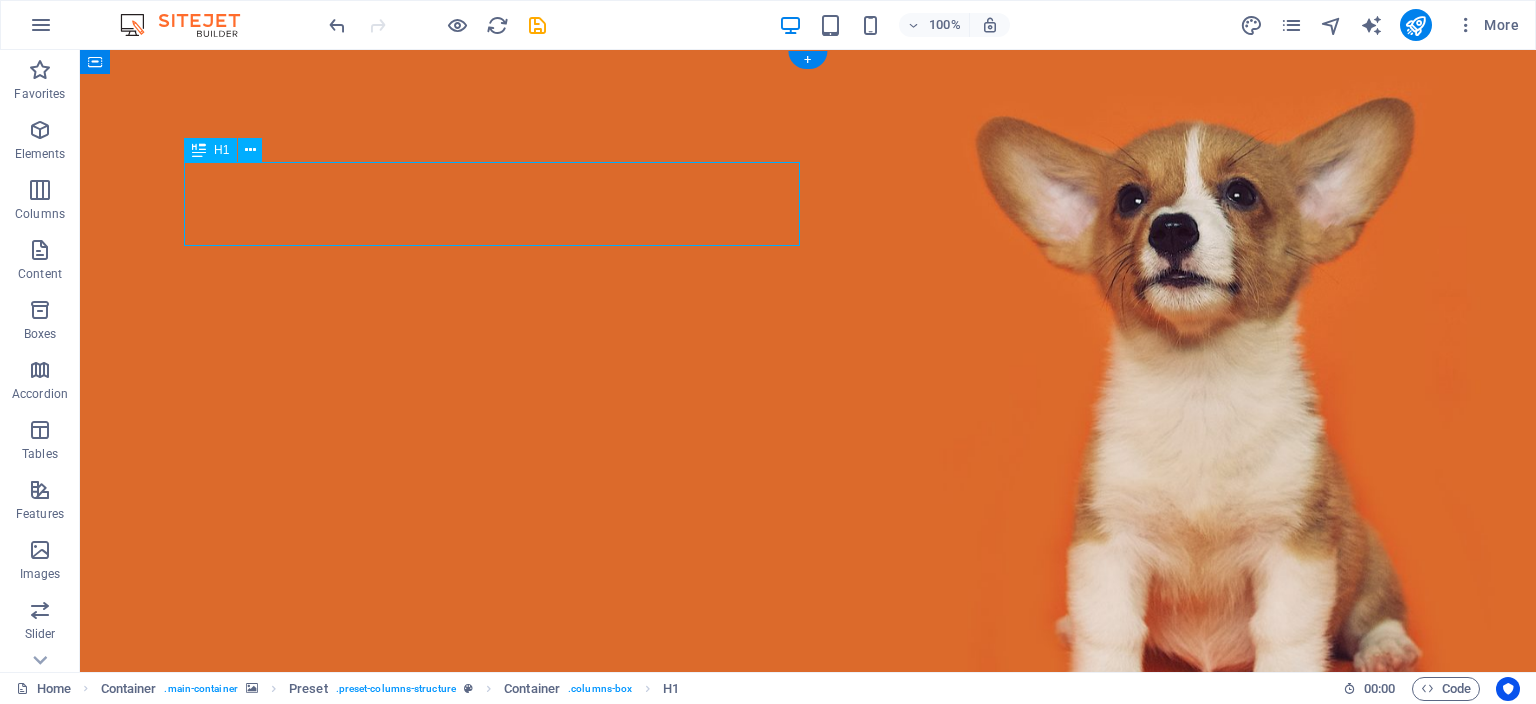 click on "Love dogs?" at bounding box center (808, 900) 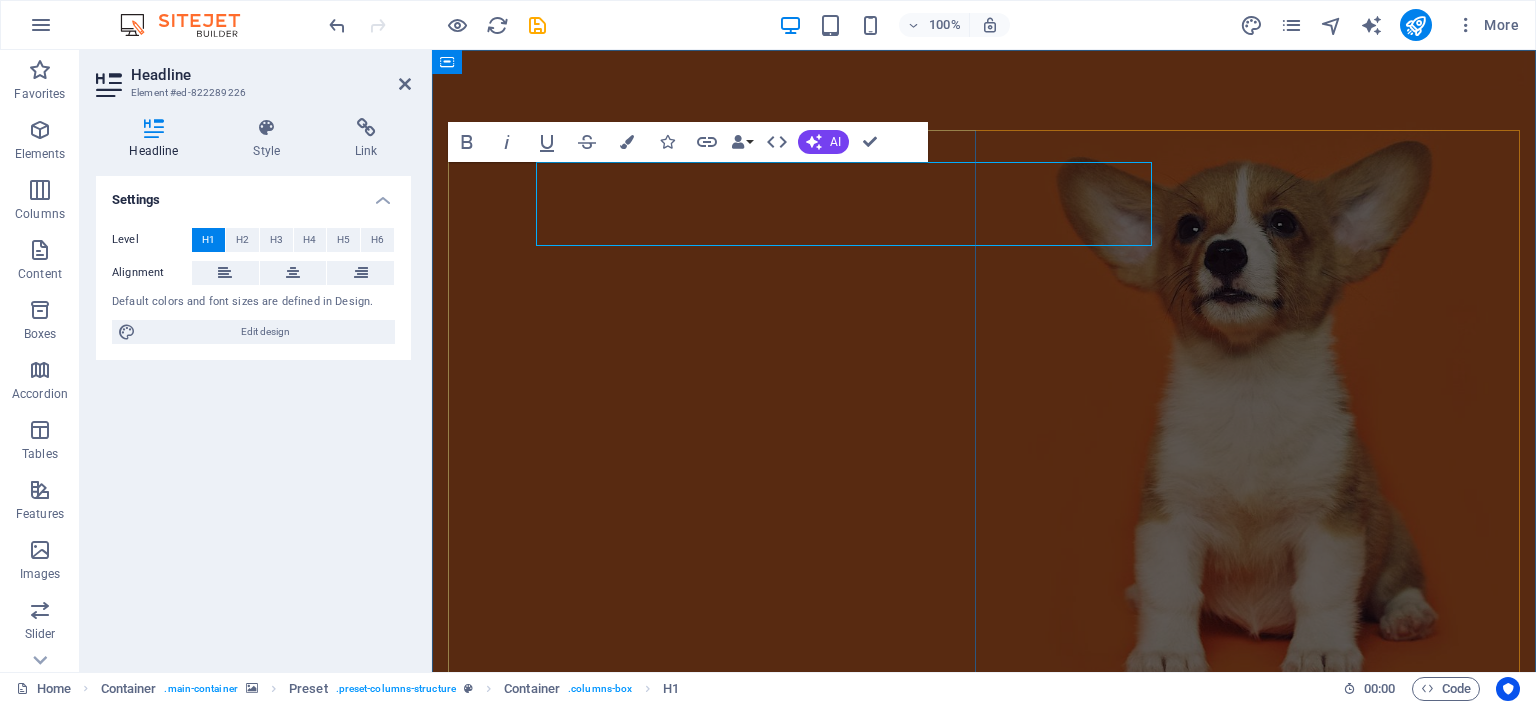 click on "Love dogs?" at bounding box center [984, 900] 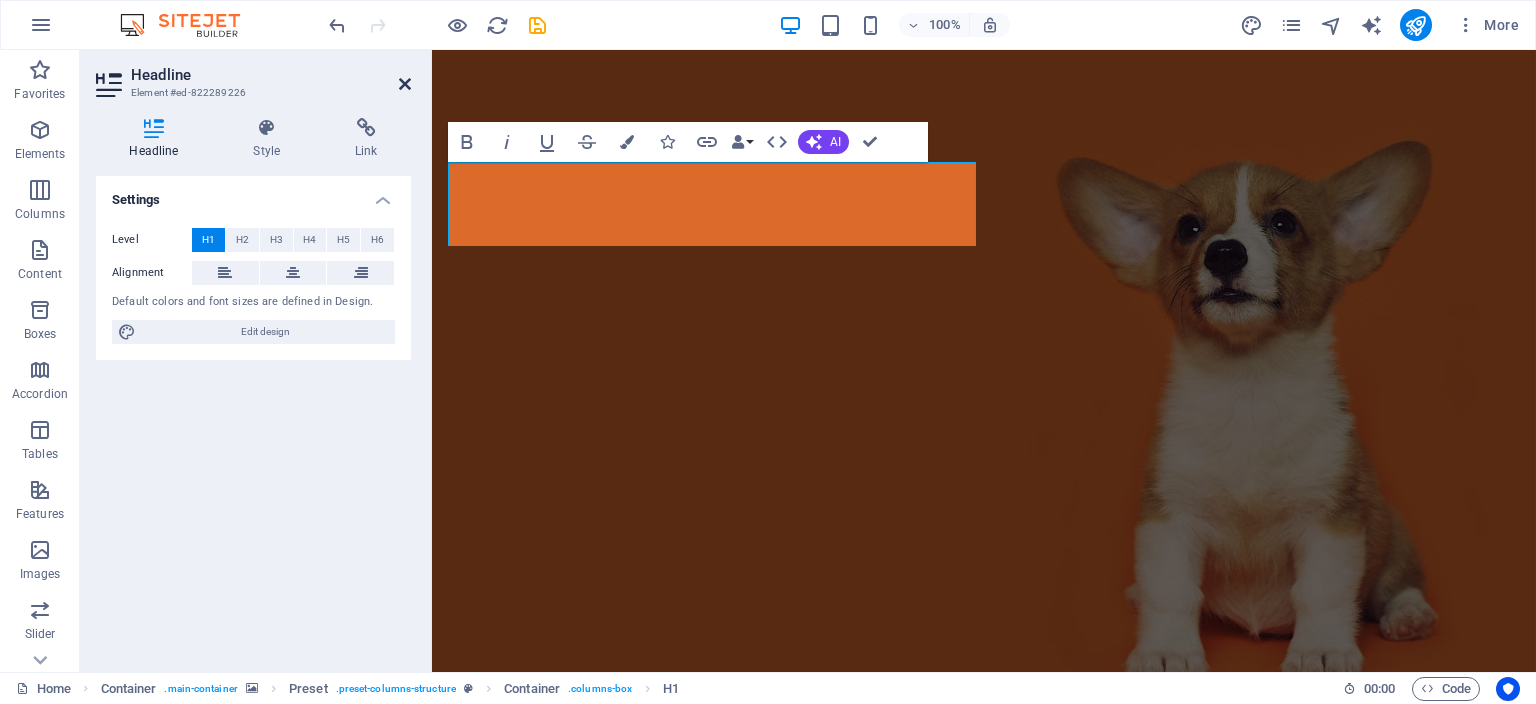 click at bounding box center (405, 84) 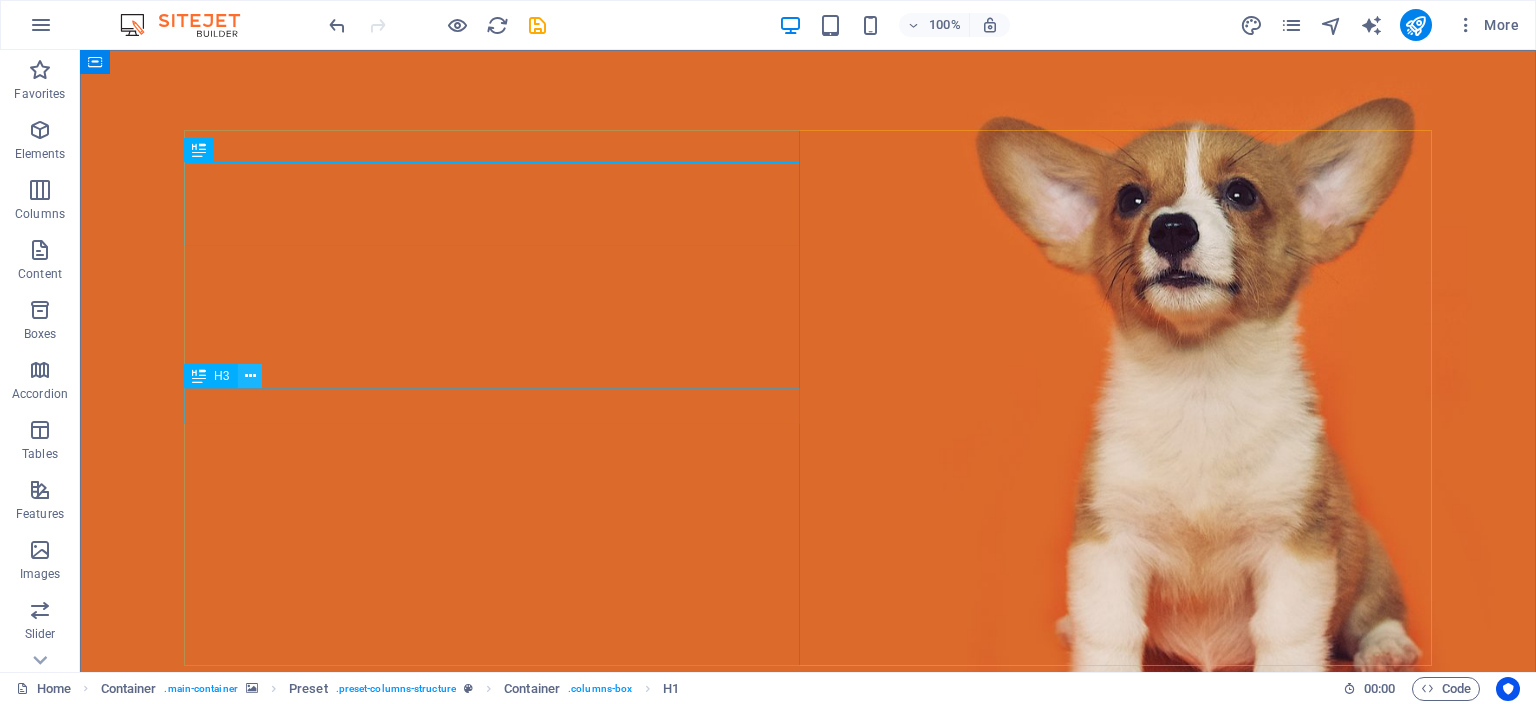 click at bounding box center [250, 376] 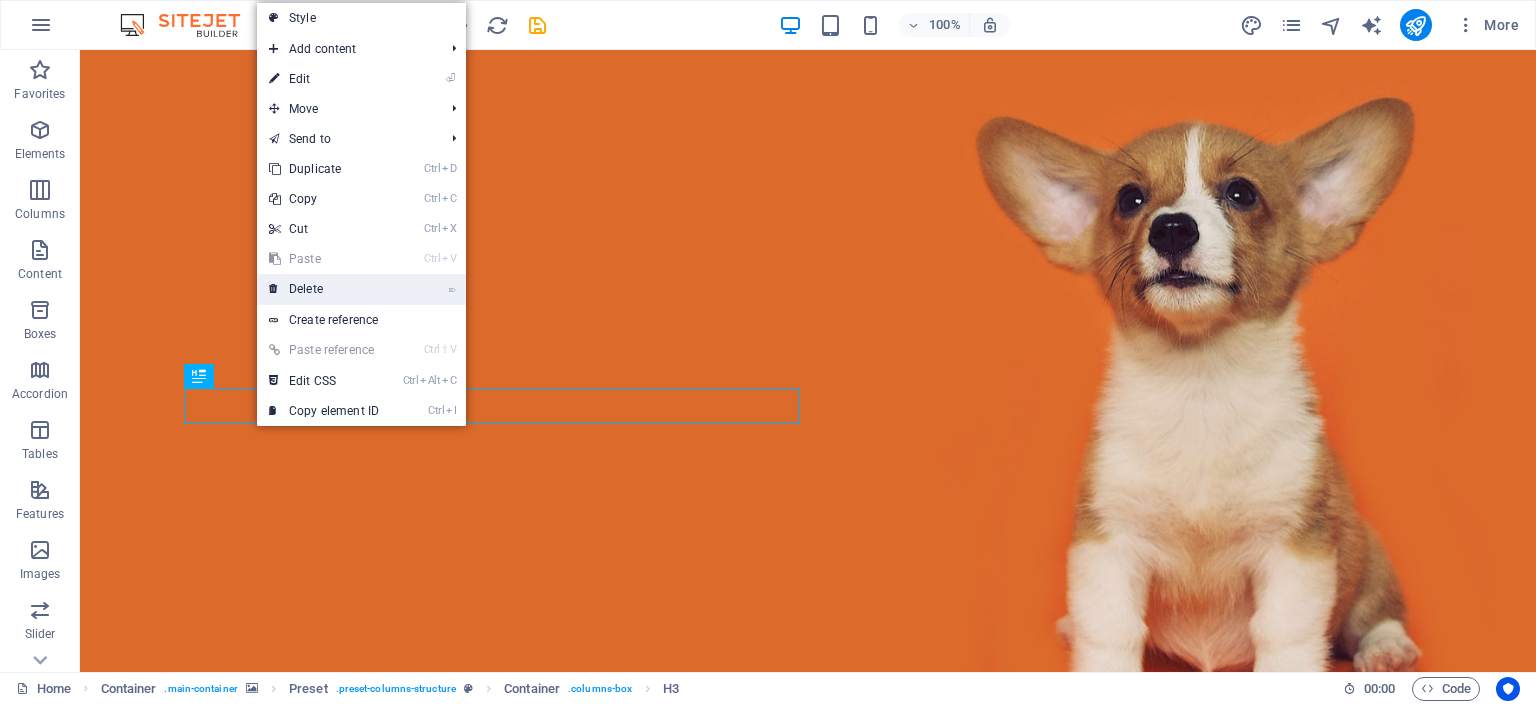 click on "⌦  Delete" at bounding box center (324, 289) 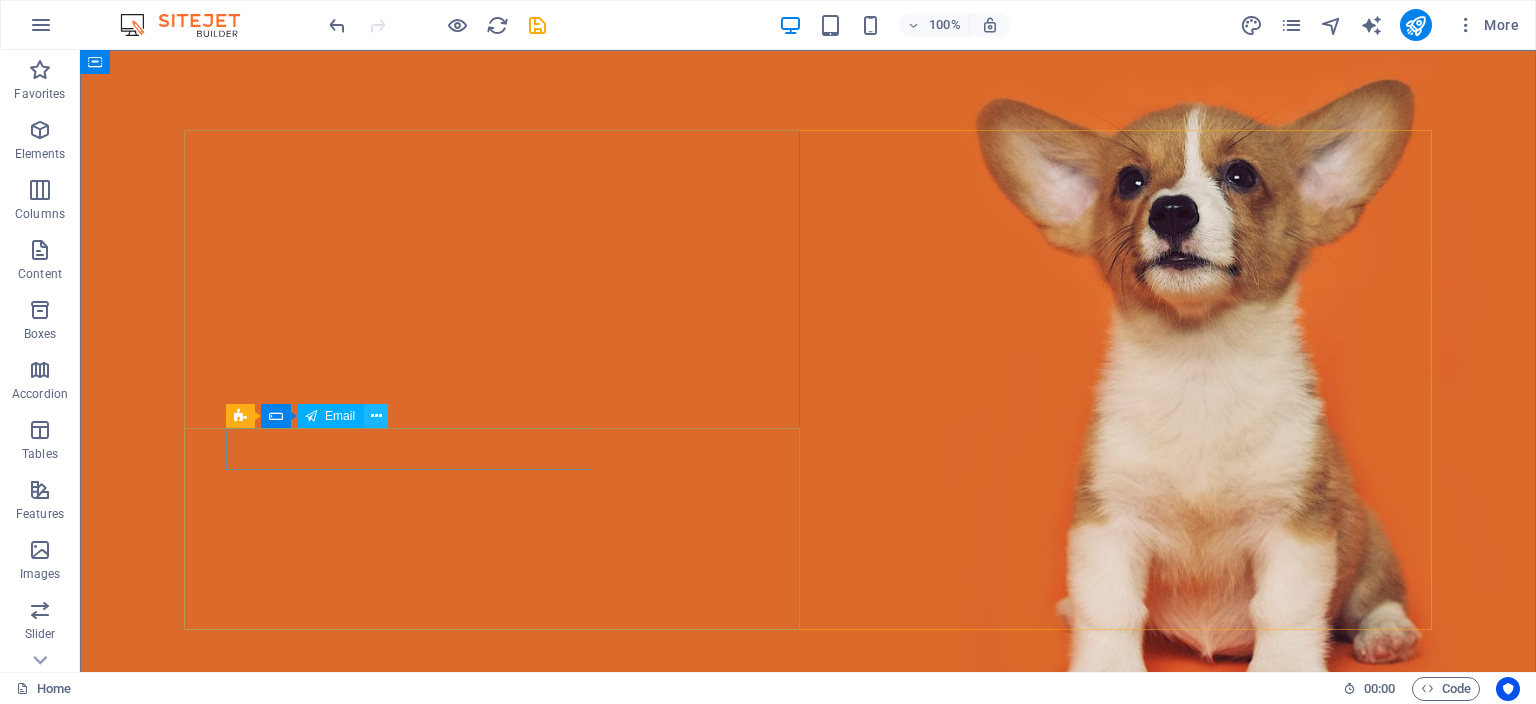 click at bounding box center [376, 416] 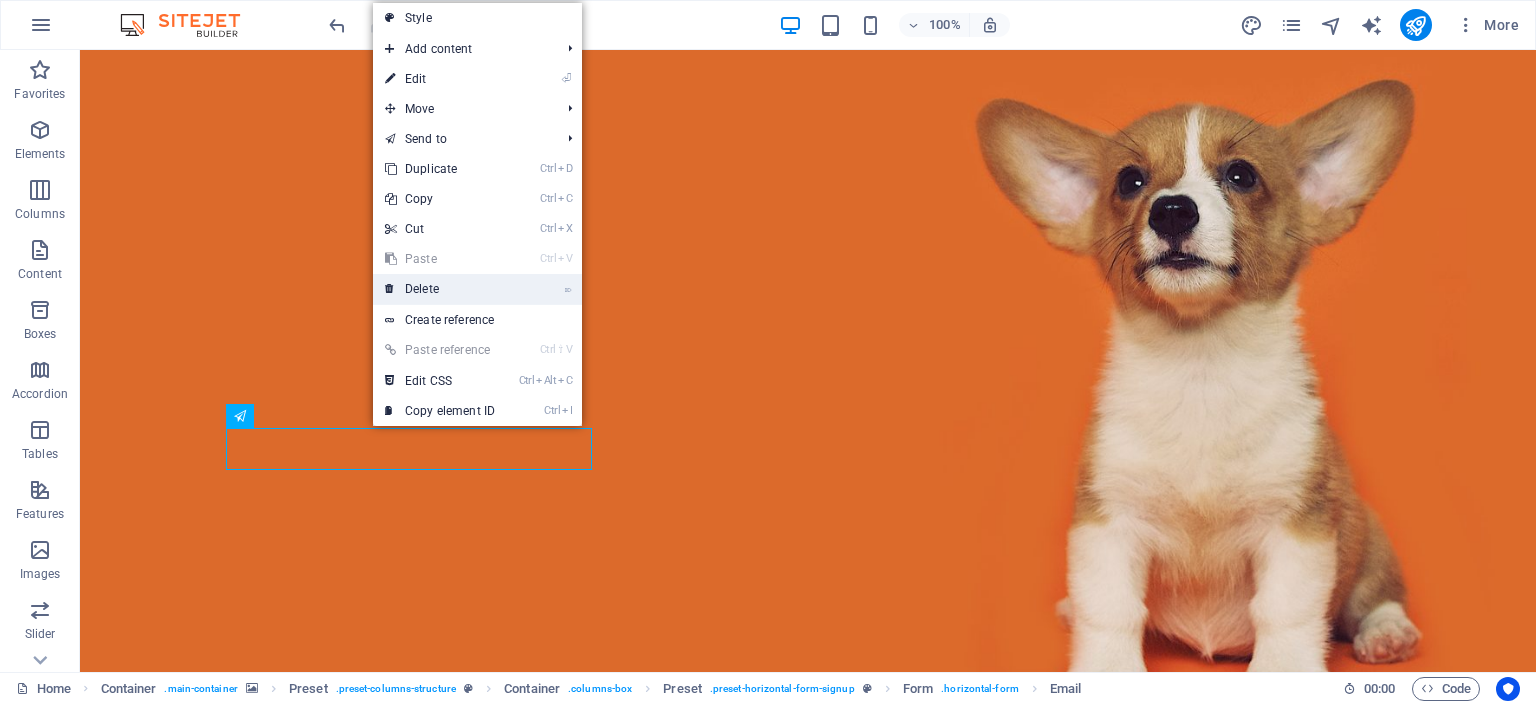 click on "⌦  Delete" at bounding box center (440, 289) 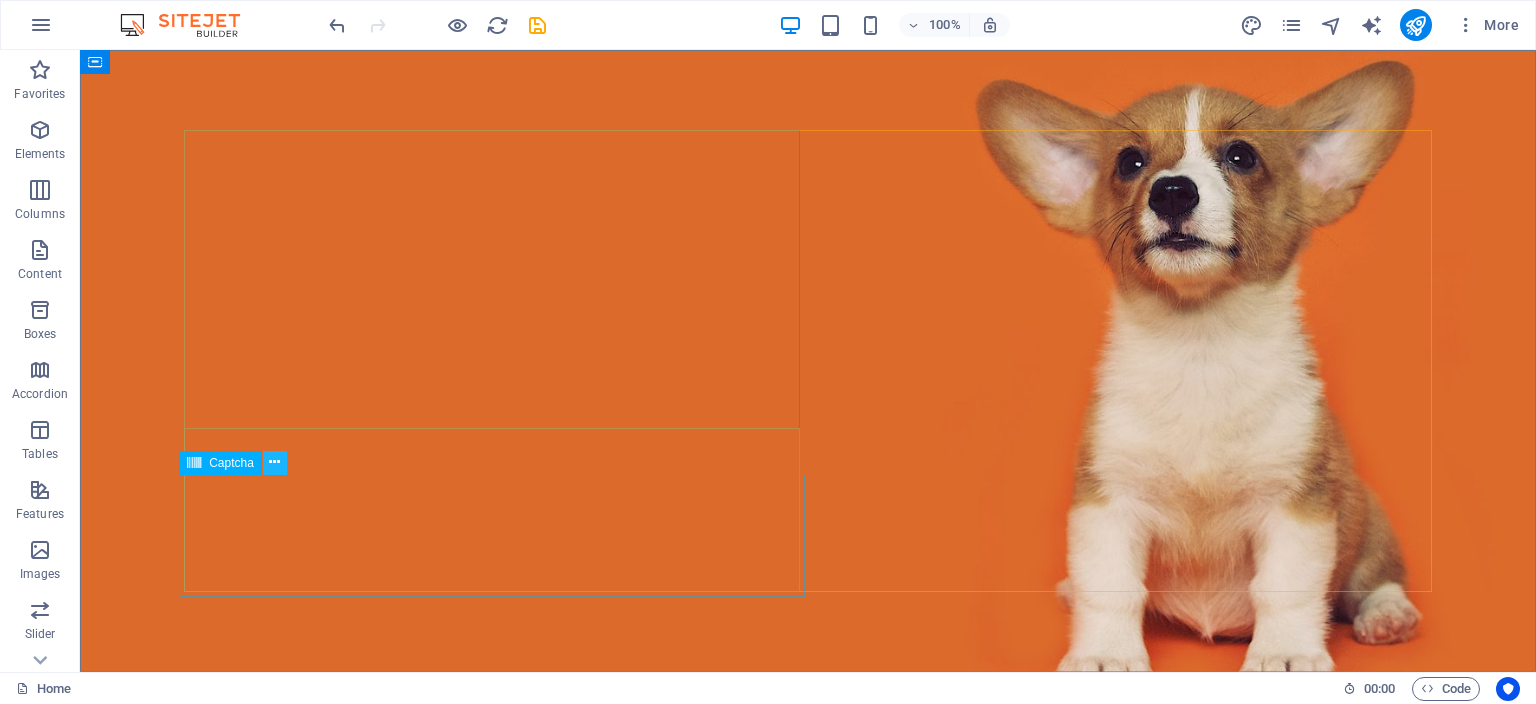 click at bounding box center [274, 462] 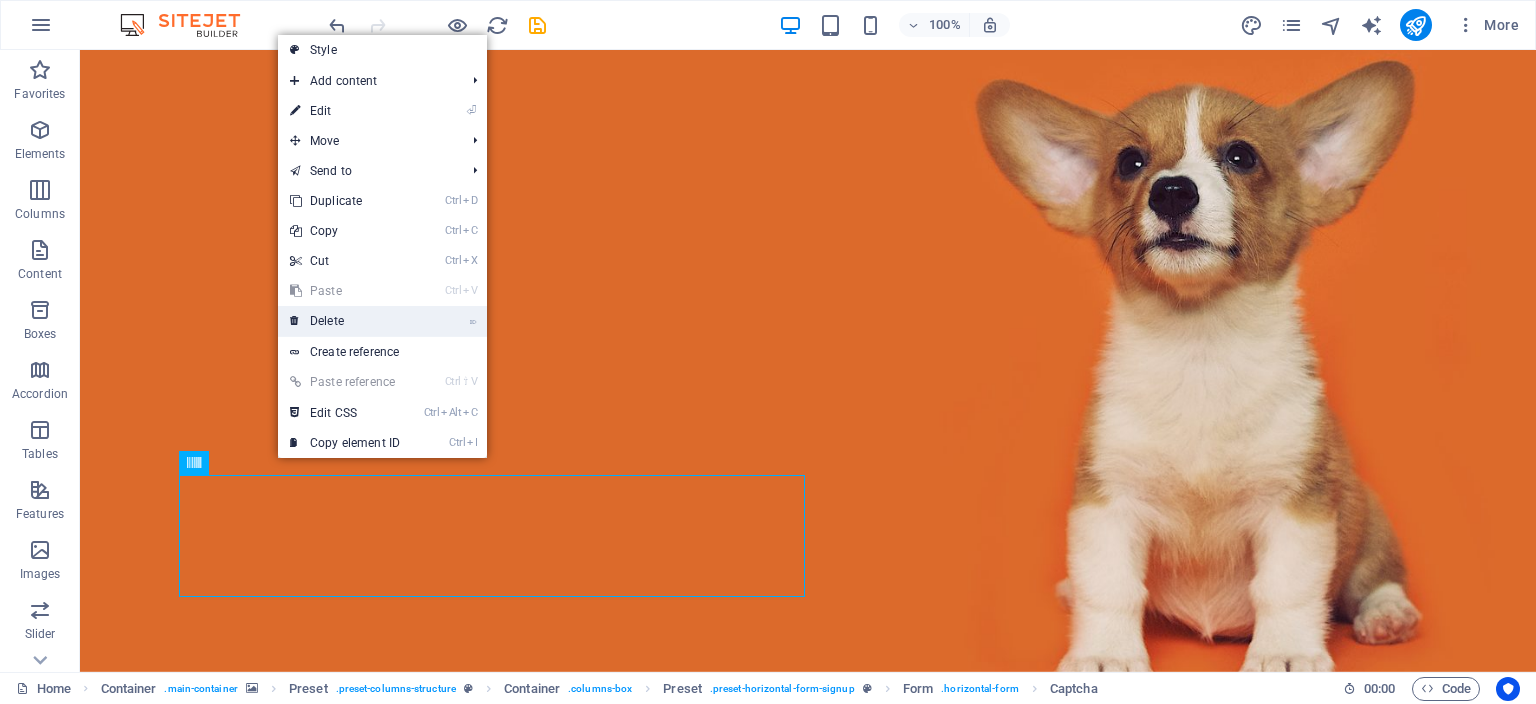 click on "⌦  Delete" at bounding box center [345, 321] 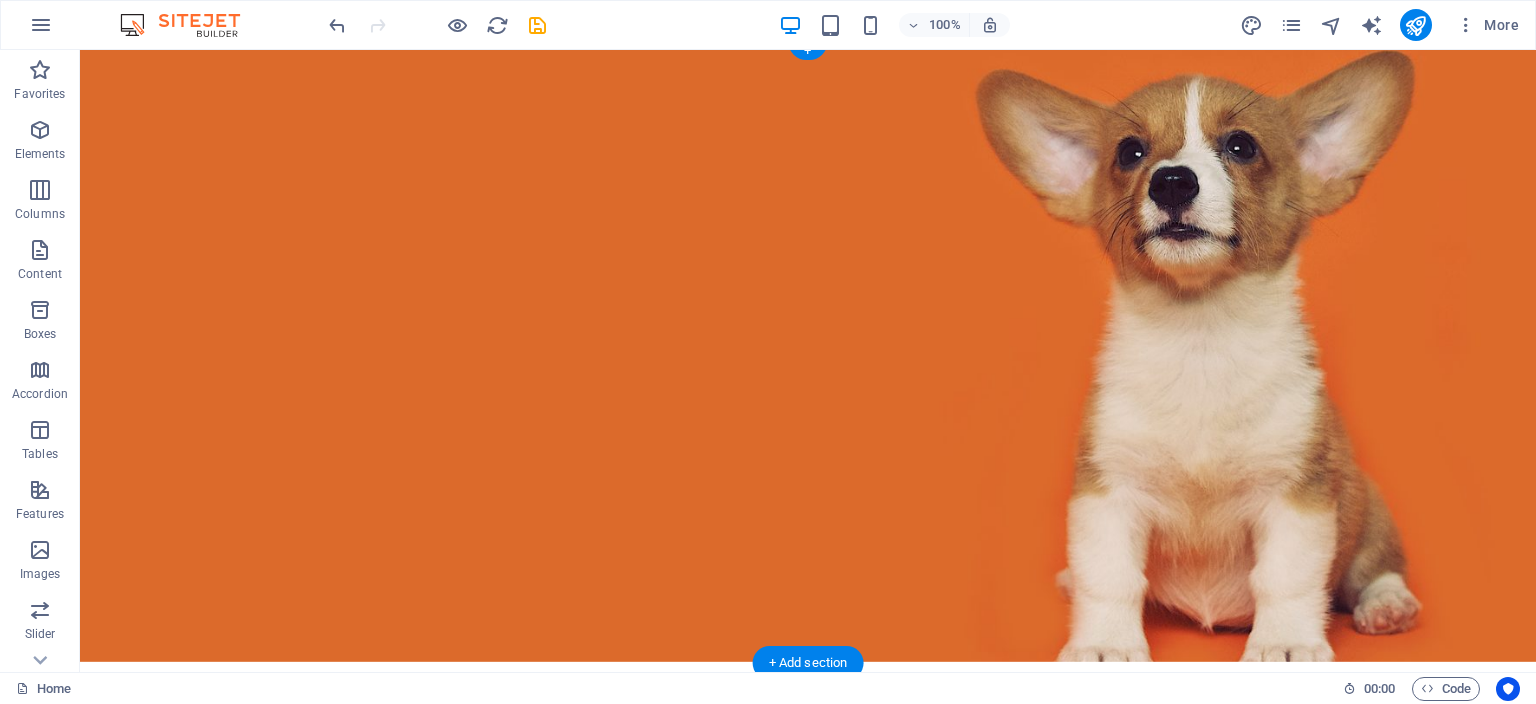 scroll, scrollTop: 11, scrollLeft: 0, axis: vertical 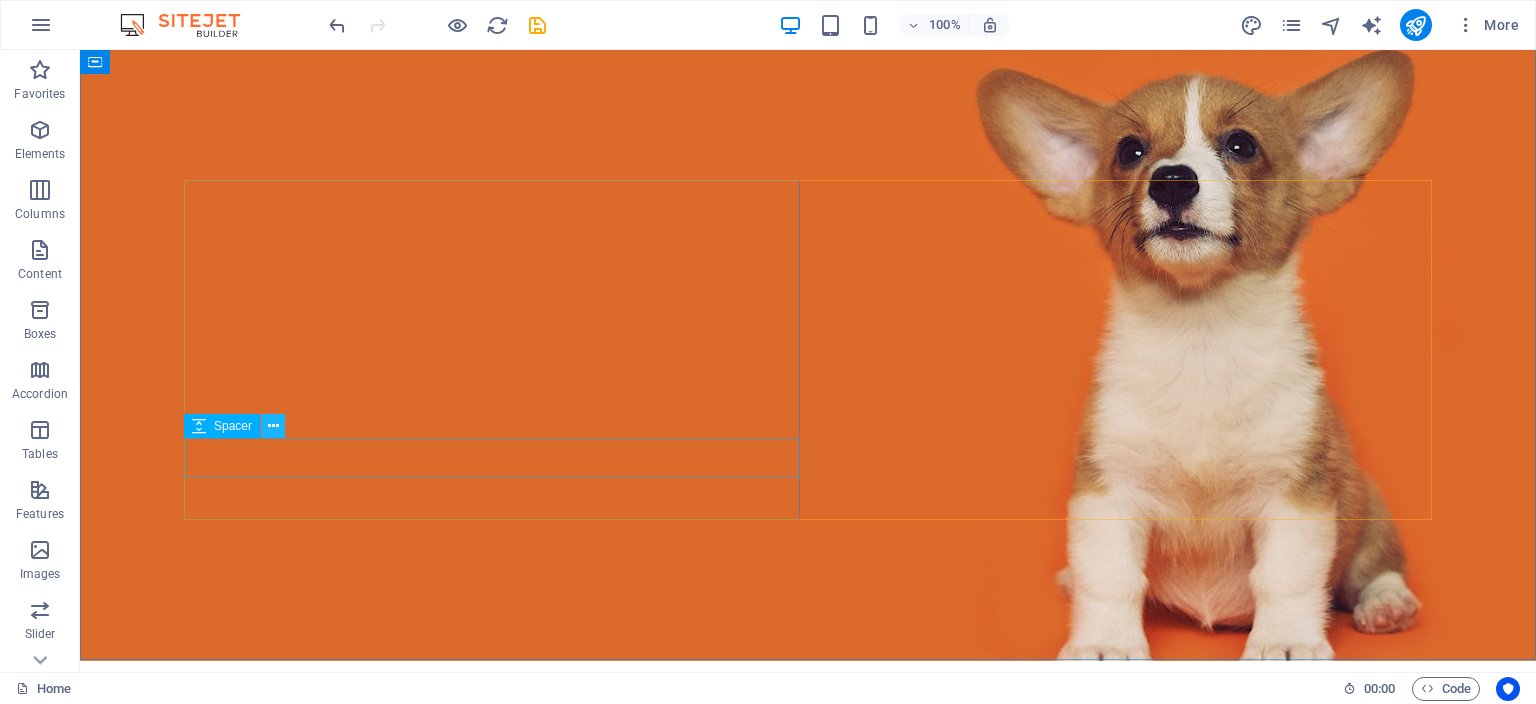 click at bounding box center (273, 426) 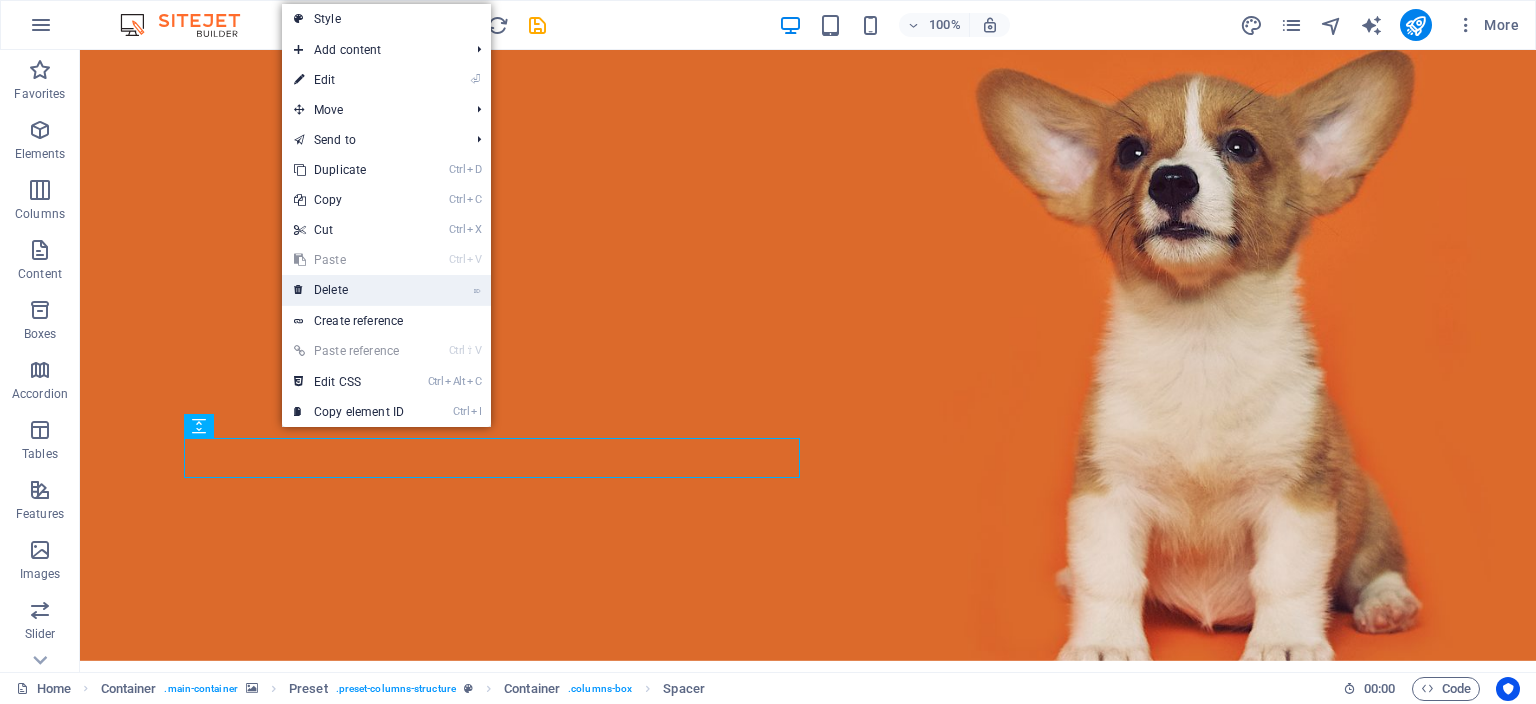 click on "⌦  Delete" at bounding box center (349, 290) 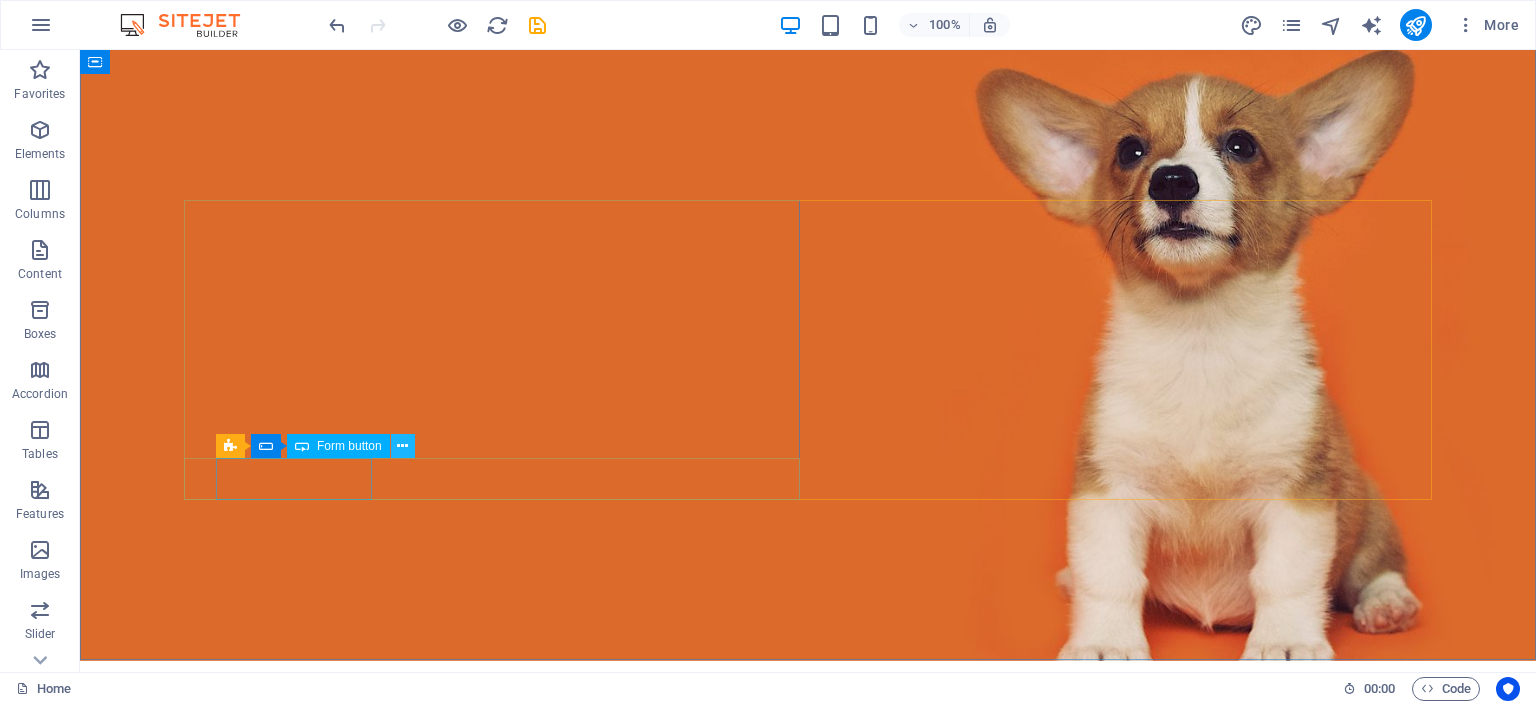 click at bounding box center [402, 446] 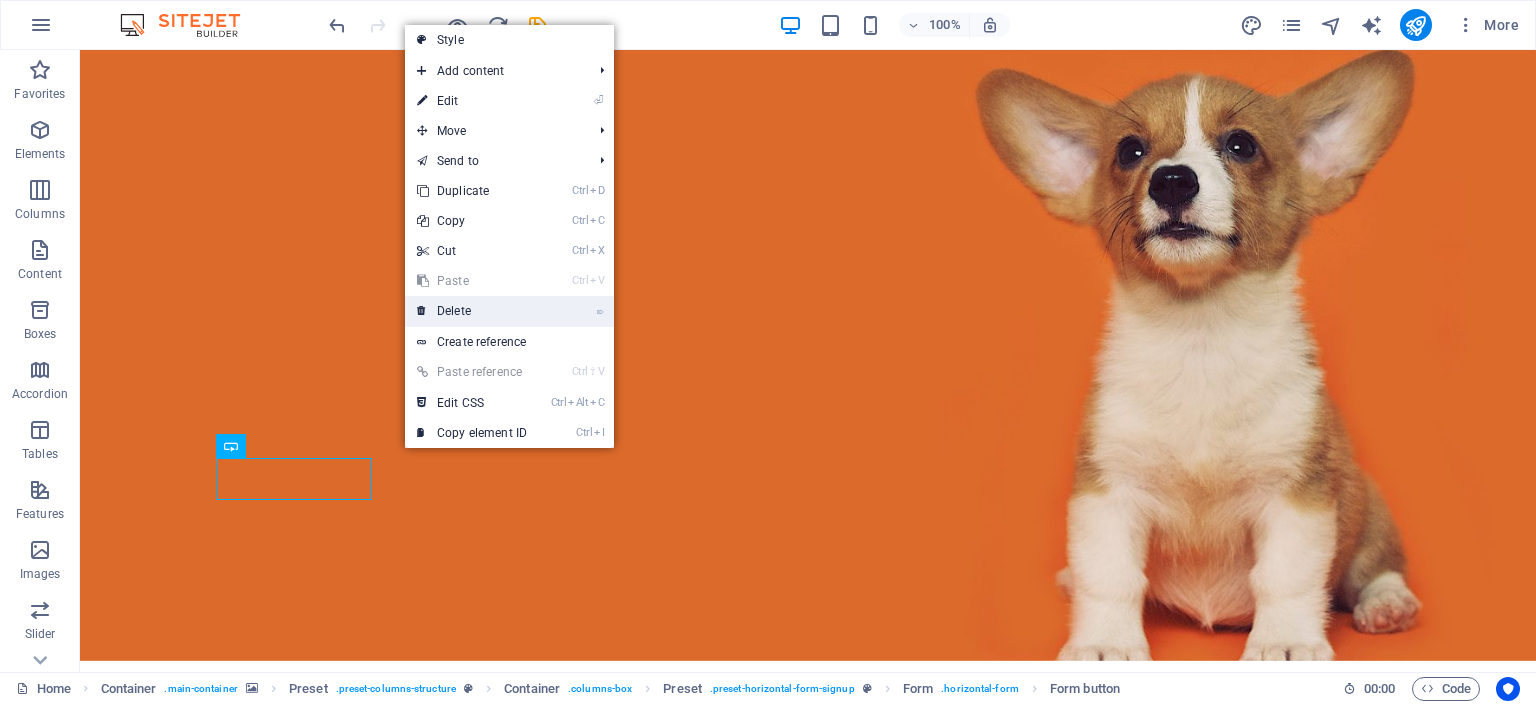 click on "⌦  Delete" at bounding box center (472, 311) 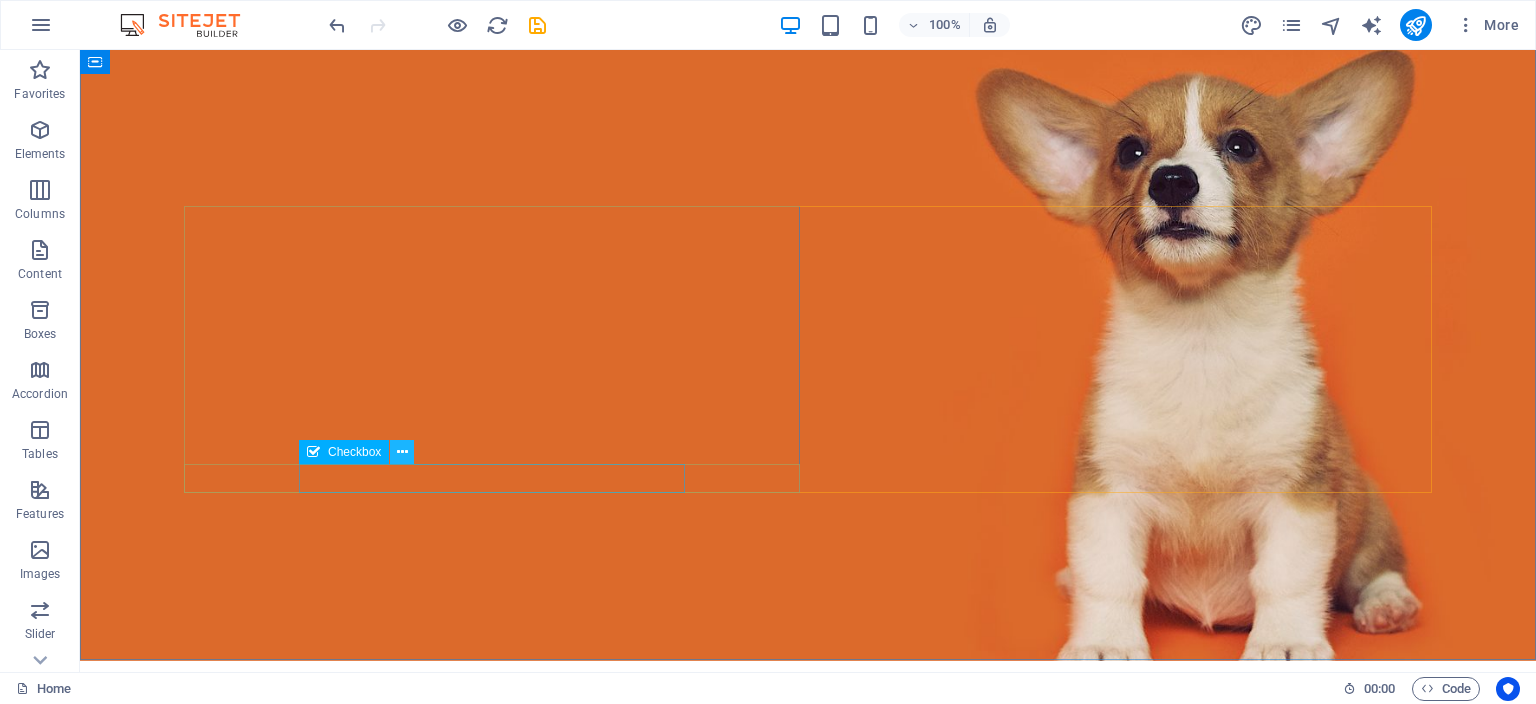 click at bounding box center (402, 452) 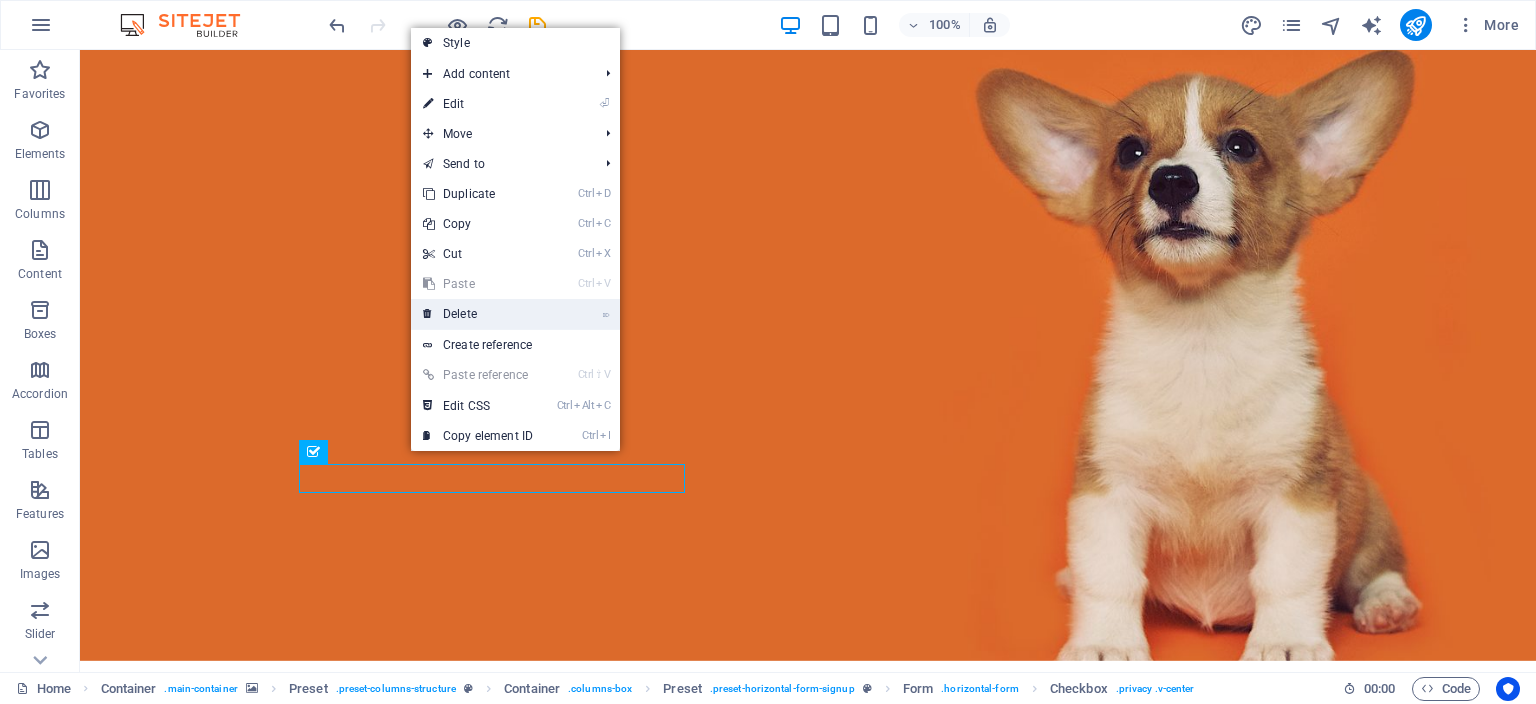 click on "⌦  Delete" at bounding box center [478, 314] 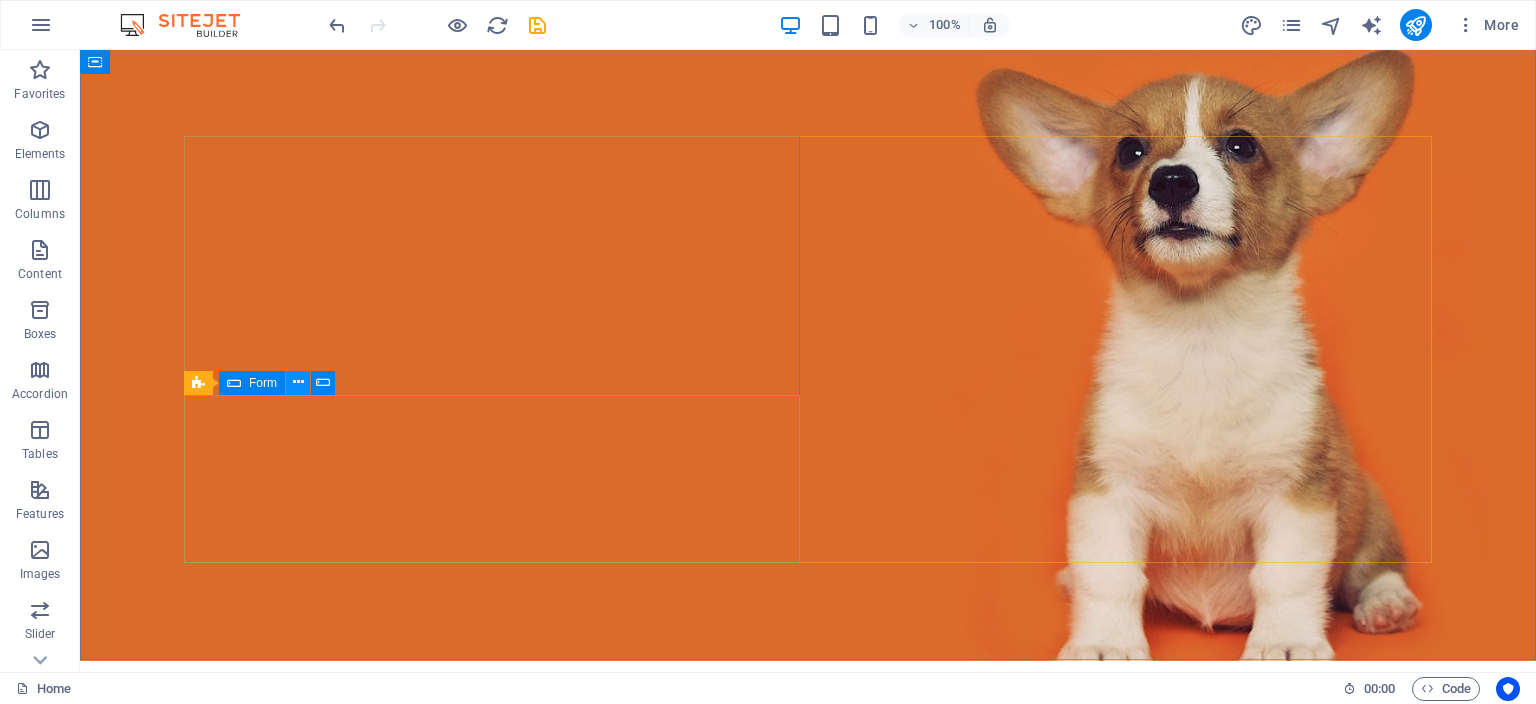 click at bounding box center [298, 382] 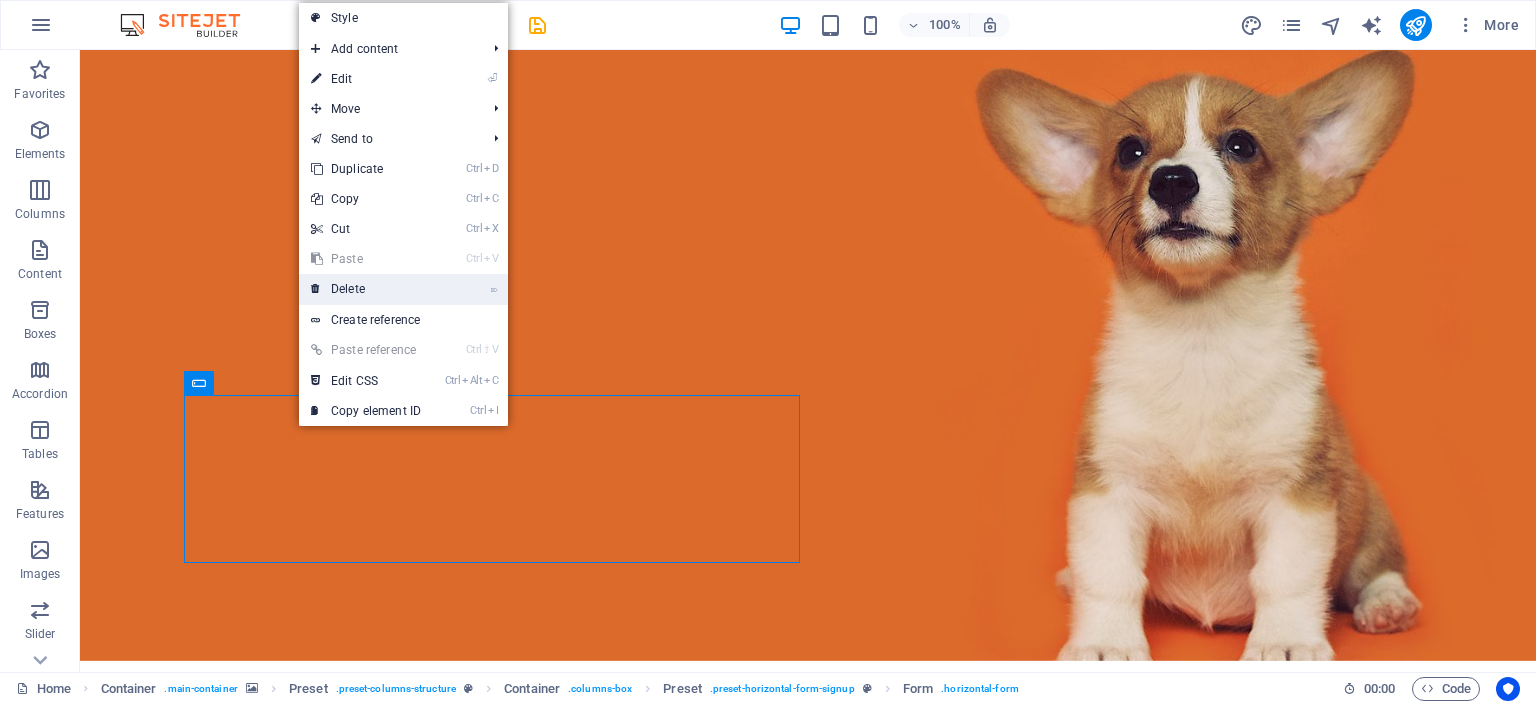 click on "⌦  Delete" at bounding box center [366, 289] 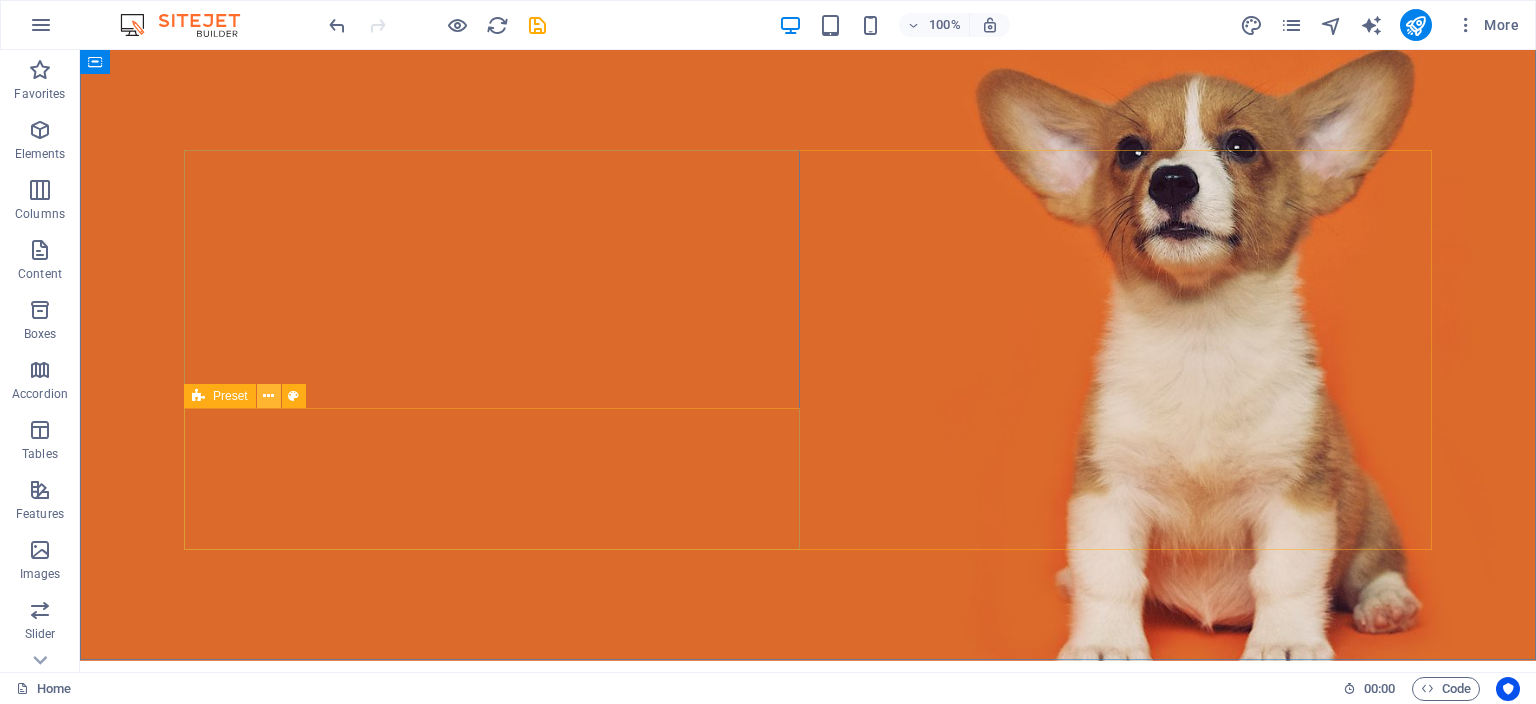 click at bounding box center (268, 396) 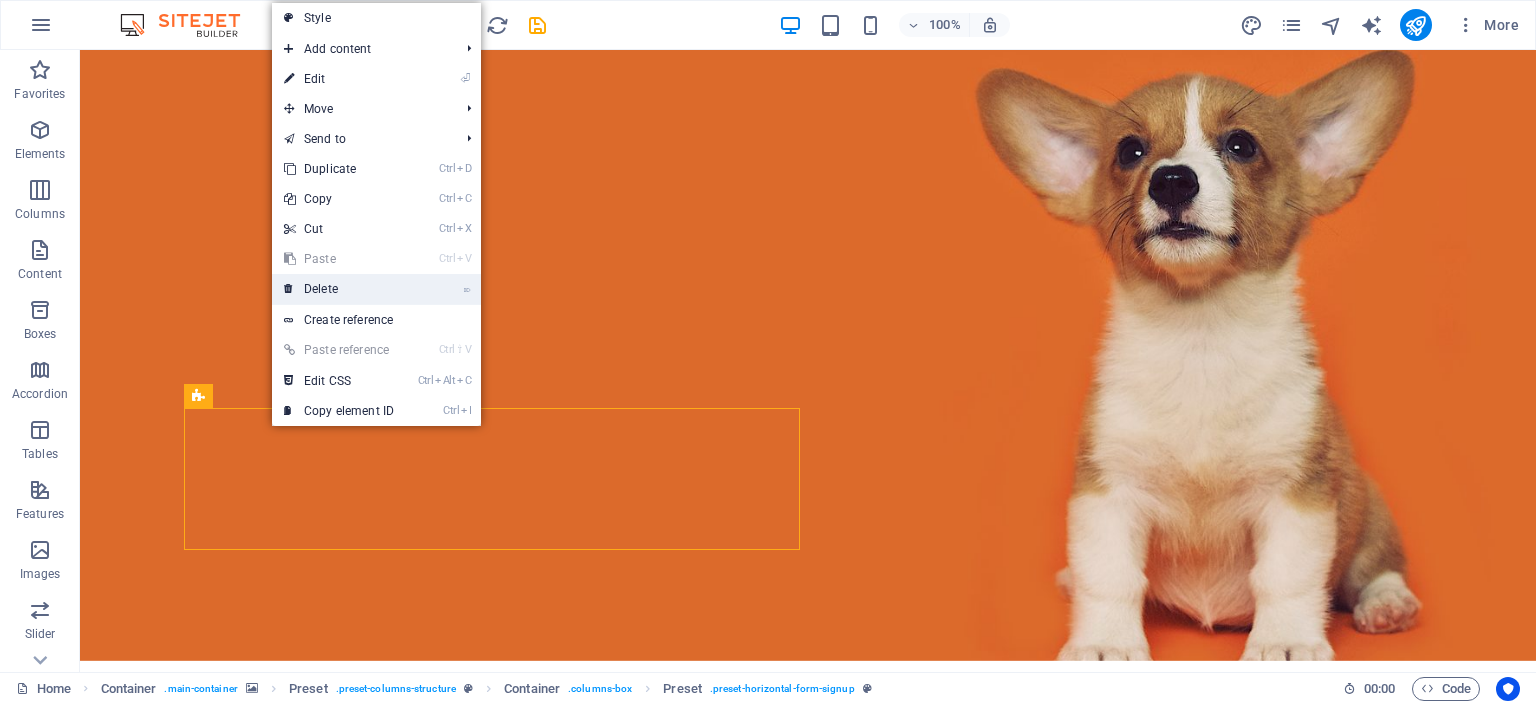 click on "⌦  Delete" at bounding box center (339, 289) 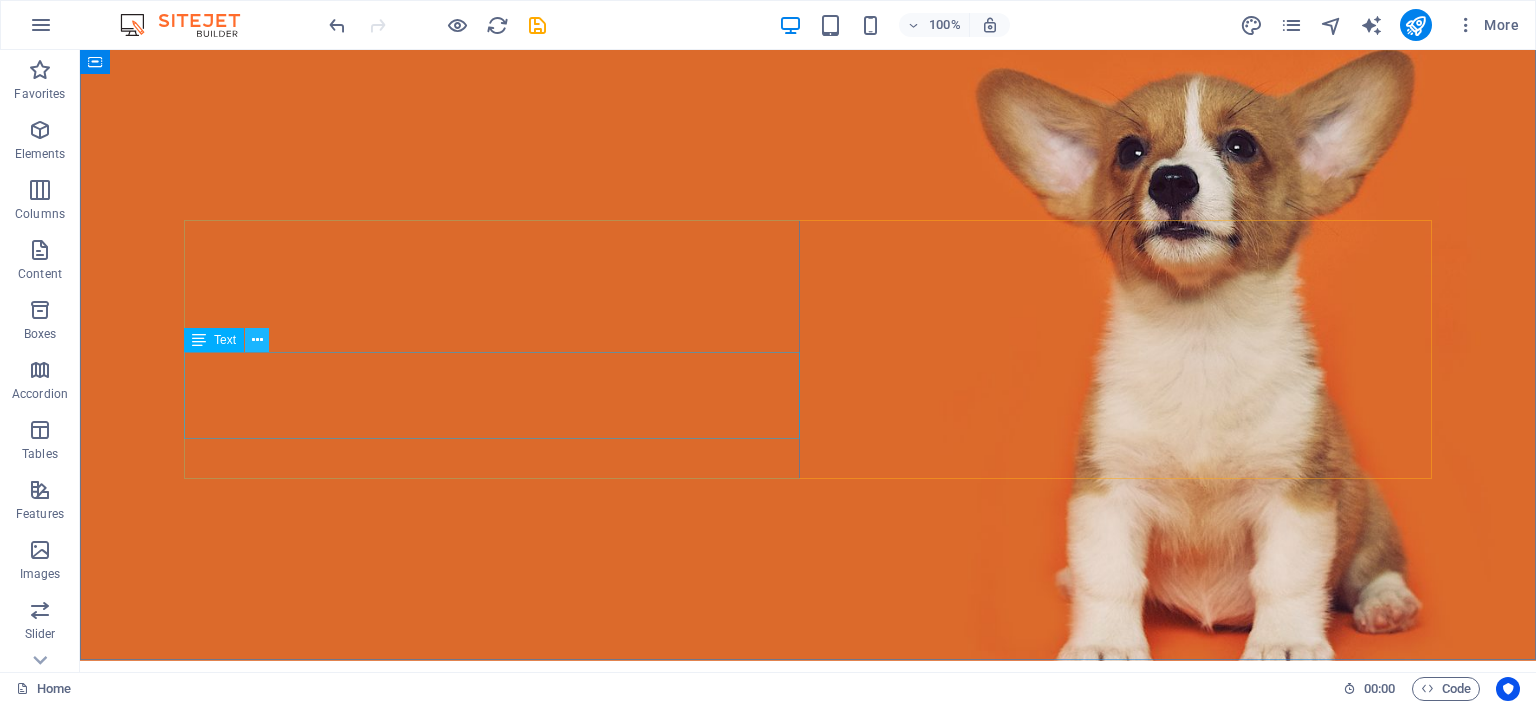 click at bounding box center [257, 340] 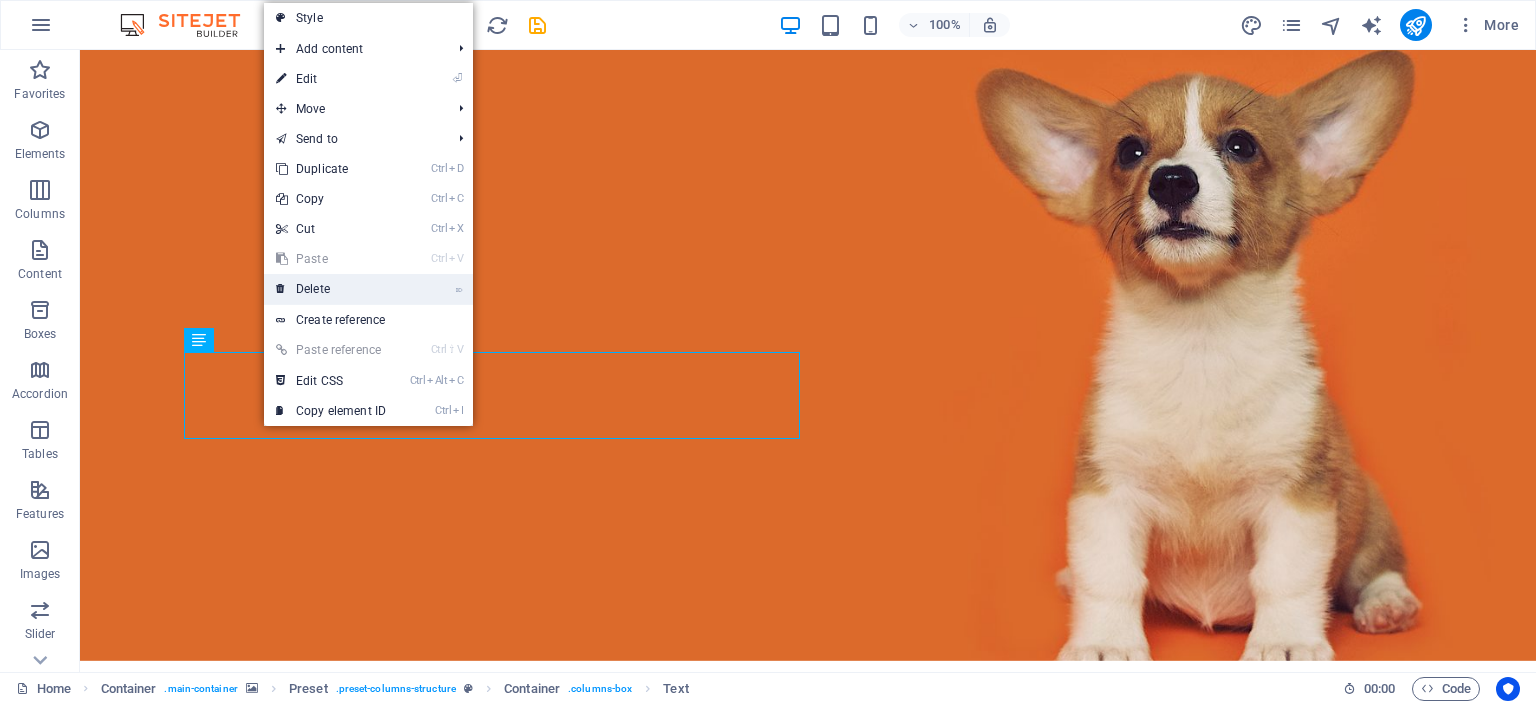 click on "⌦  Delete" at bounding box center [331, 289] 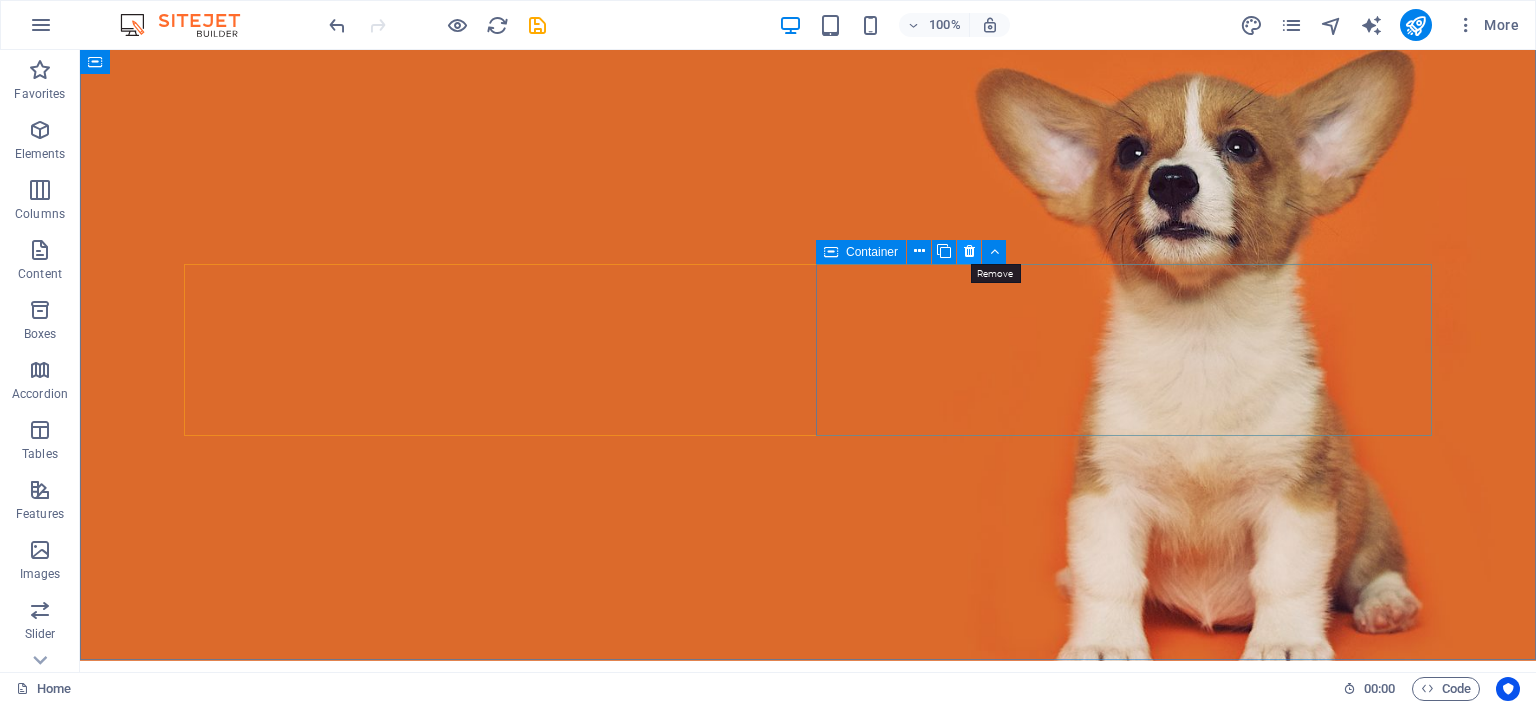 click at bounding box center [969, 251] 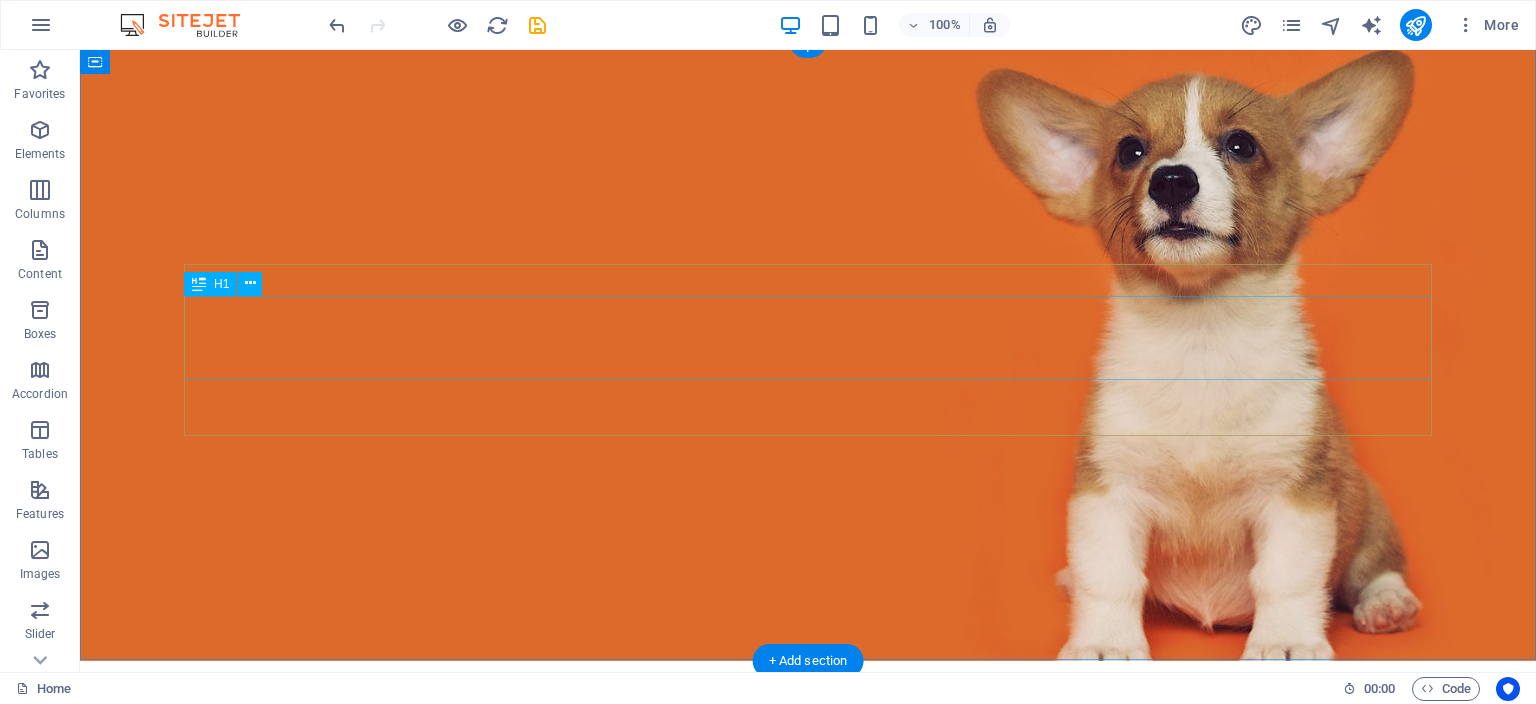 click on "Love dogs?" at bounding box center [808, 815] 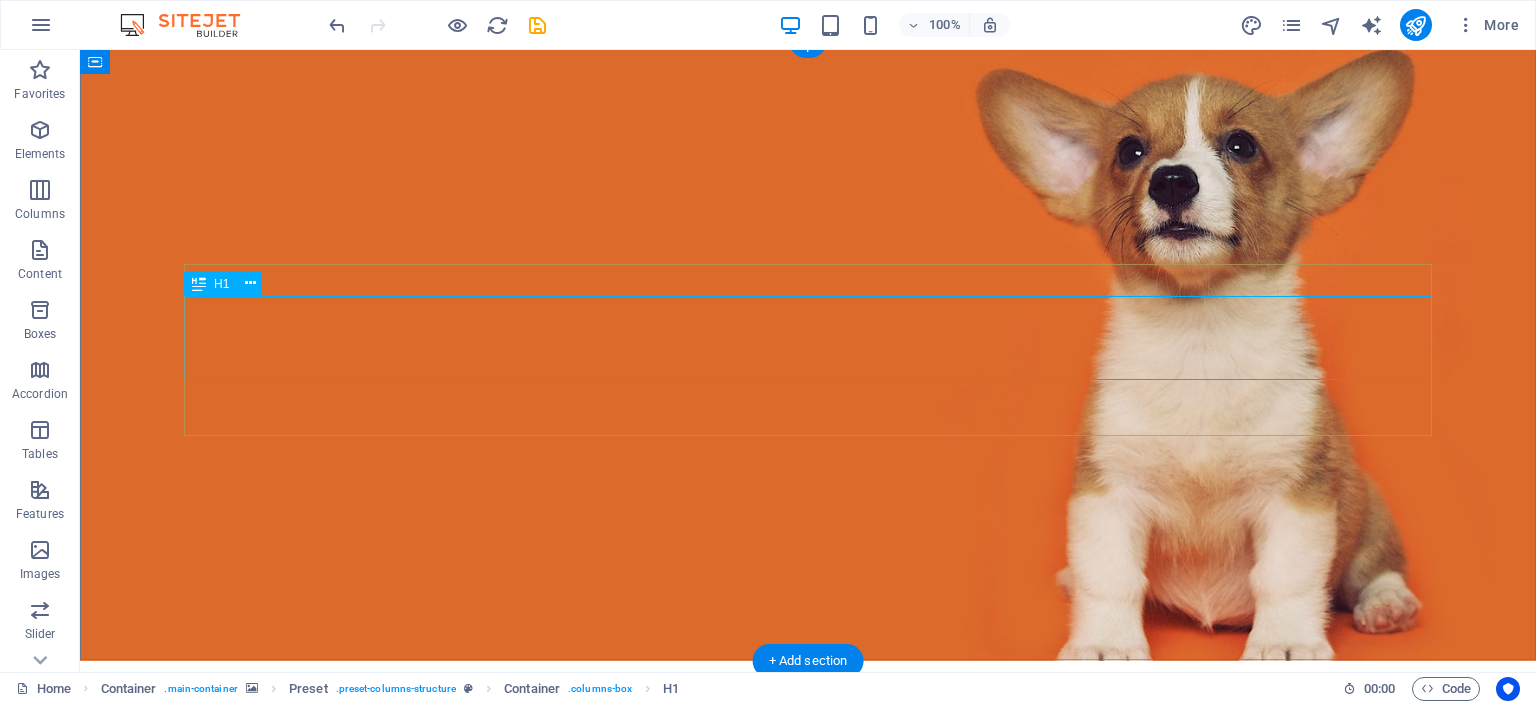 click on "Love dogs?" at bounding box center (808, 815) 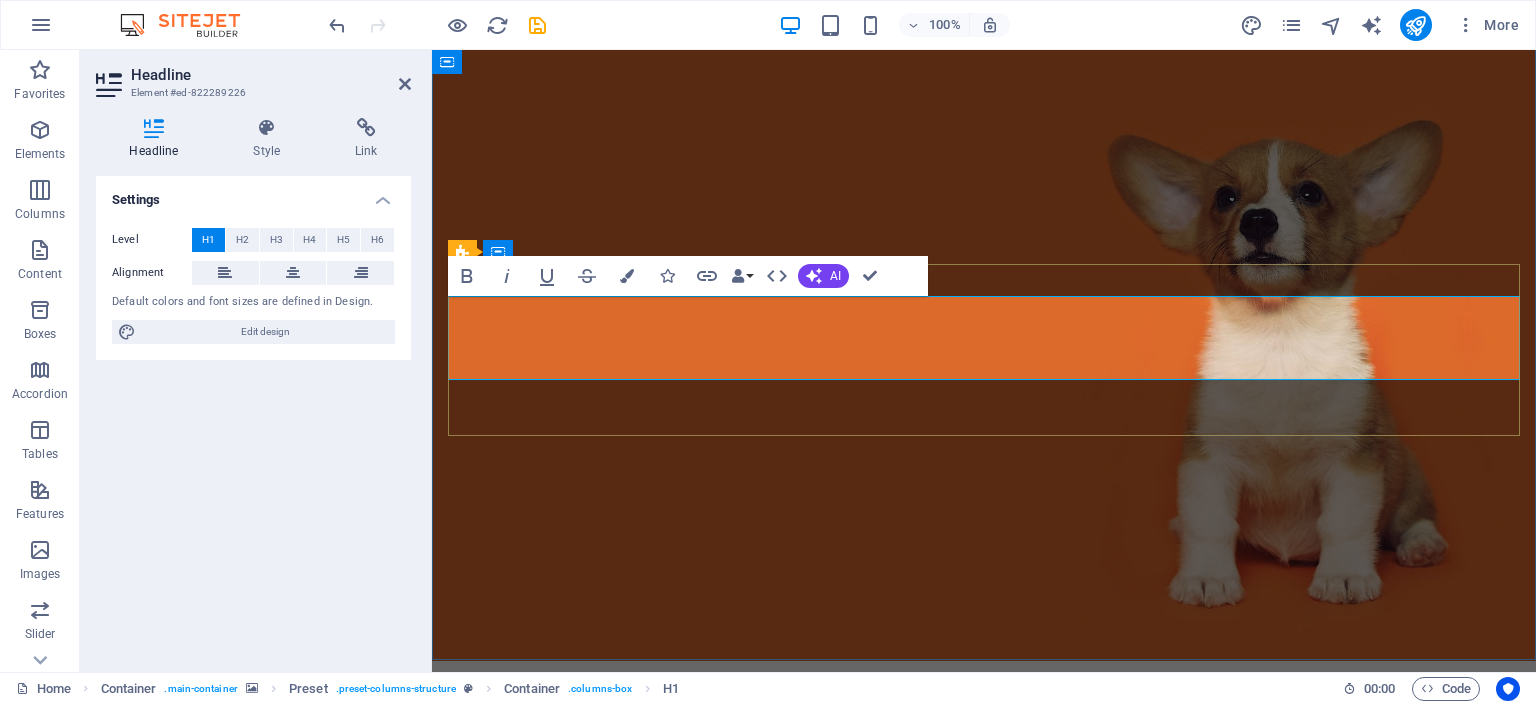 click on "Love dogs?" at bounding box center [984, 815] 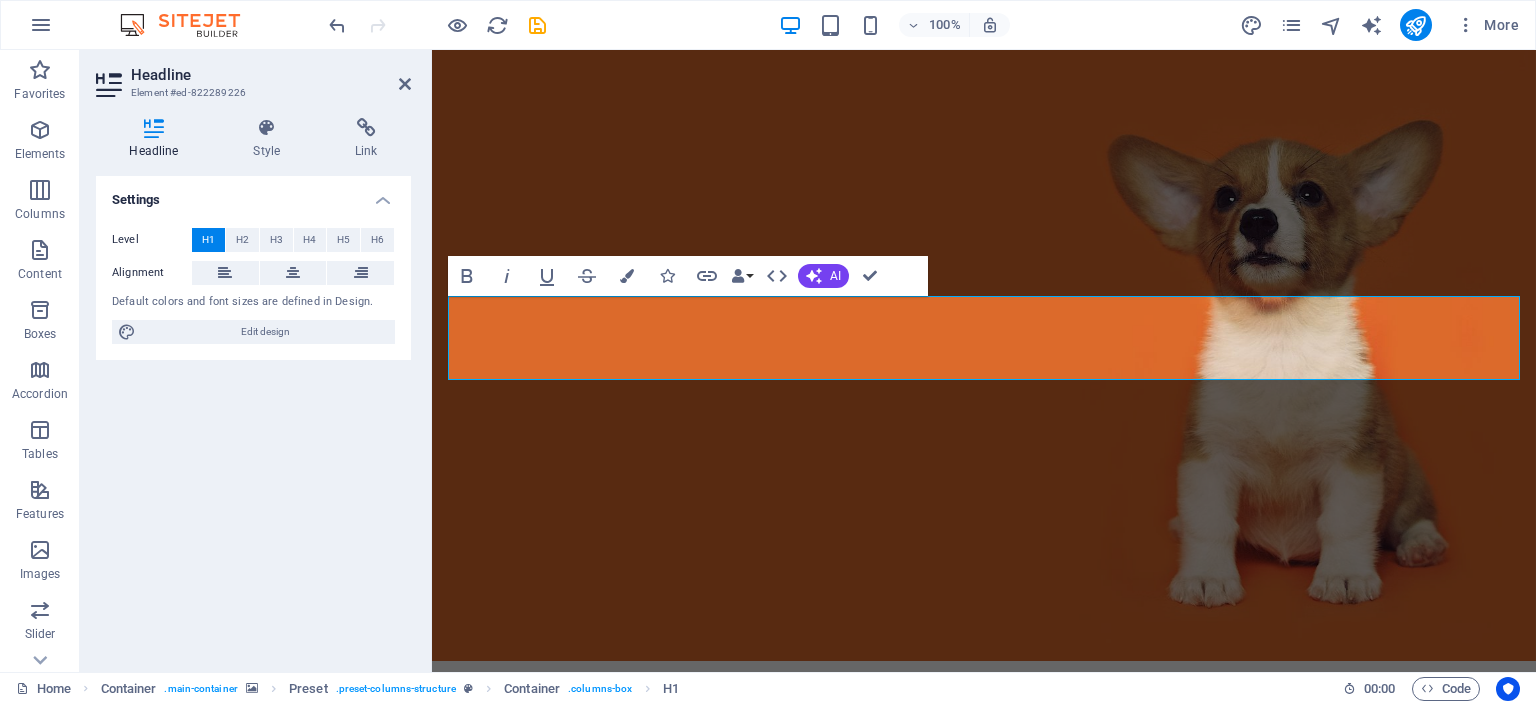 click at bounding box center [984, 350] 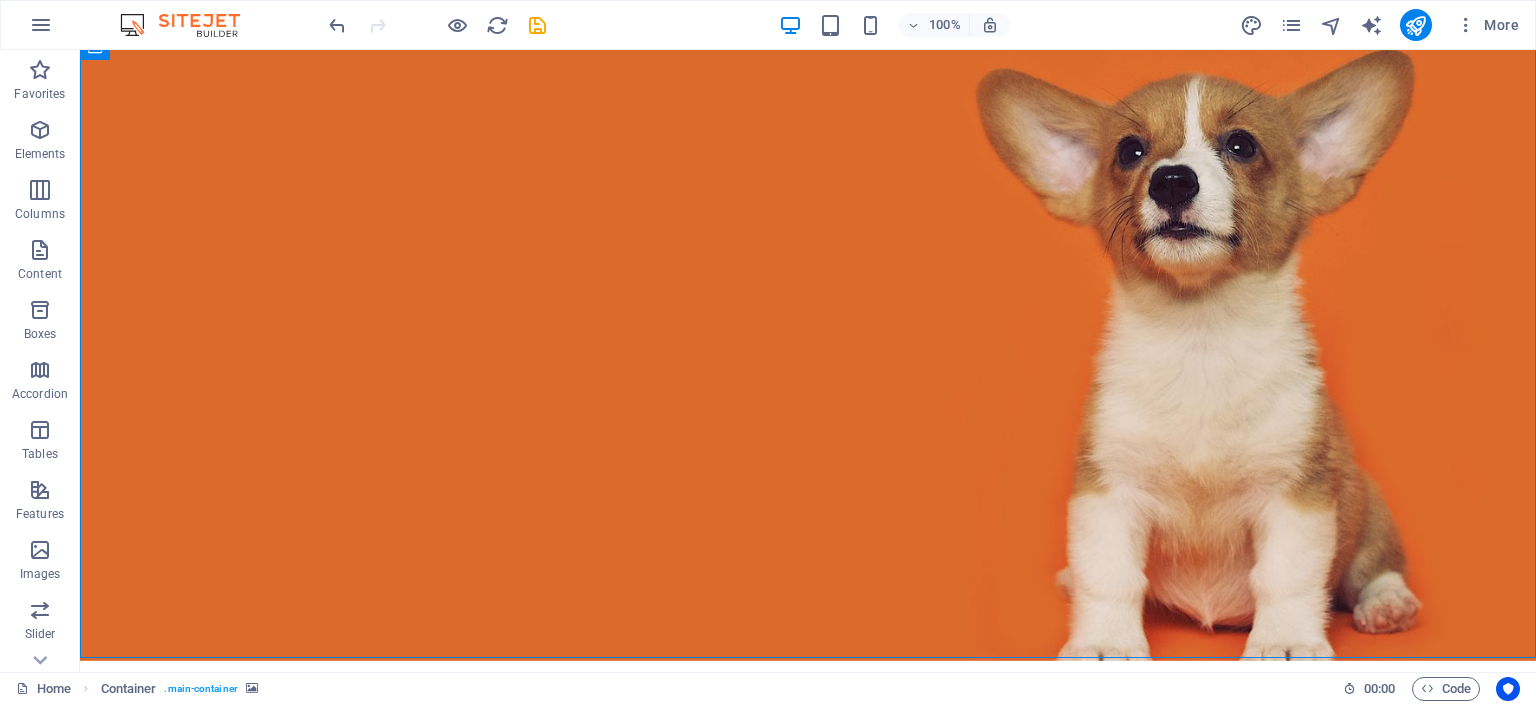 scroll, scrollTop: 60, scrollLeft: 0, axis: vertical 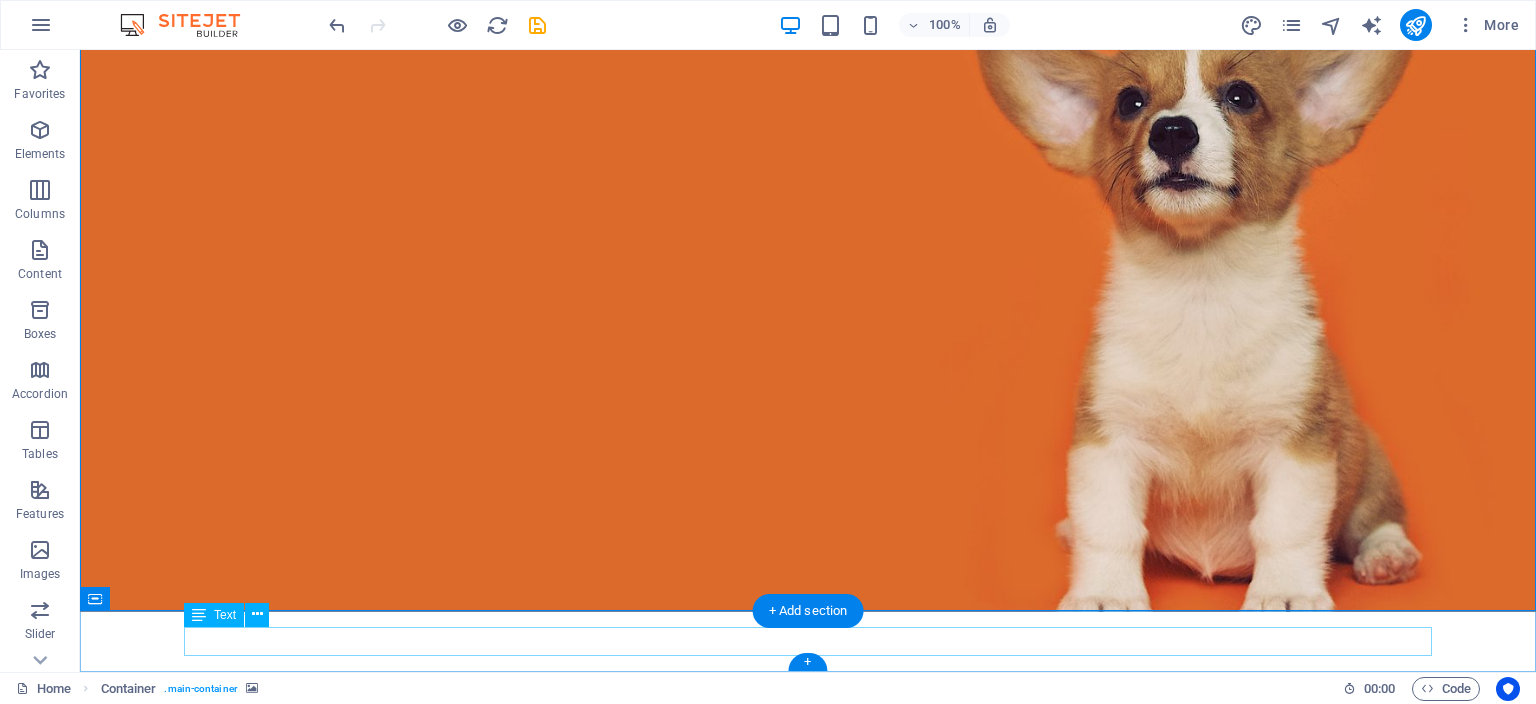 click on "Legal Notice  |  Privacy" at bounding box center [808, 974] 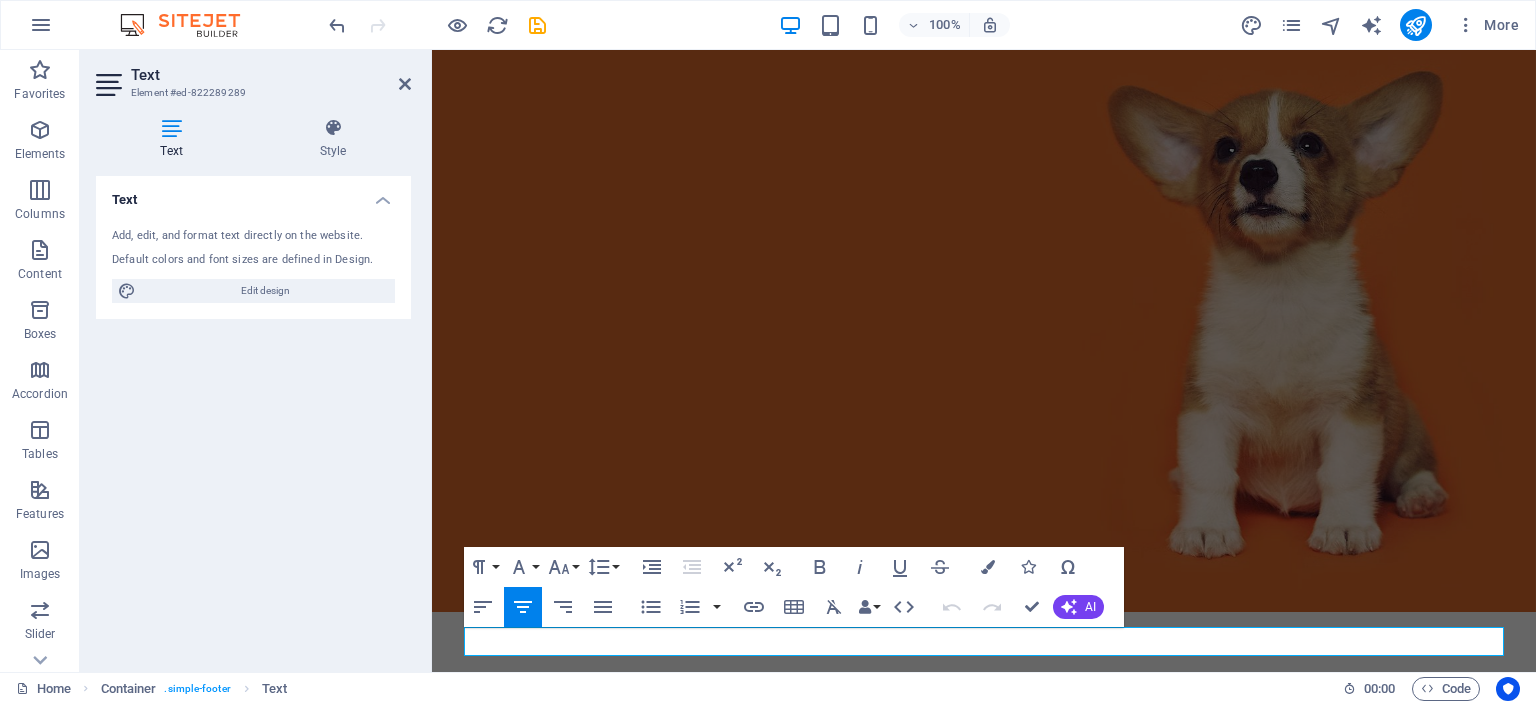 click on "Text Element #ed-822289289 Text Style Text Add, edit, and format text directly on the website. Default colors and font sizes are defined in Design. Edit design Alignment Left aligned Centered Right aligned Preset Element Layout How this element expands within the layout (Flexbox). Size Default auto px % 1/1 1/2 1/3 1/4 1/5 1/6 1/7 1/8 1/9 1/10 Grow Shrink Order Container layout Visible Visible Opacity 100 % Overflow Spacing Margin Default auto px % rem vw vh Custom Custom auto px % rem vw vh auto px % rem vw vh auto px % rem vw vh auto px % rem vw vh Padding Default px rem % vh vw Custom Custom px rem % vh vw px rem % vh vw px rem % vh vw px rem % vh vw Border Style              - Width 1 auto px rem % vh vw Custom Custom 1 auto px rem % vh vw 1 auto px rem % vh vw 1 auto px rem % vh vw 1 auto px rem % vh vw  - Color Round corners Default px rem % vh vw Custom Custom px rem % vh vw px rem % vh vw px rem % vh vw px rem % vh vw Shadow Default None Outside Inside Color X offset 0 px rem vh vw Y offset" at bounding box center [256, 361] 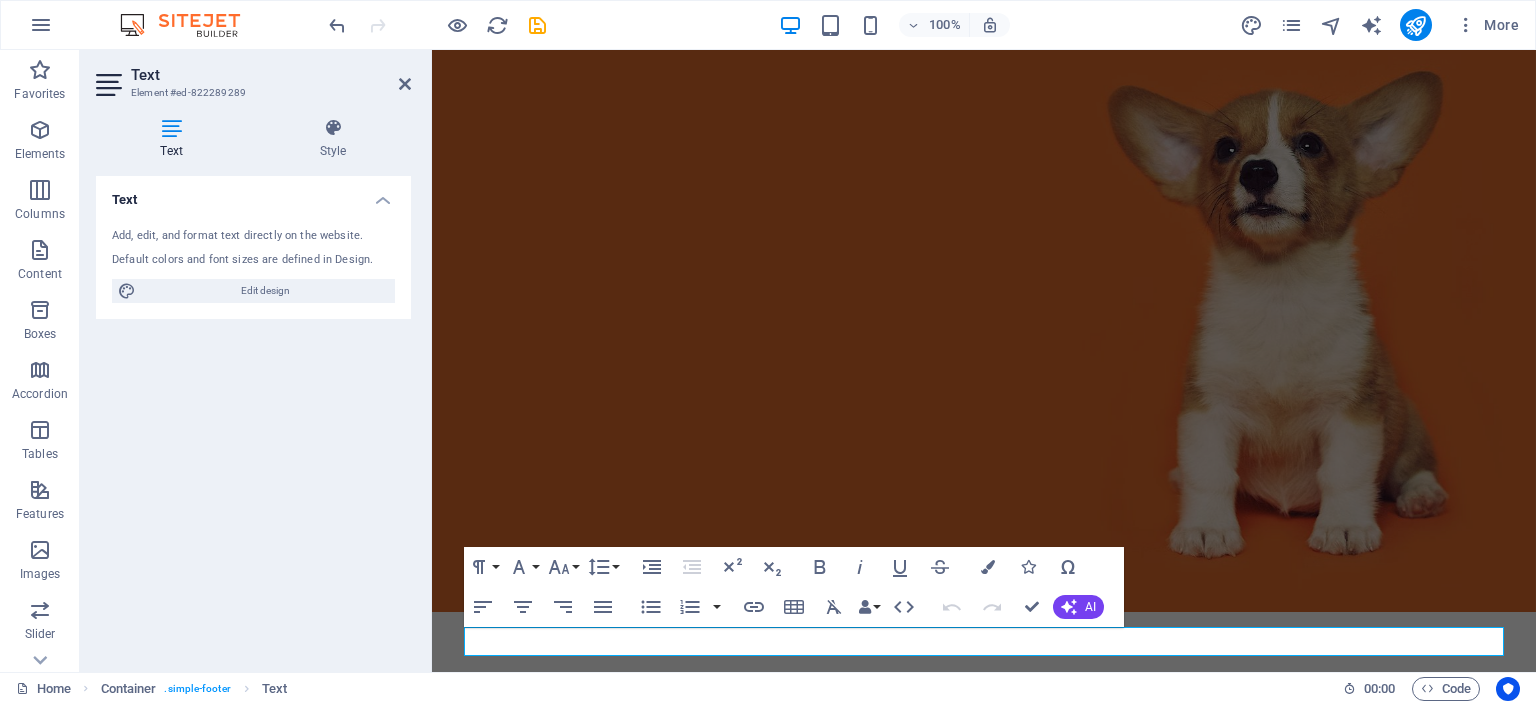 click on "Text Element #ed-822289289 Text Style Text Add, edit, and format text directly on the website. Default colors and font sizes are defined in Design. Edit design Alignment Left aligned Centered Right aligned Preset Element Layout How this element expands within the layout (Flexbox). Size Default auto px % 1/1 1/2 1/3 1/4 1/5 1/6 1/7 1/8 1/9 1/10 Grow Shrink Order Container layout Visible Visible Opacity 100 % Overflow Spacing Margin Default auto px % rem vw vh Custom Custom auto px % rem vw vh auto px % rem vw vh auto px % rem vw vh auto px % rem vw vh Padding Default px rem % vh vw Custom Custom px rem % vh vw px rem % vh vw px rem % vh vw px rem % vh vw Border Style              - Width 1 auto px rem % vh vw Custom Custom 1 auto px rem % vh vw 1 auto px rem % vh vw 1 auto px rem % vh vw 1 auto px rem % vh vw  - Color Round corners Default px rem % vh vw Custom Custom px rem % vh vw px rem % vh vw px rem % vh vw px rem % vh vw Shadow Default None Outside Inside Color X offset 0 px rem vh vw Y offset" at bounding box center (256, 361) 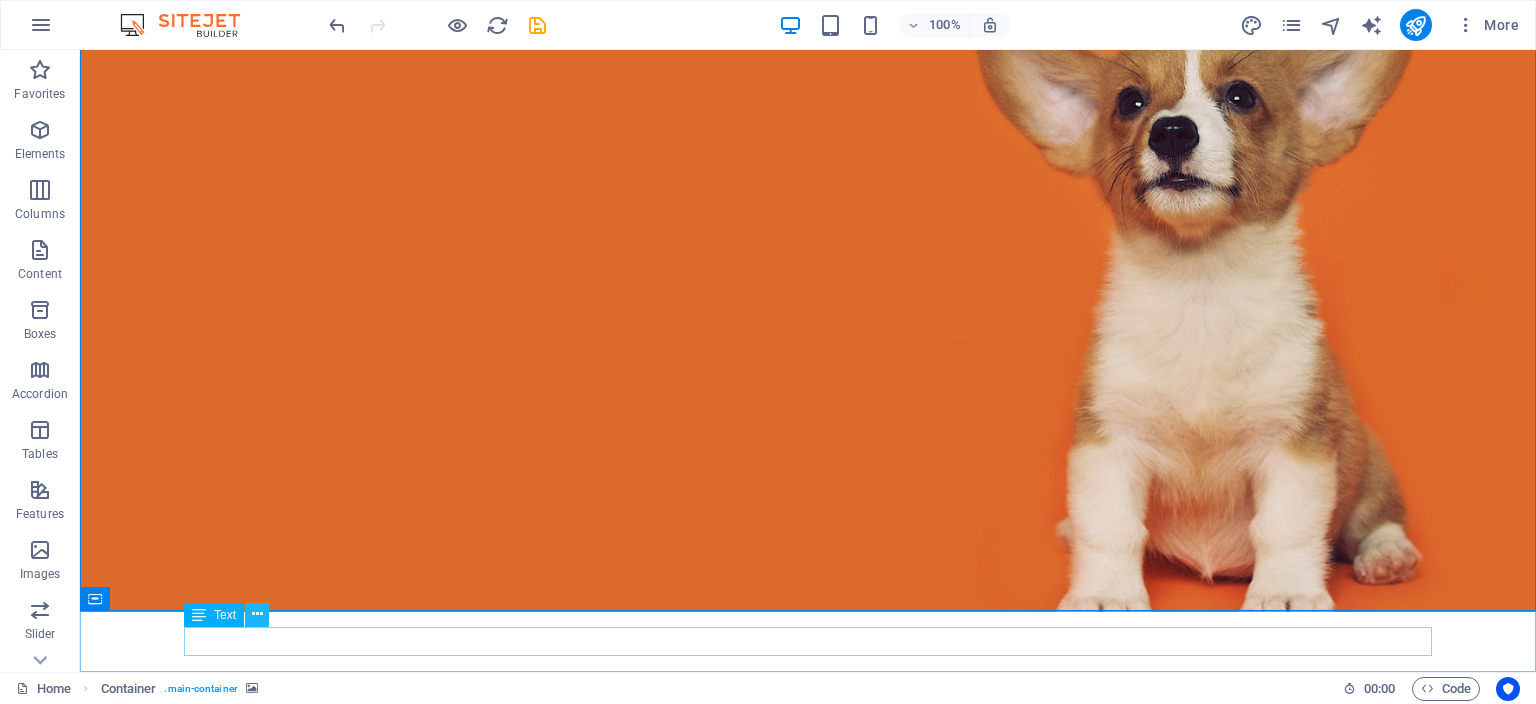 click at bounding box center (257, 614) 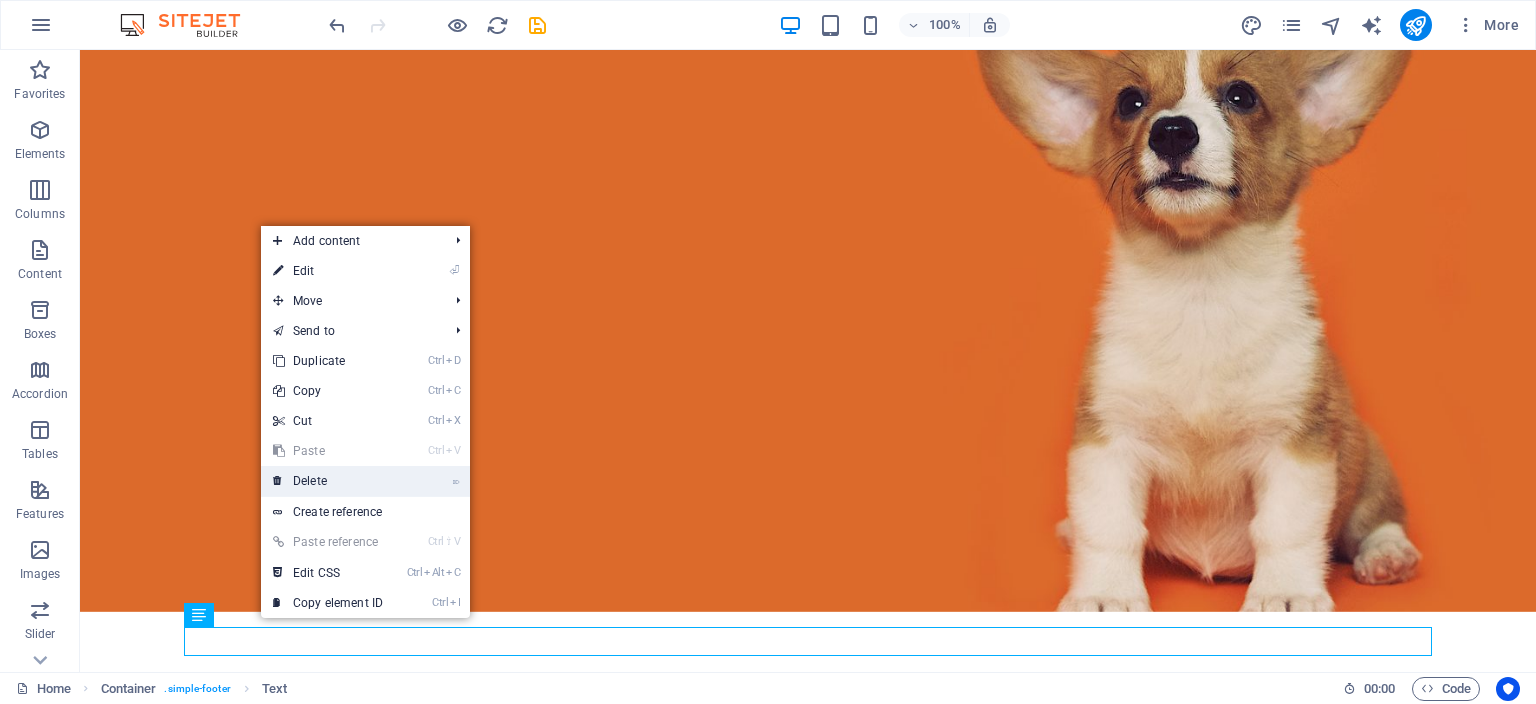 click on "⌦  Delete" at bounding box center (328, 481) 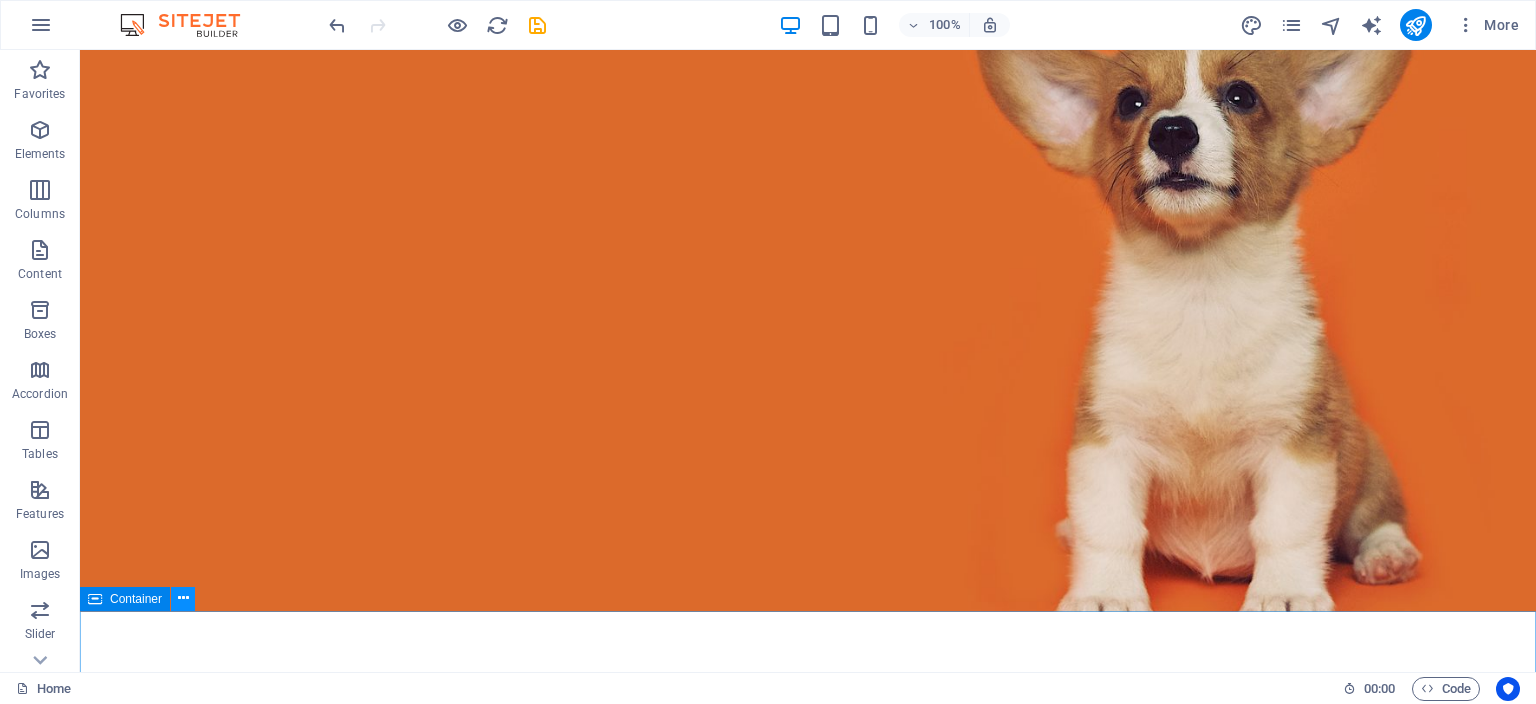 click at bounding box center [183, 598] 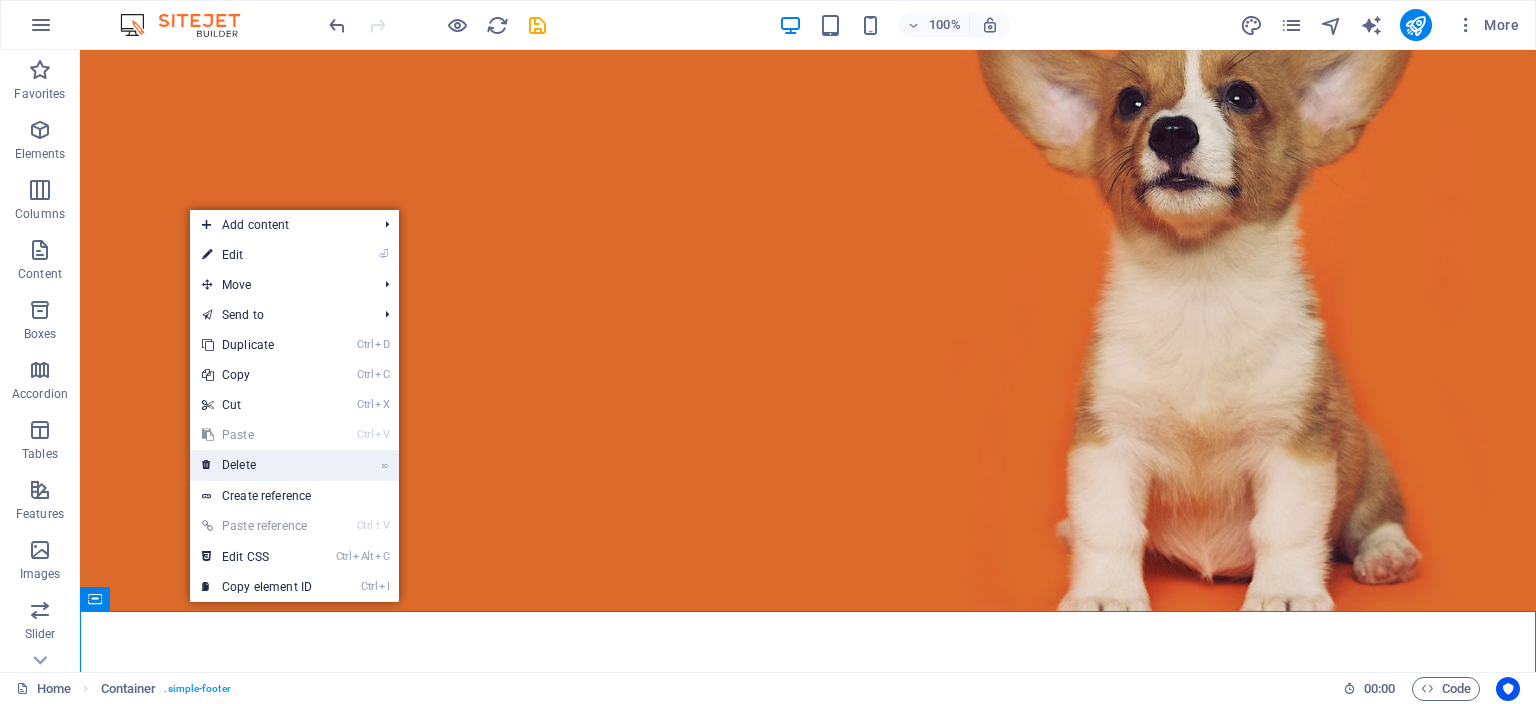 click on "⌦  Delete" at bounding box center (257, 465) 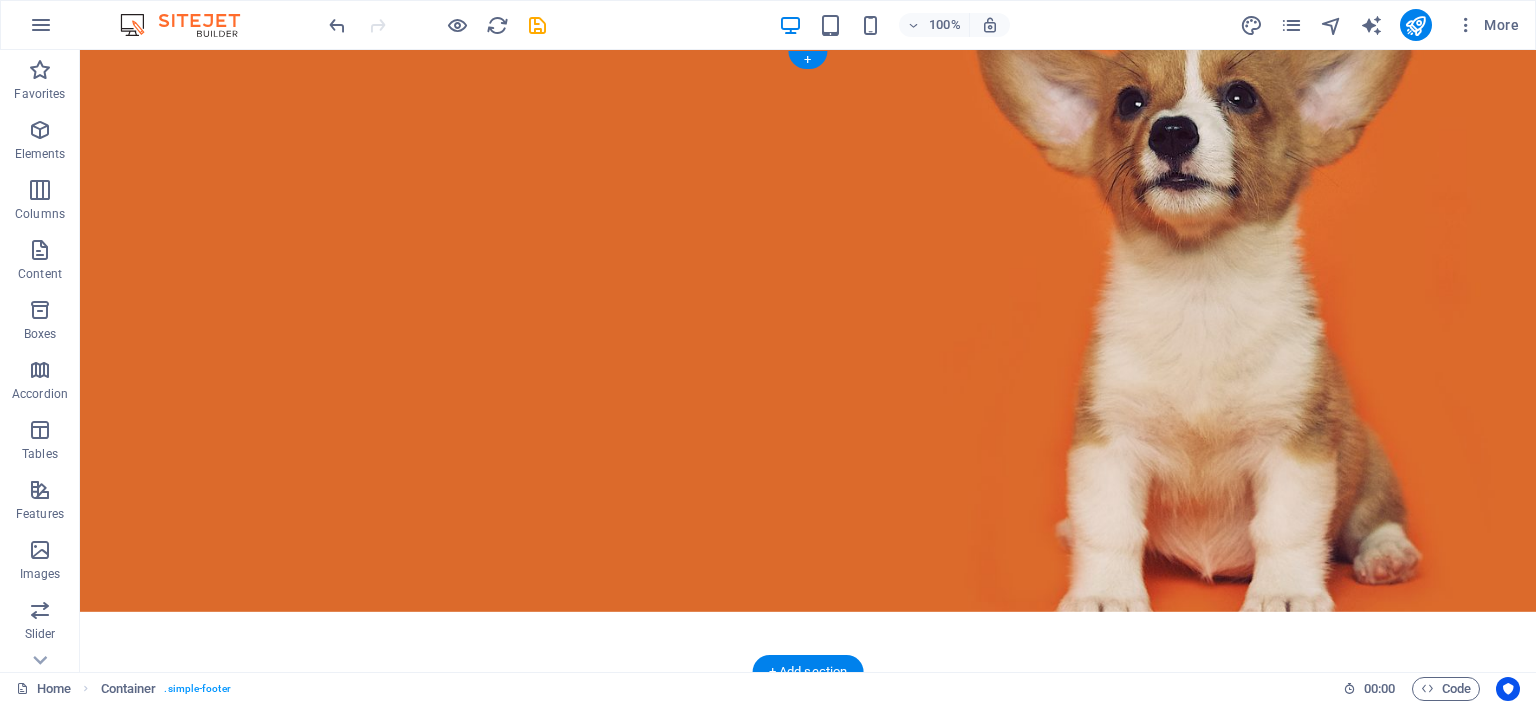 scroll, scrollTop: 0, scrollLeft: 0, axis: both 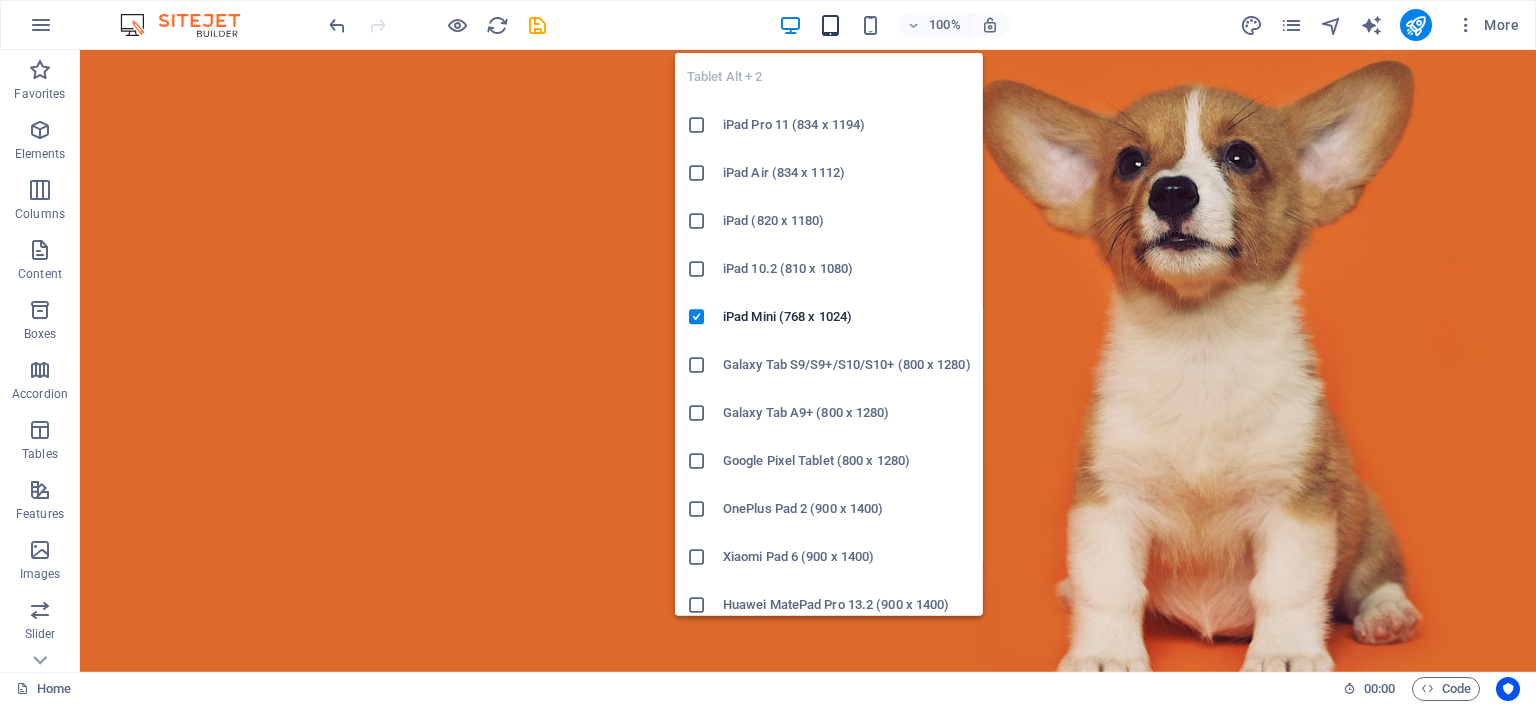click at bounding box center (830, 25) 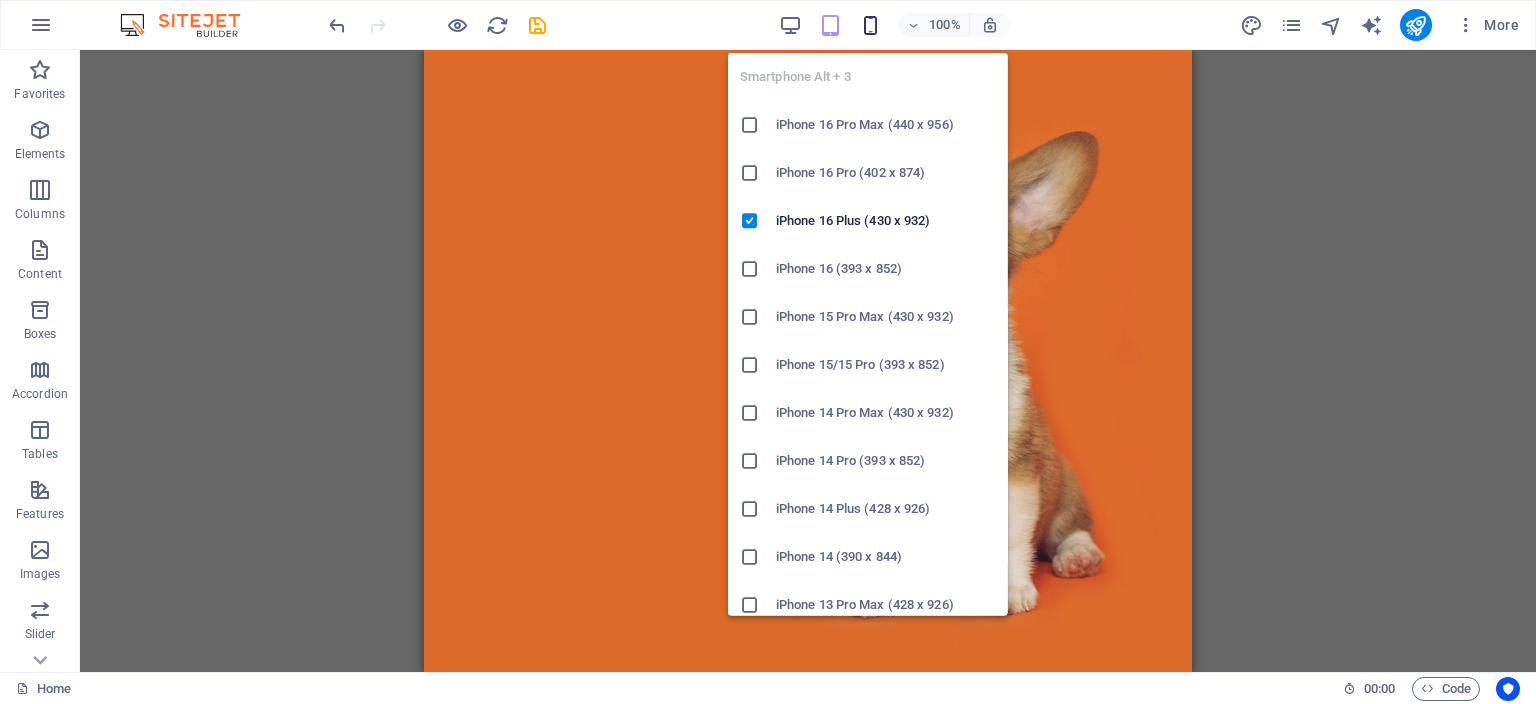 click at bounding box center (870, 25) 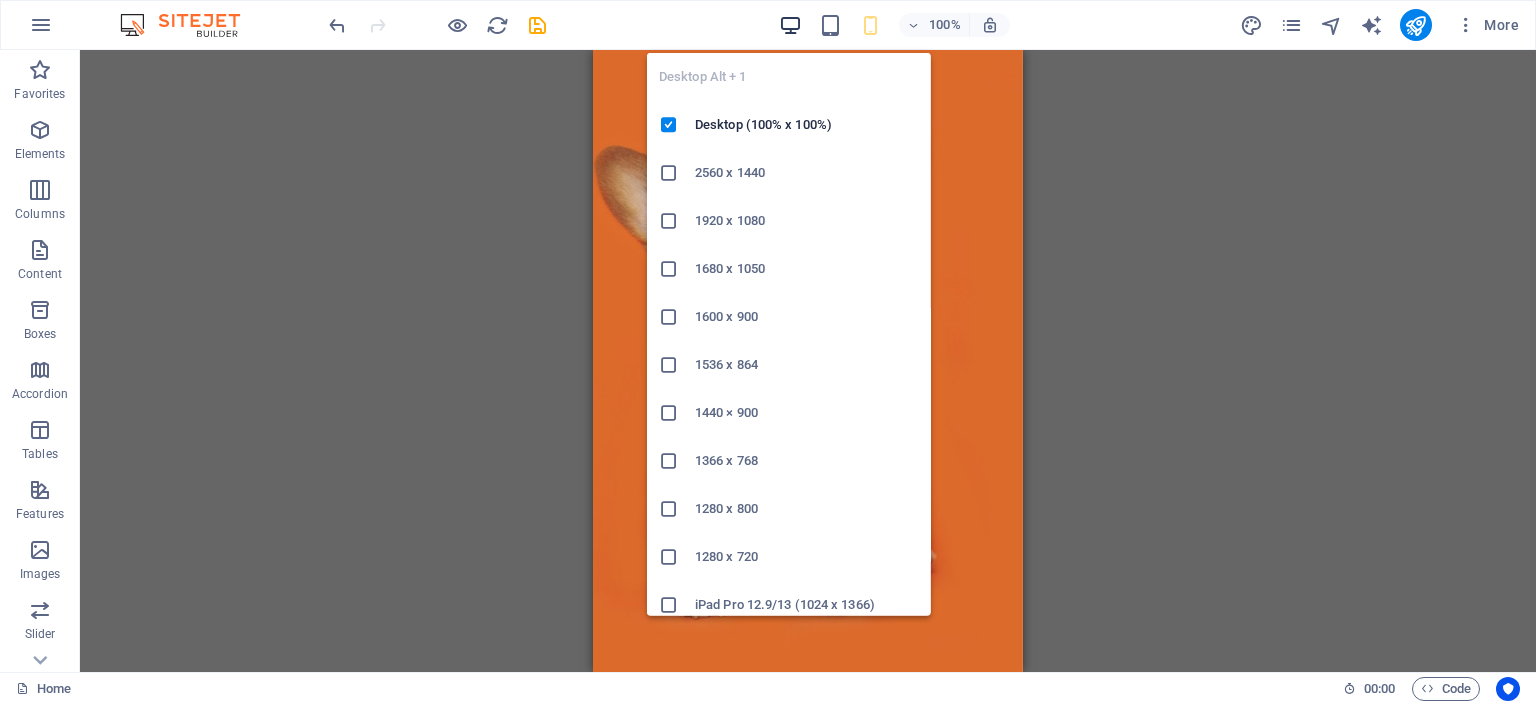 click at bounding box center (790, 25) 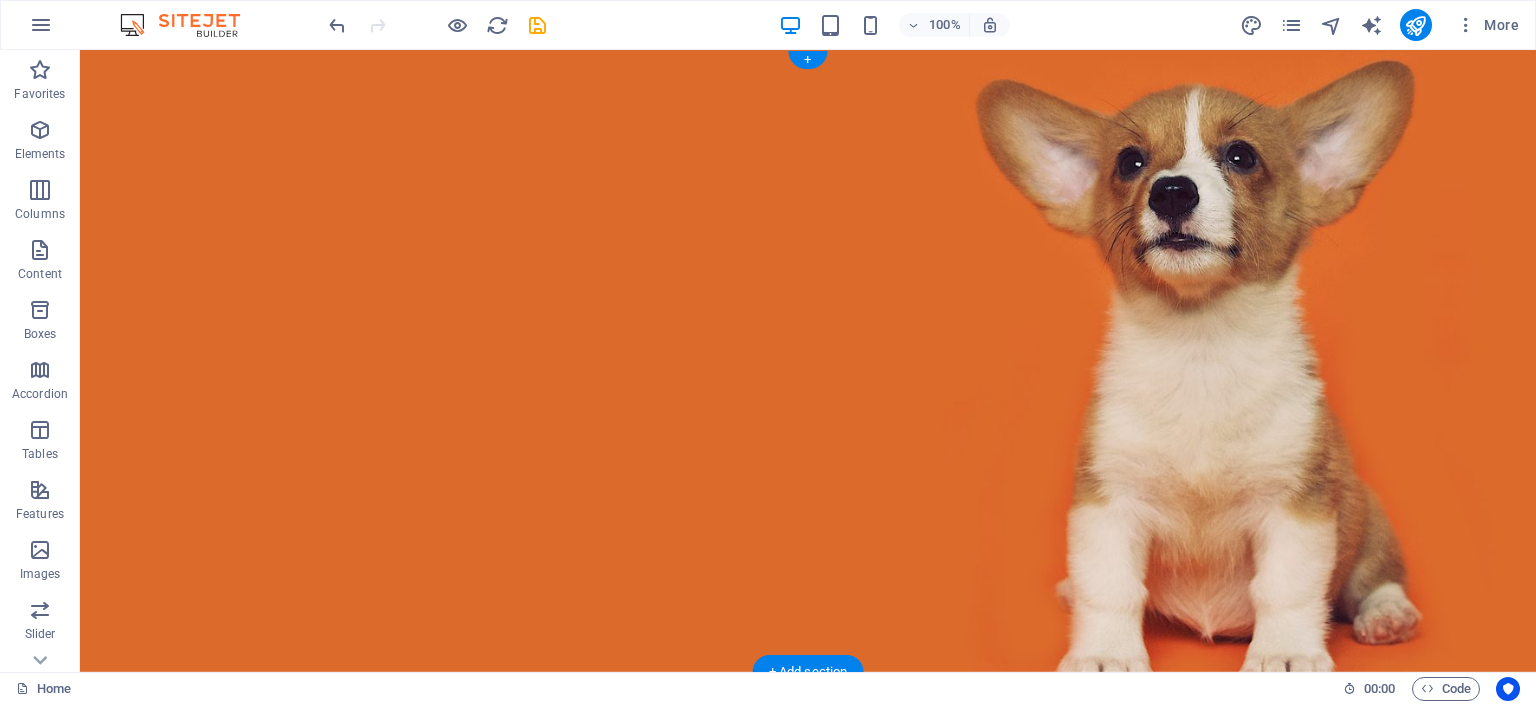 click at bounding box center (808, 361) 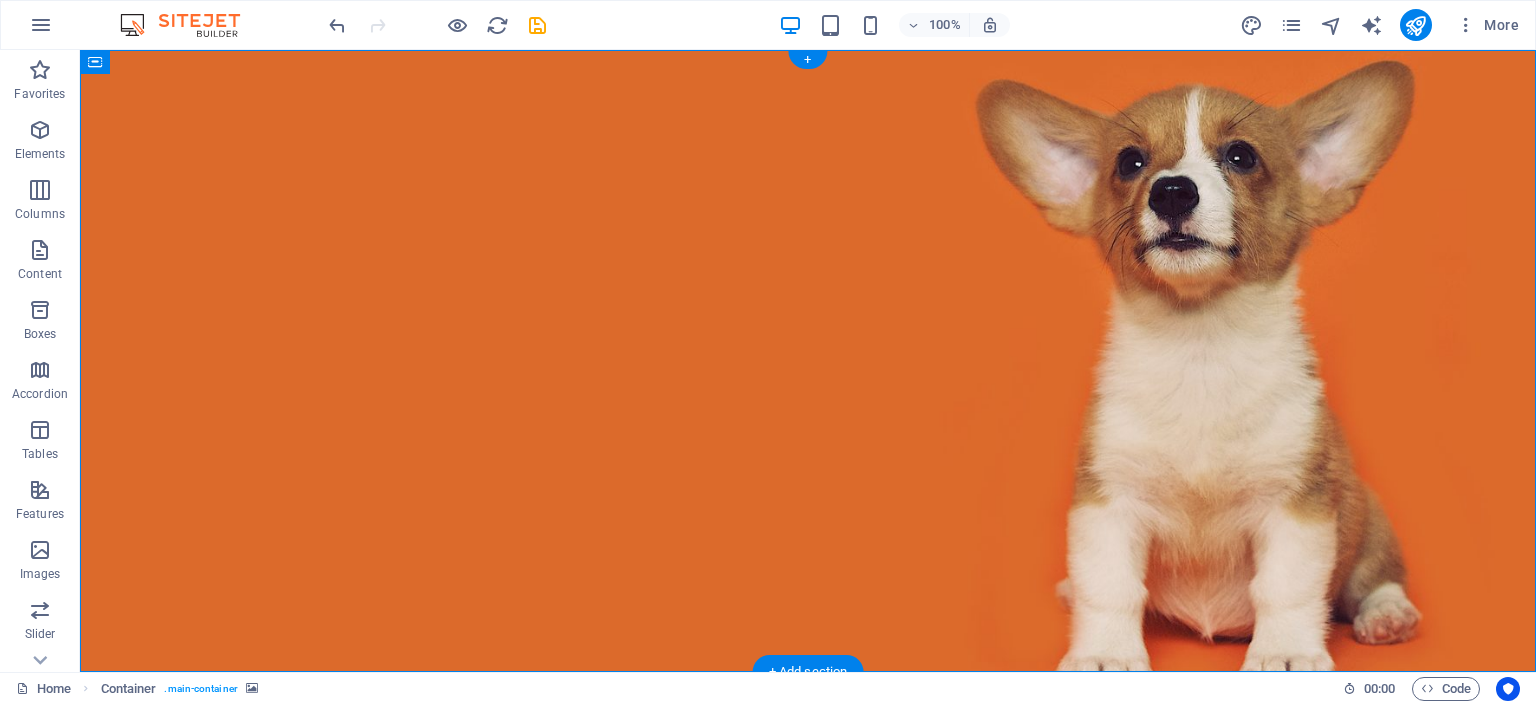 click at bounding box center [808, 361] 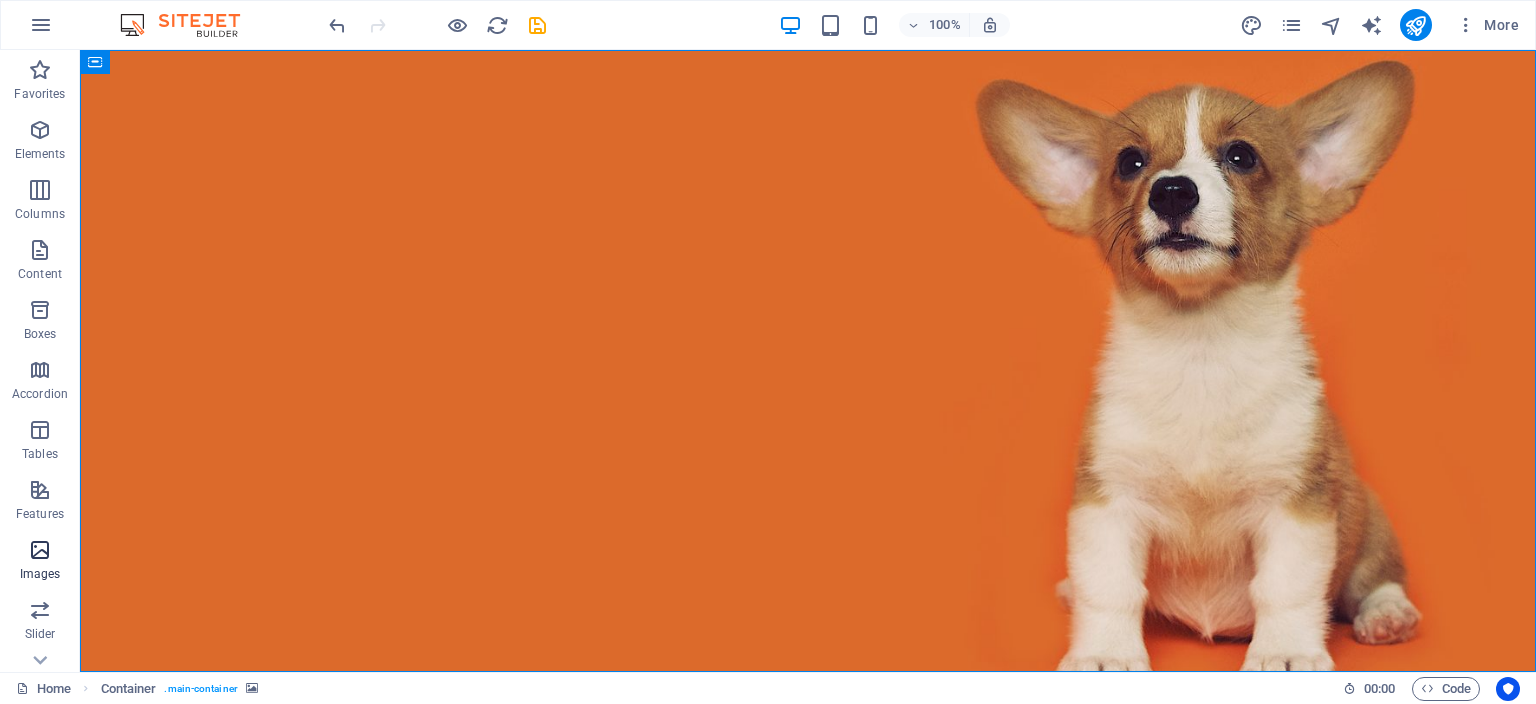 click at bounding box center [40, 550] 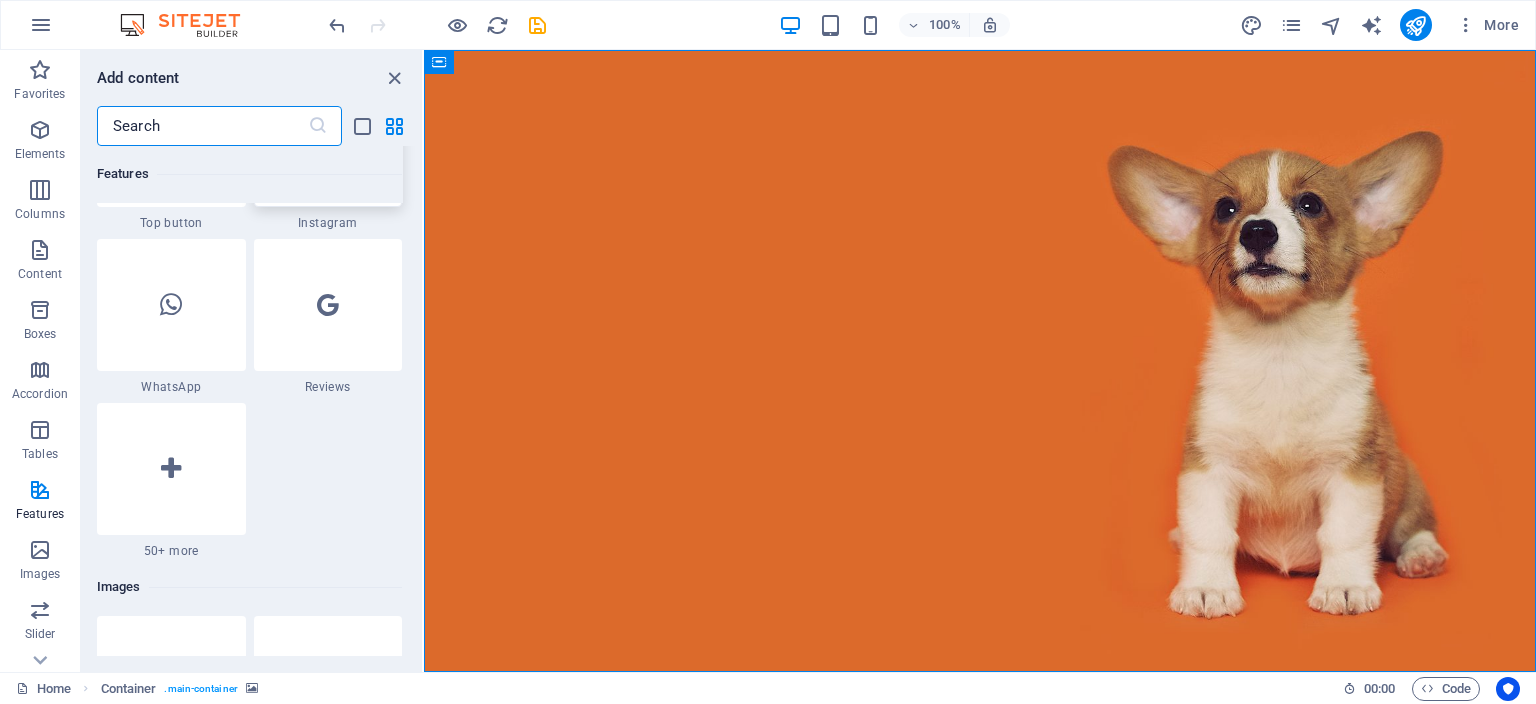 scroll, scrollTop: 9714, scrollLeft: 0, axis: vertical 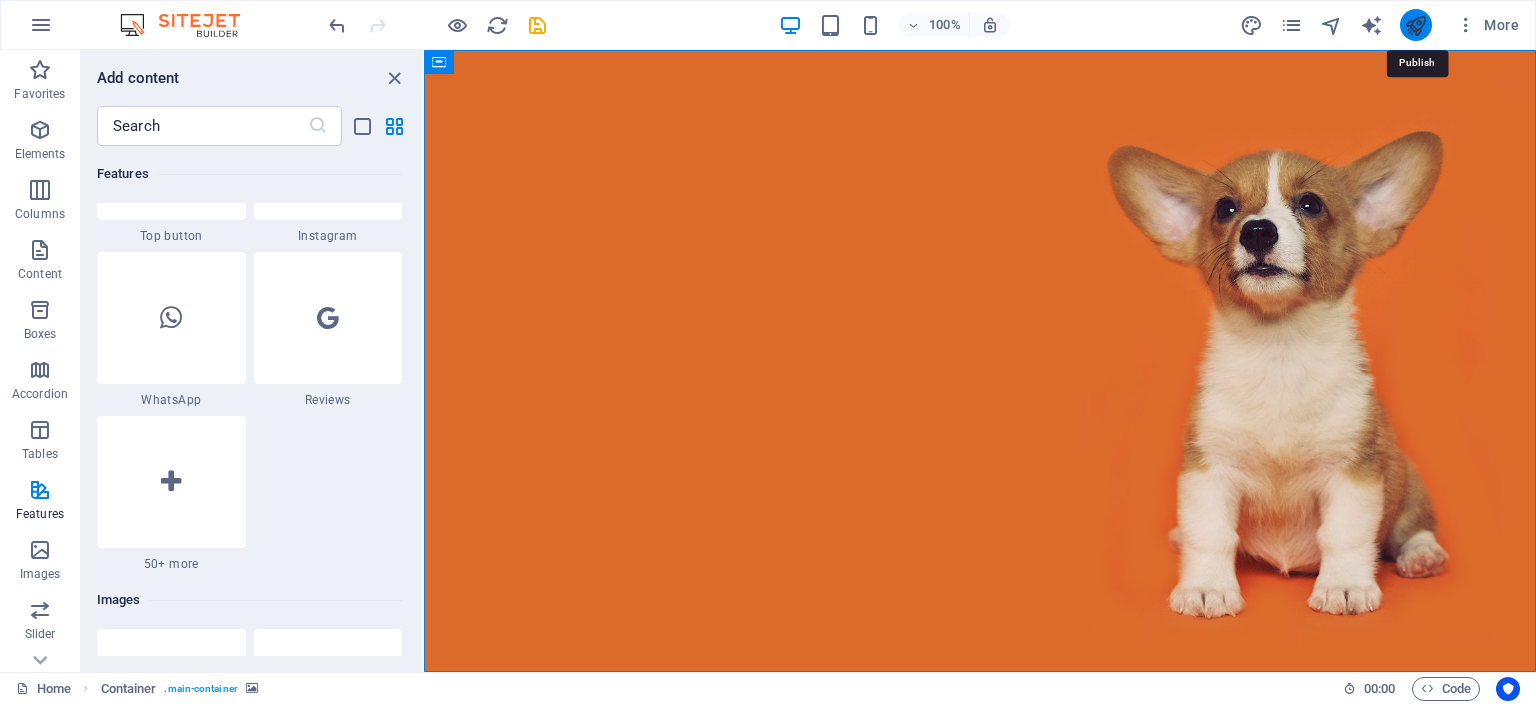 click at bounding box center (1415, 25) 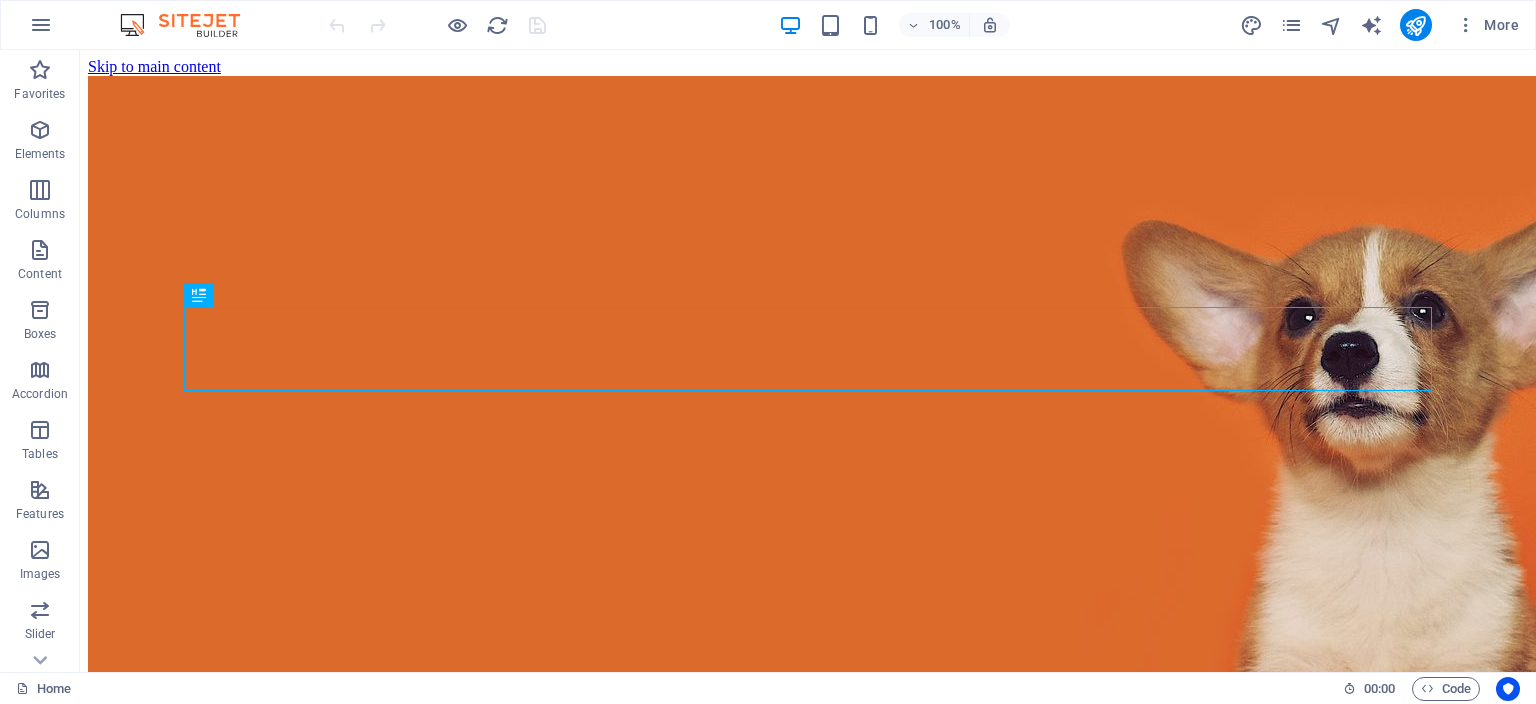 scroll, scrollTop: 0, scrollLeft: 0, axis: both 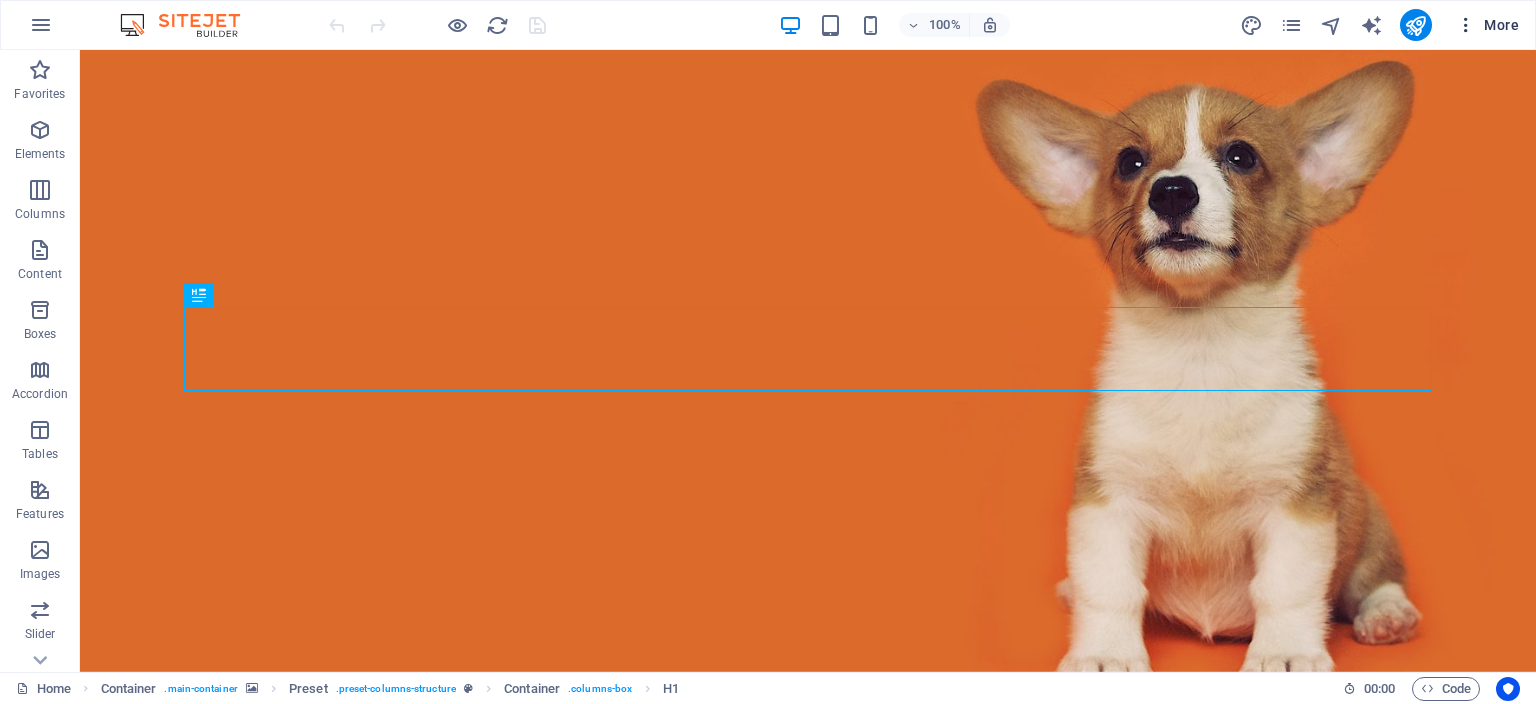 click on "More" at bounding box center [1487, 25] 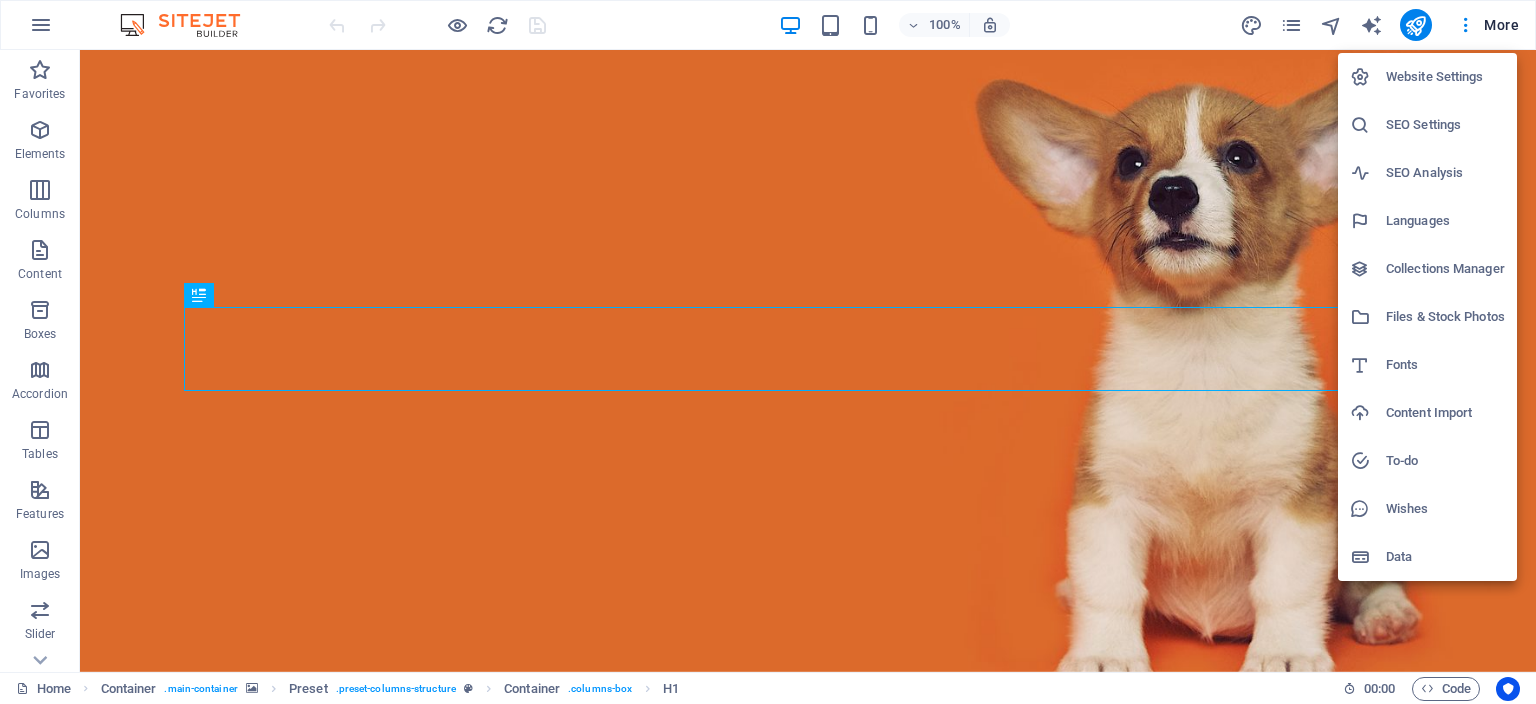 click at bounding box center (768, 352) 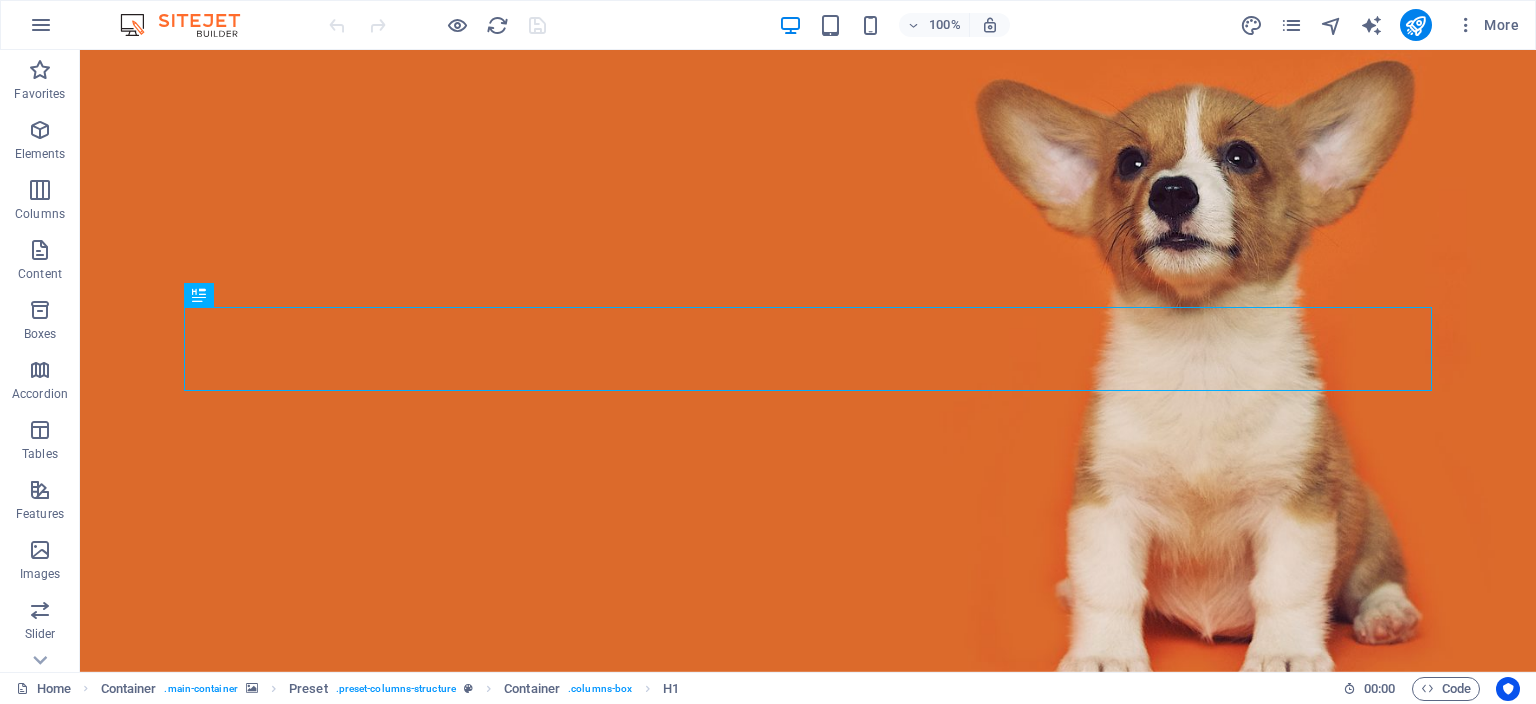 click at bounding box center (190, 25) 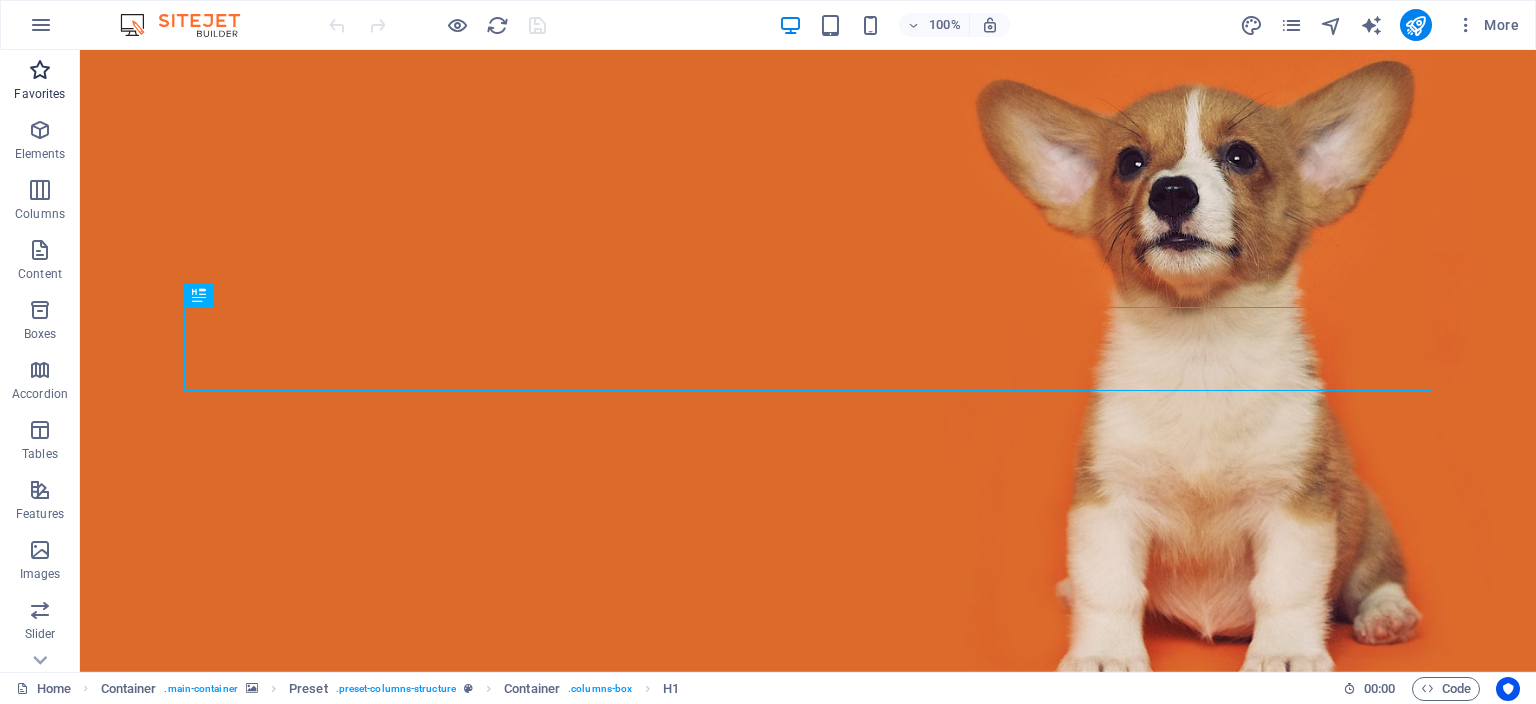 click on "Favorites" at bounding box center [39, 94] 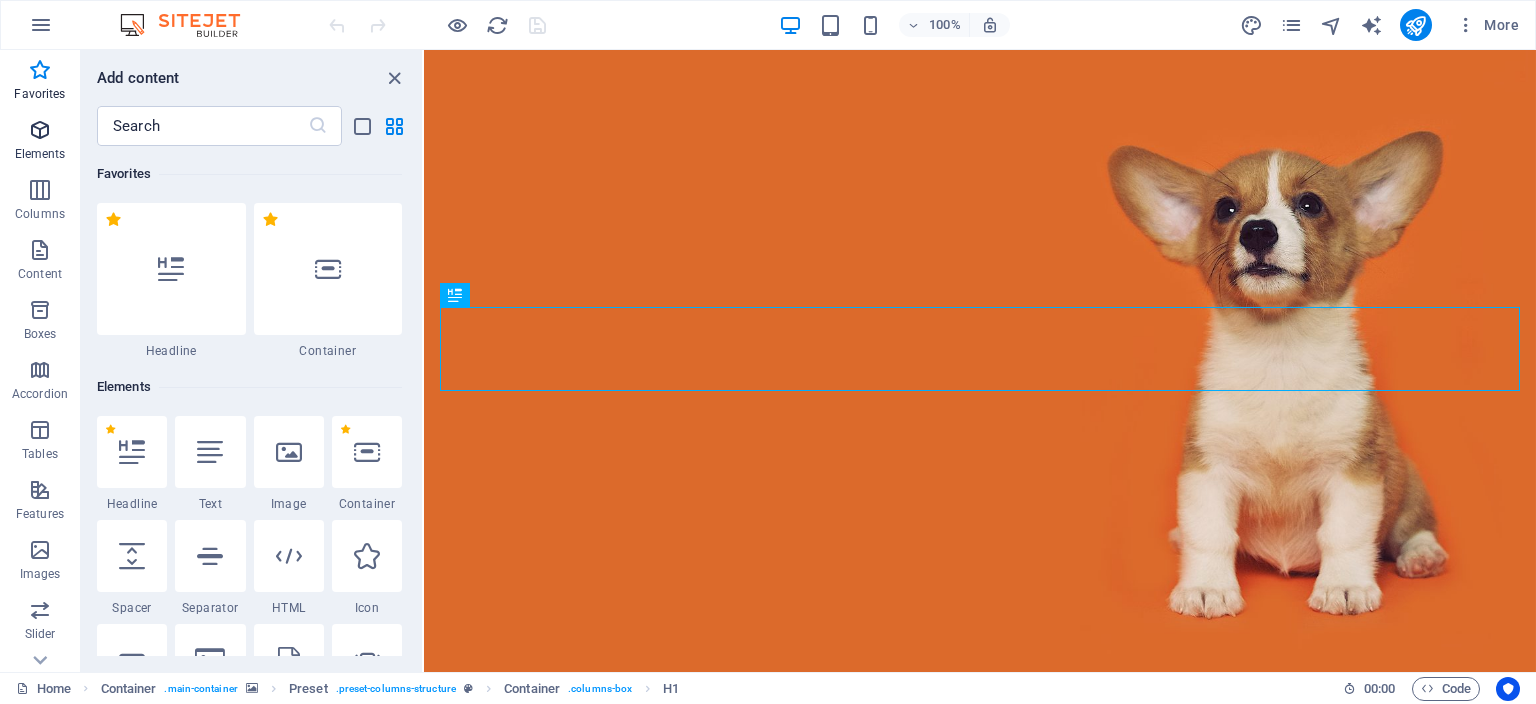 click at bounding box center [40, 130] 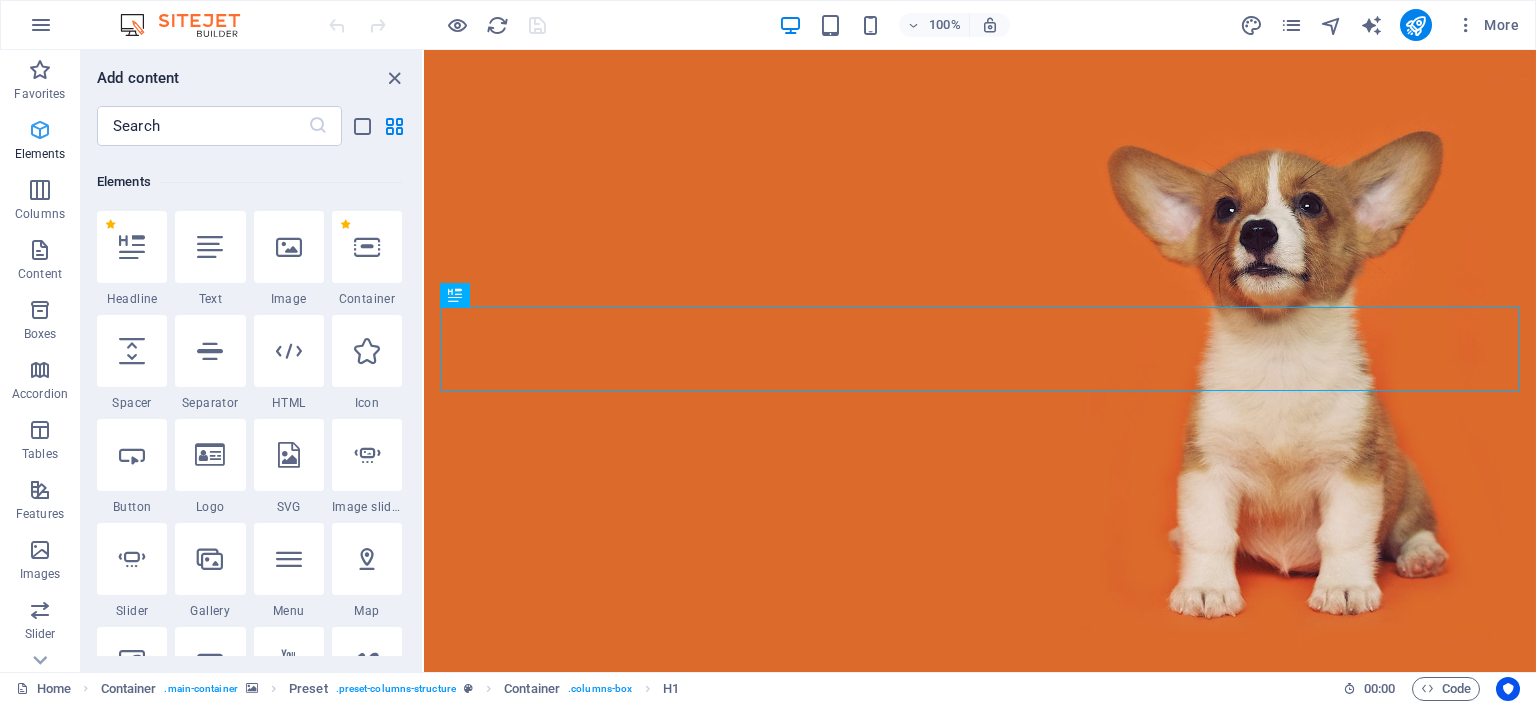 scroll, scrollTop: 213, scrollLeft: 0, axis: vertical 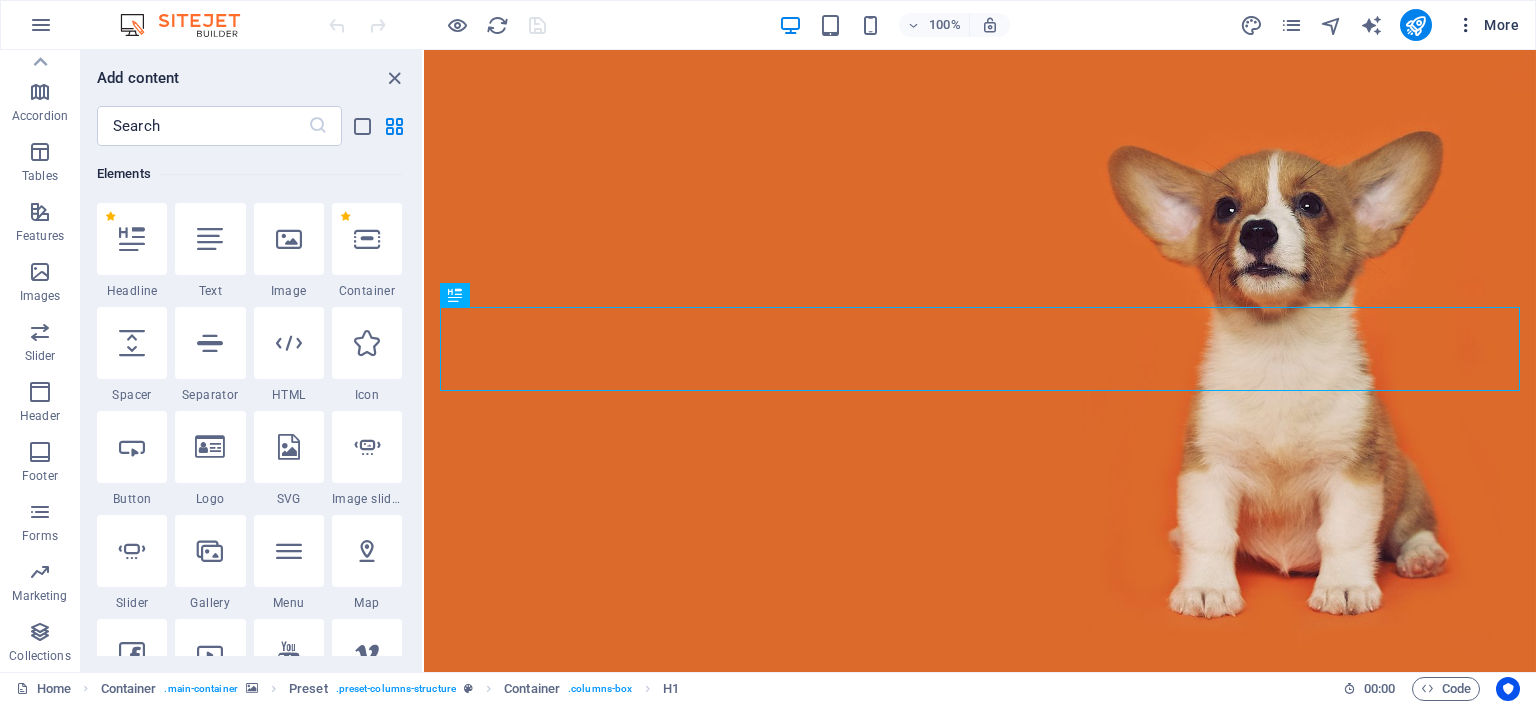 click at bounding box center [1466, 25] 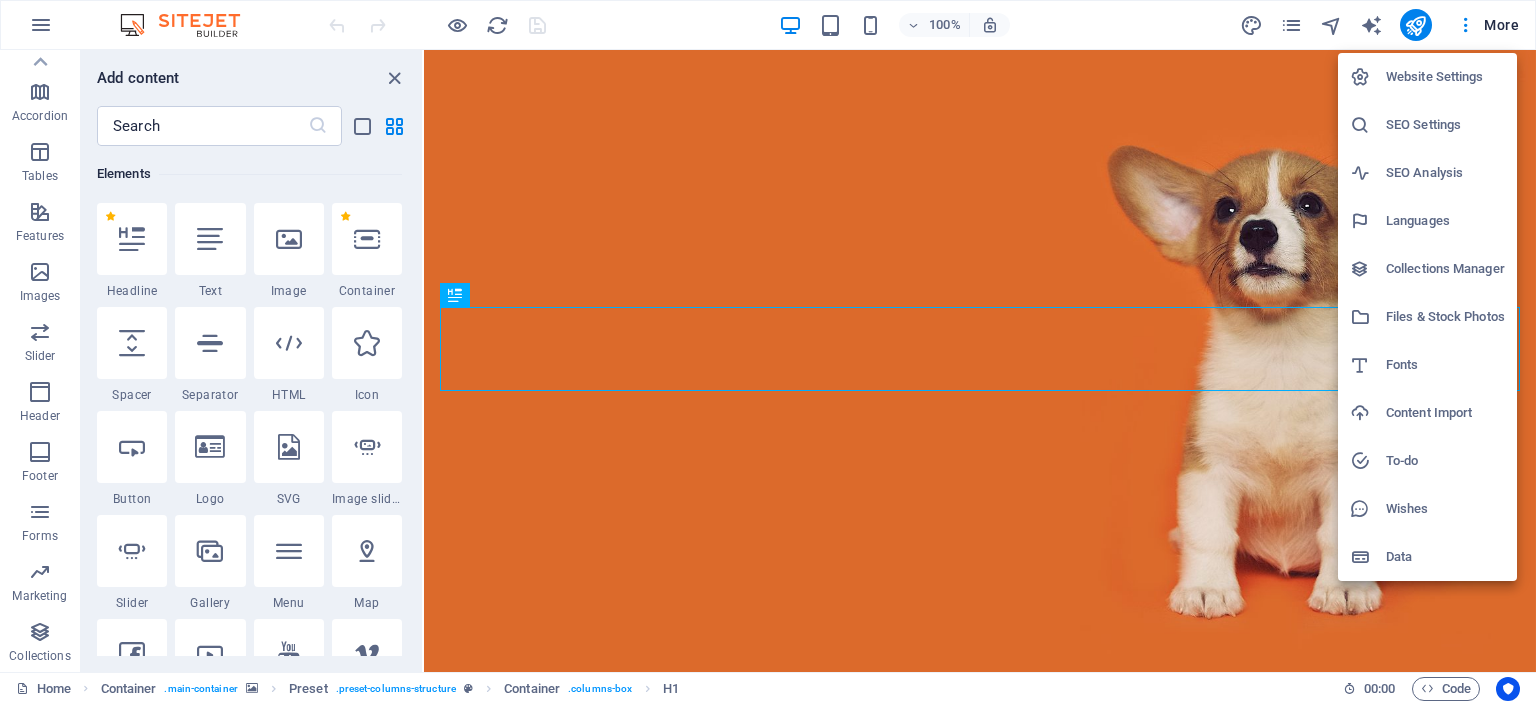 click on "Collections Manager" at bounding box center (1445, 269) 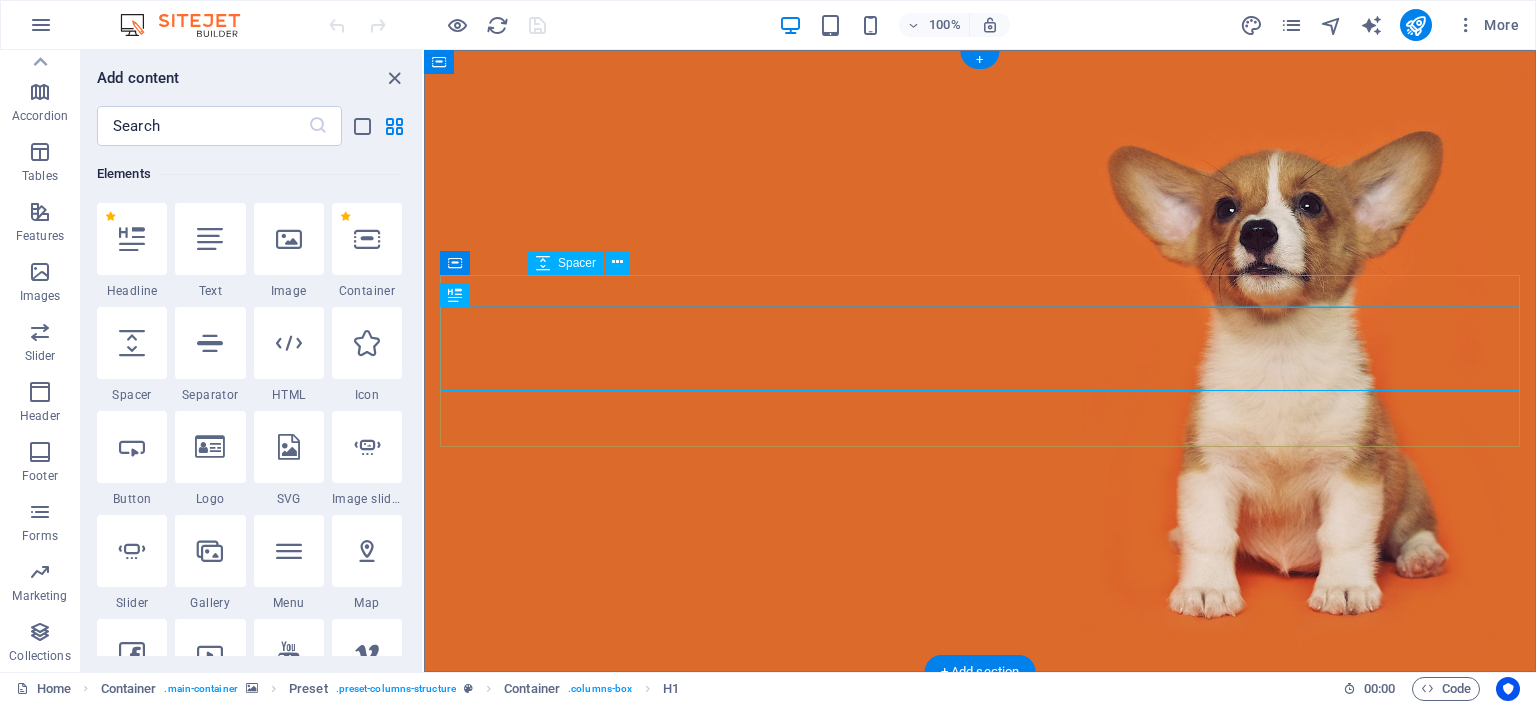 scroll, scrollTop: 0, scrollLeft: 0, axis: both 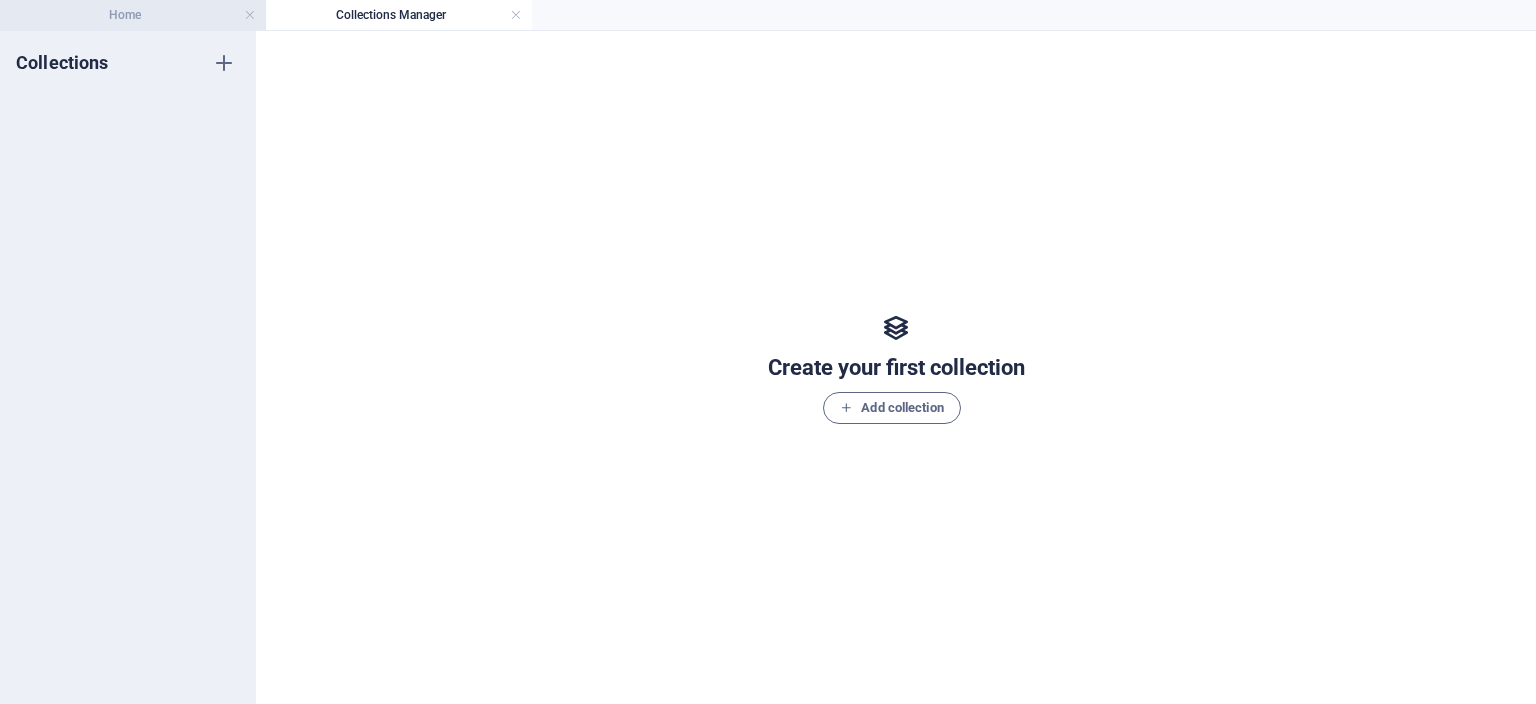 click on "Home" at bounding box center (133, 15) 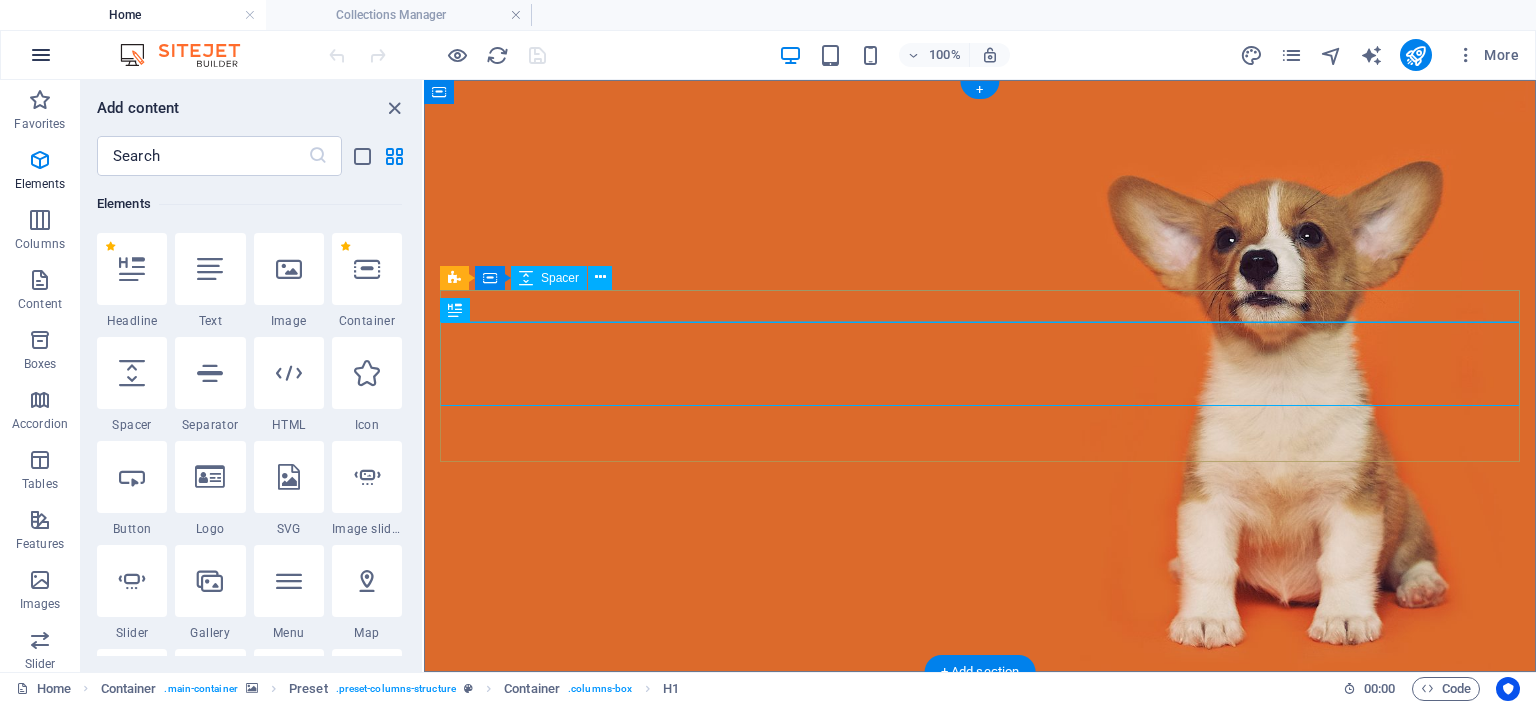 click at bounding box center (41, 55) 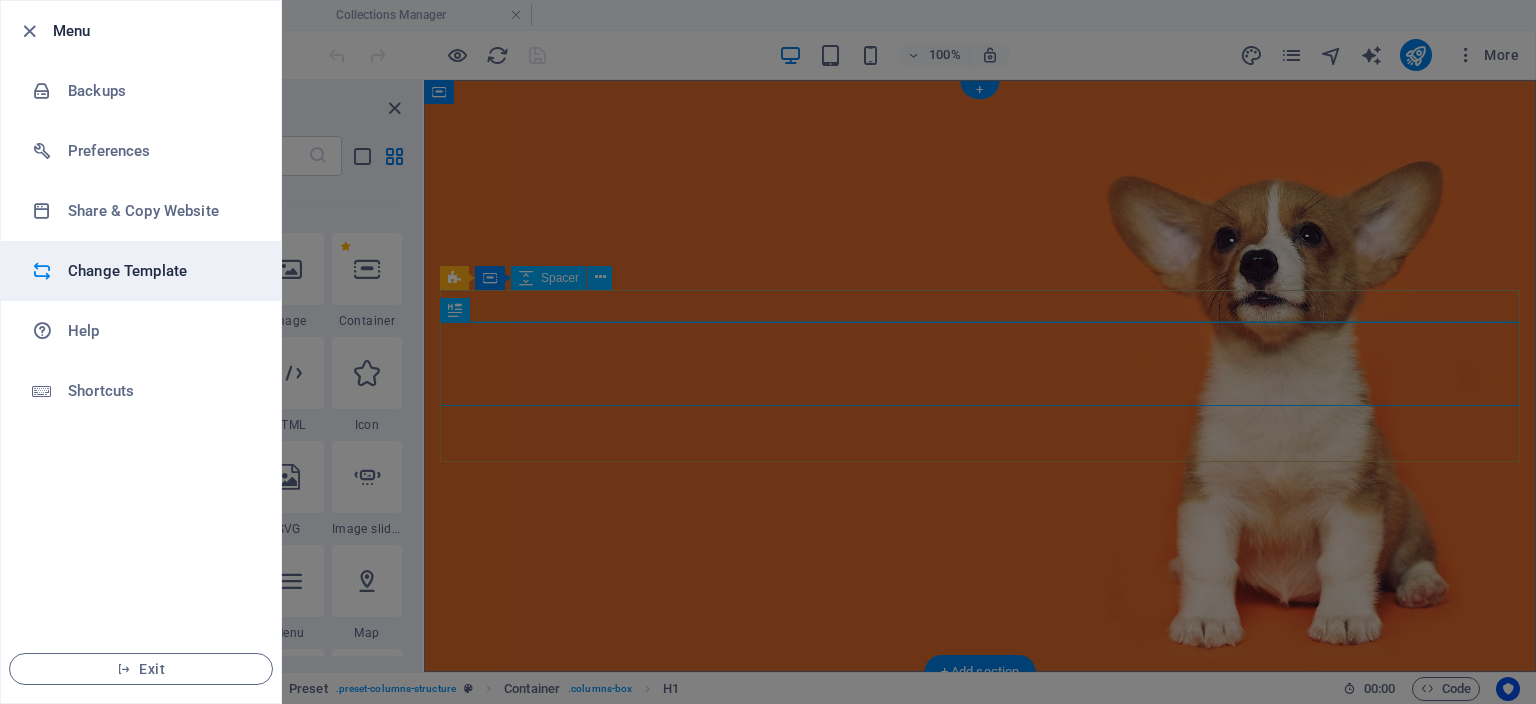 click on "Change Template" at bounding box center (160, 271) 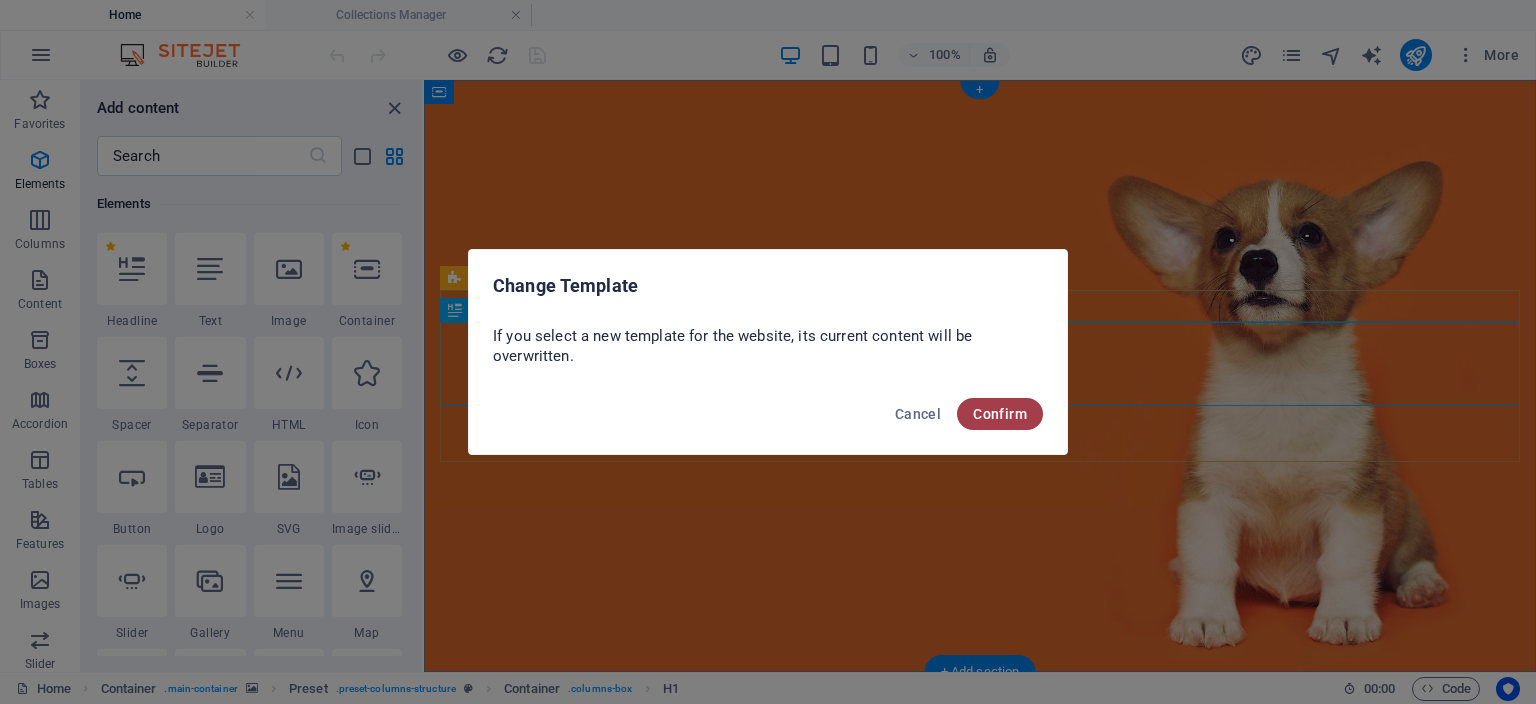 click on "Confirm" at bounding box center (1000, 414) 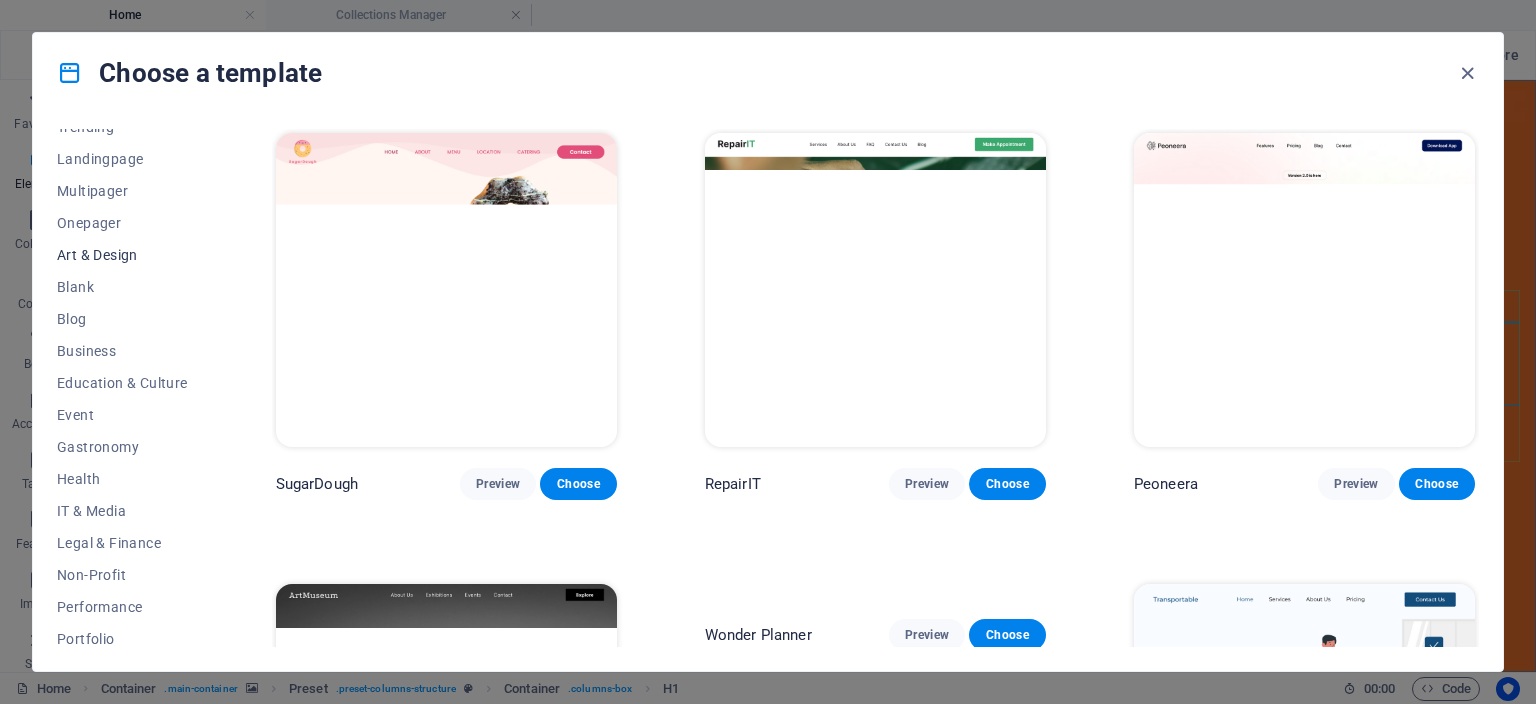 scroll, scrollTop: 282, scrollLeft: 0, axis: vertical 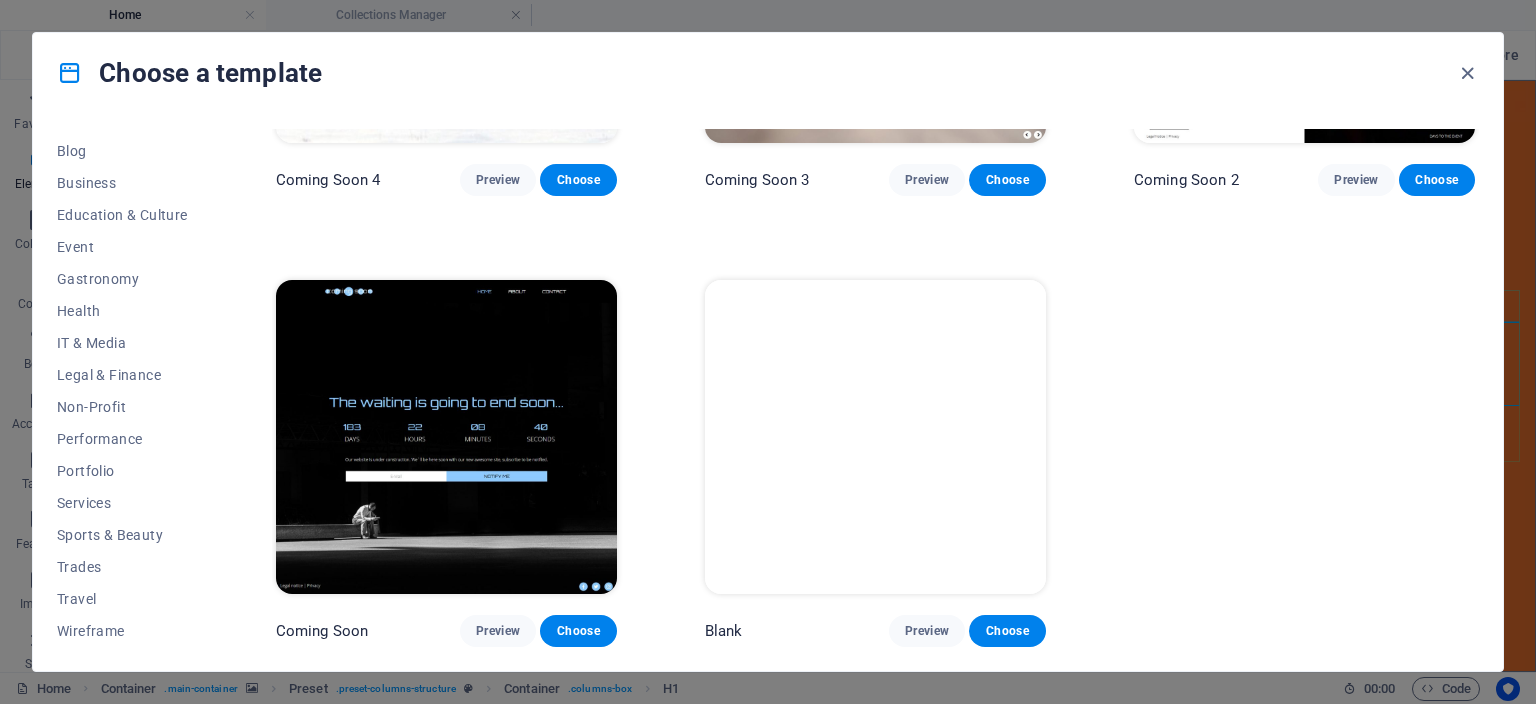 click at bounding box center (875, 437) 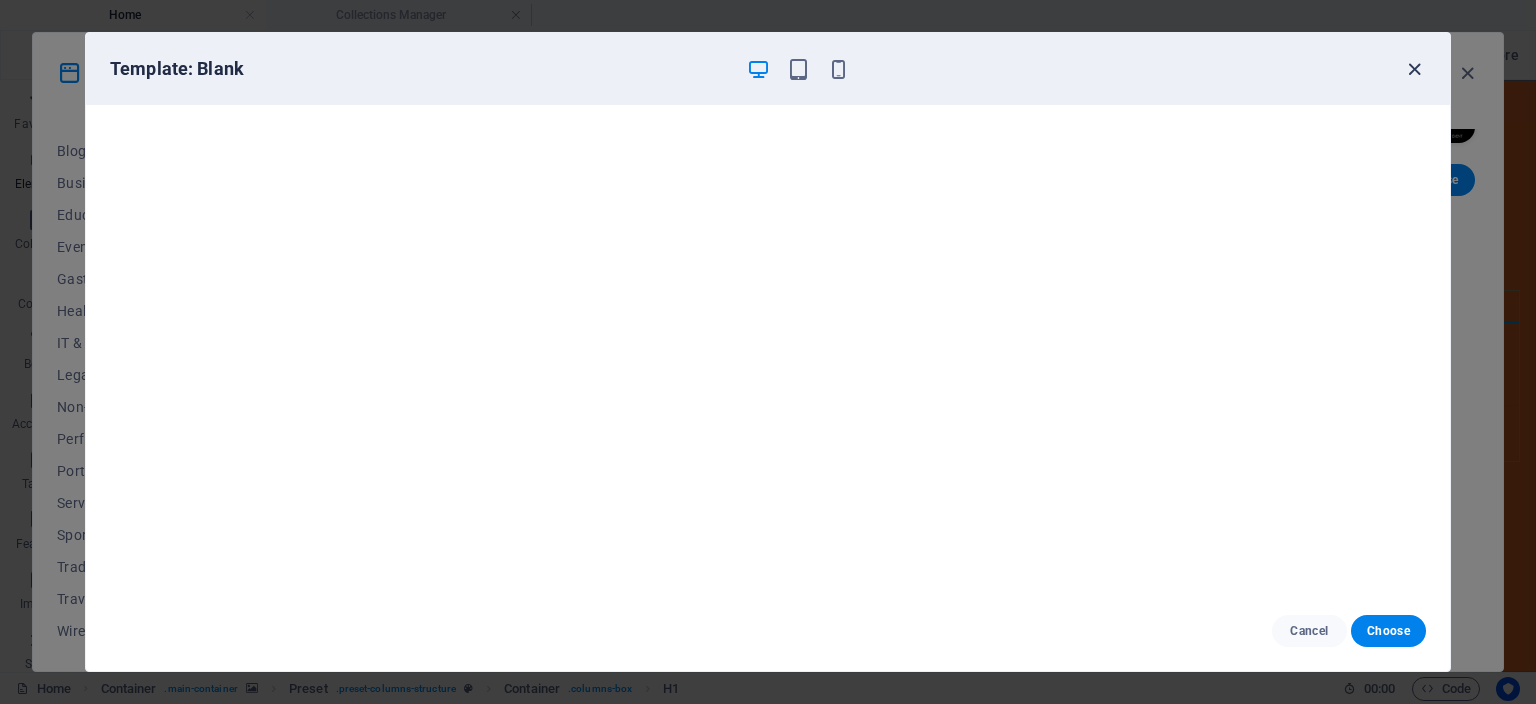 click at bounding box center [1414, 69] 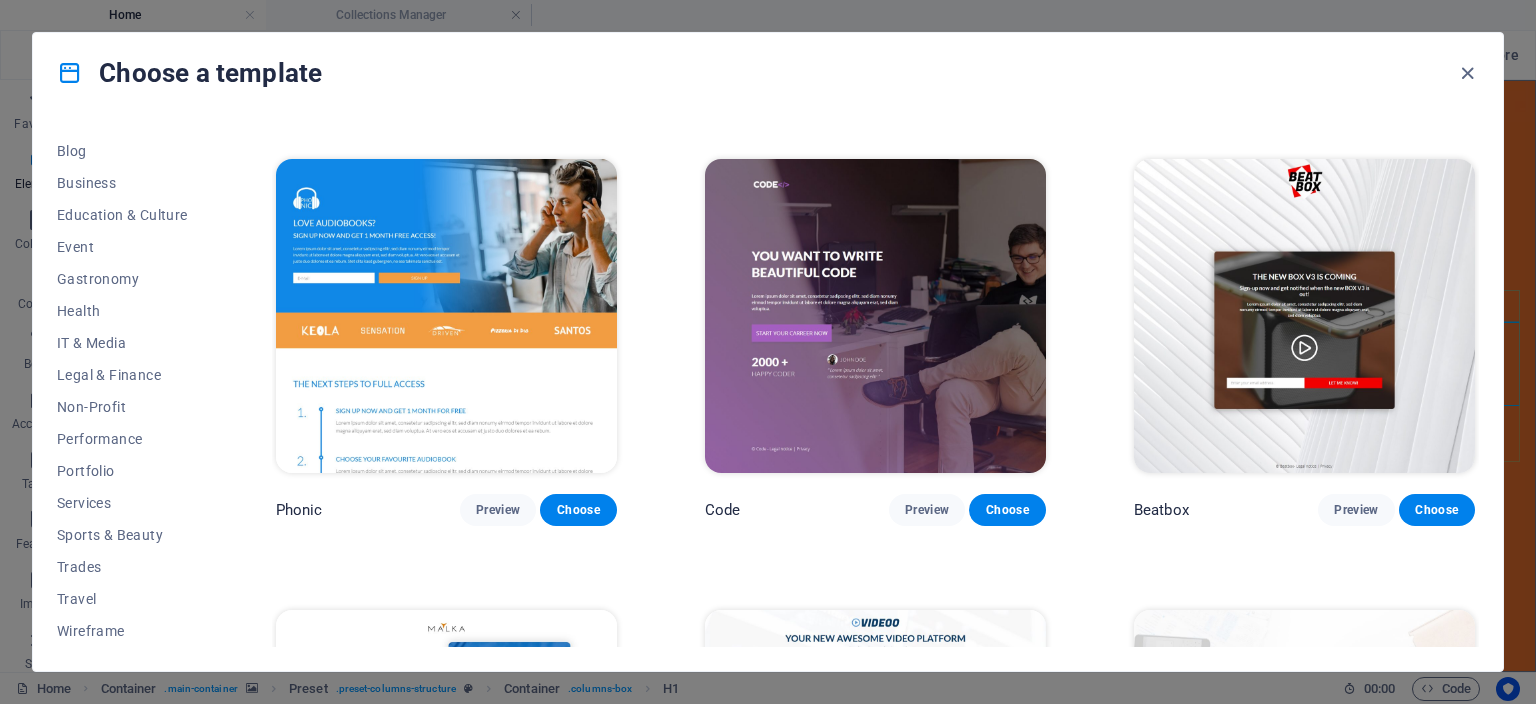 scroll, scrollTop: 20718, scrollLeft: 0, axis: vertical 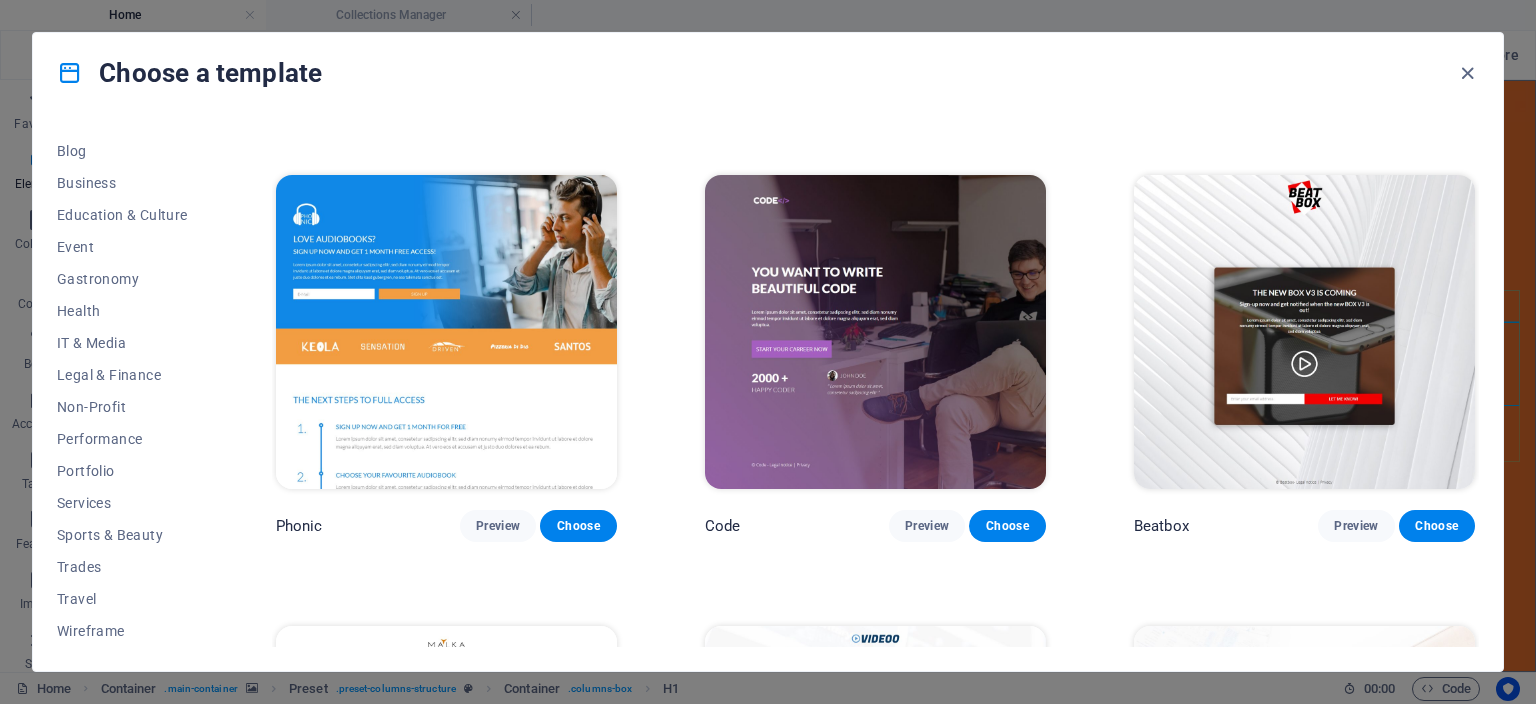 click on "SugarDough Preview Choose RepairIT Preview Choose Peoneera Preview Choose Art Museum Preview Choose Wonder Planner Preview Choose Transportable Preview Choose S&L Preview Choose WePaint Preview Choose Eco-Con Preview Choose MeetUp Preview Choose Help & Care Preview Choose Podcaster Preview Choose Academix Preview Choose BIG Barber Shop Preview Choose Health & Food Preview Choose UrbanNest Interiors Preview Choose Green Change Preview Choose The Beauty Temple Preview Choose WeTrain Preview Choose Cleaner Preview Choose Johanna James Preview Choose Delicioso Preview Choose Dream Garden Preview Choose LumeDeAqua Preview Choose Pets Care Preview Choose SafeSpace Preview Choose Midnight Rain Bar Preview Choose Drive Preview Choose Estator Preview Choose Health Group Preview Choose MakeIt Agency Preview Choose Wanderlust Preview Choose WeSpa Preview Choose BERLIN Preview Choose Gadgets Preview Choose CoffeeScience Preview Choose CoachLife Preview Choose Cafe de Oceana Preview Choose Max Hatzy Preview Choose Preview" at bounding box center [875, -8219] 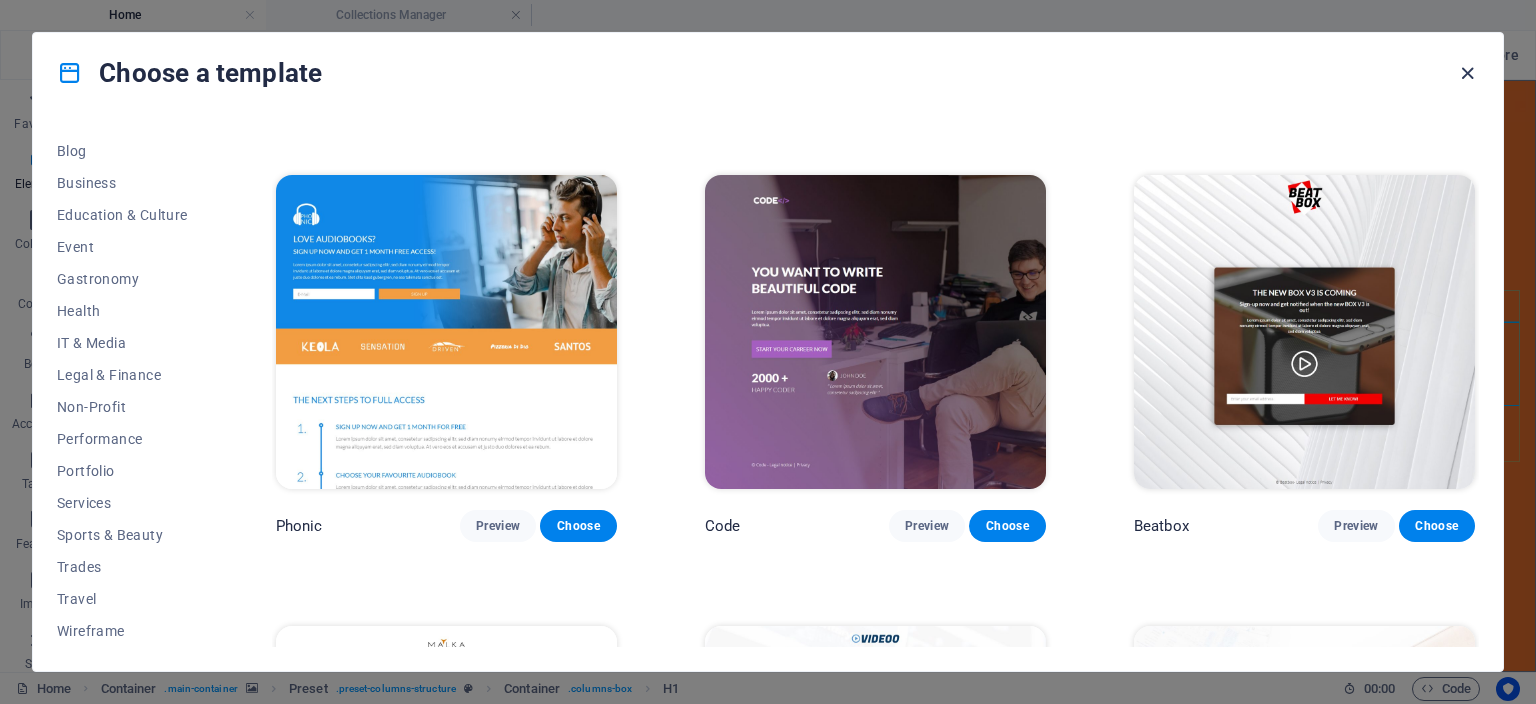 click at bounding box center (1467, 73) 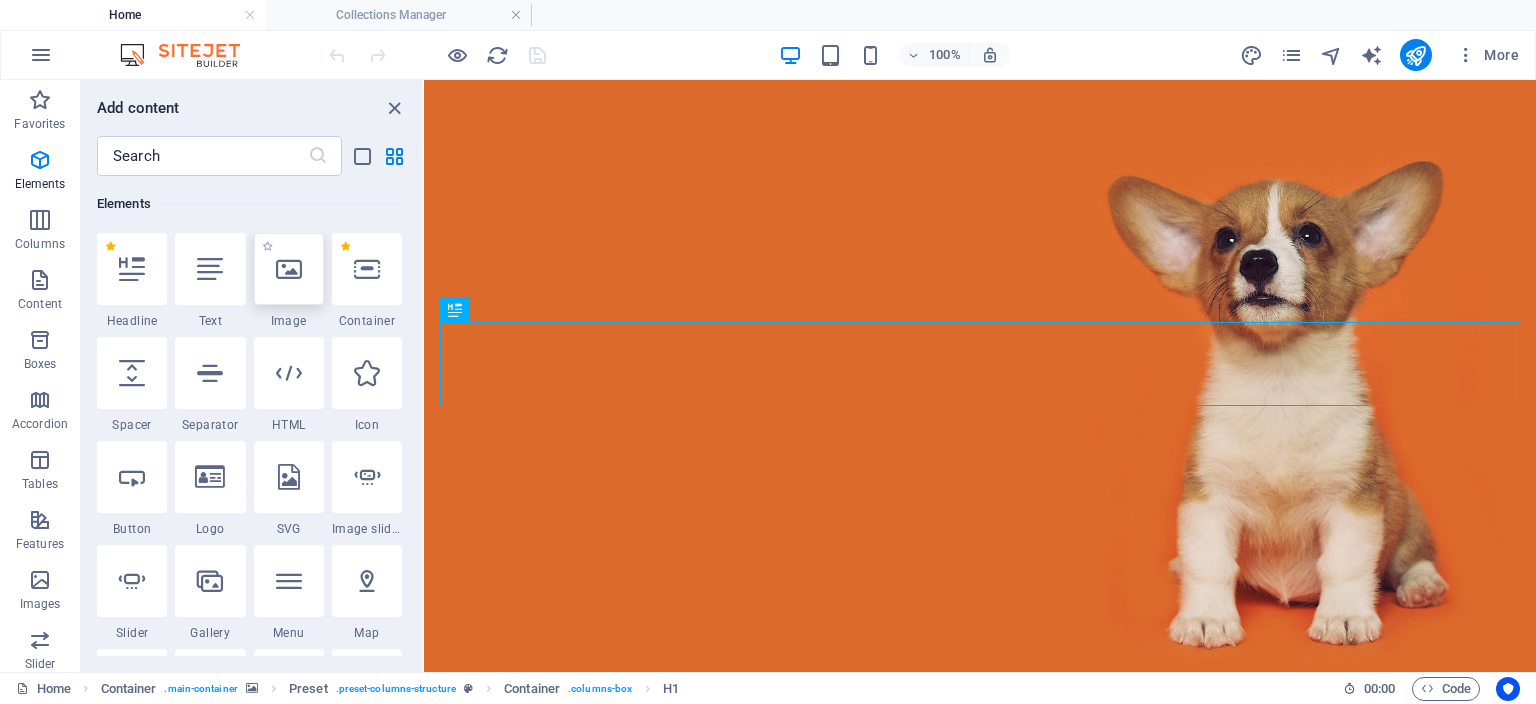 click at bounding box center (289, 269) 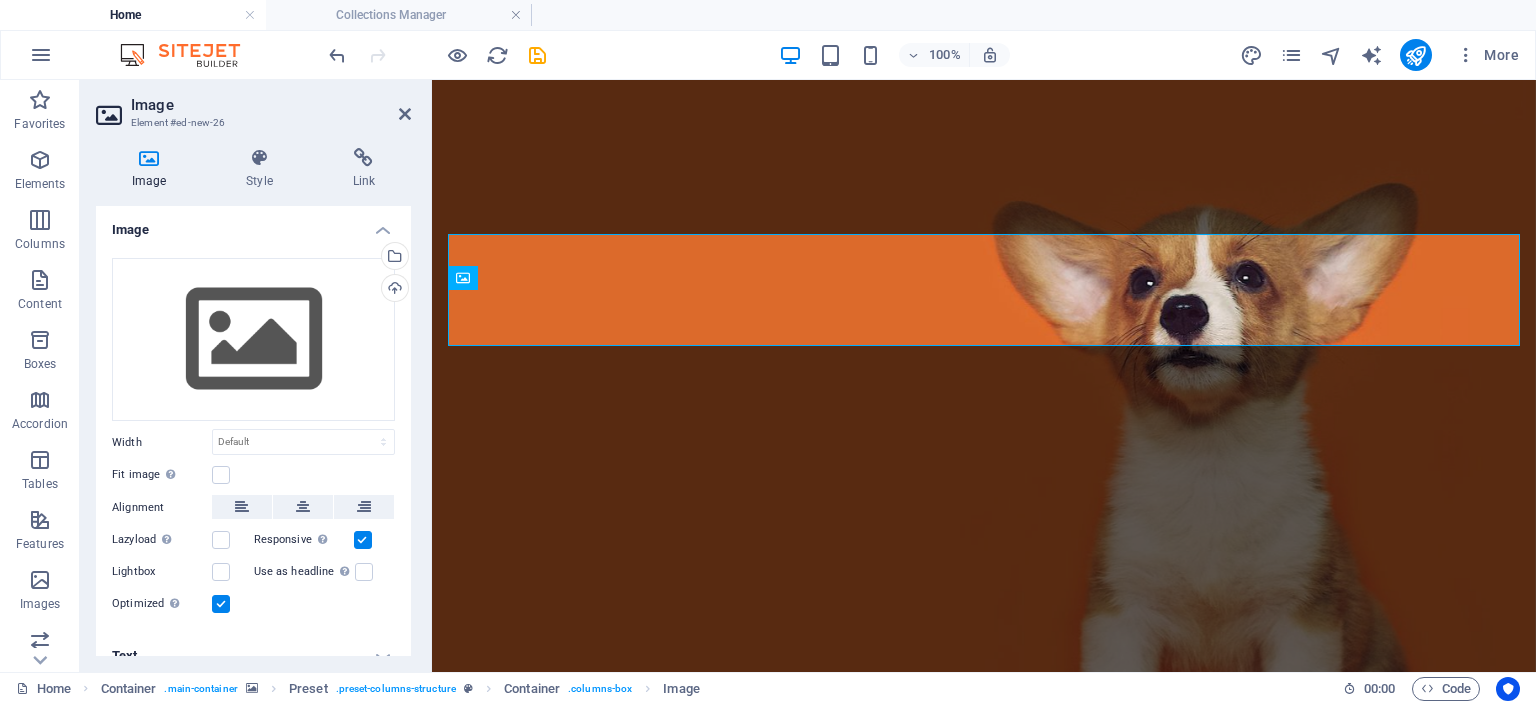 click at bounding box center [149, 158] 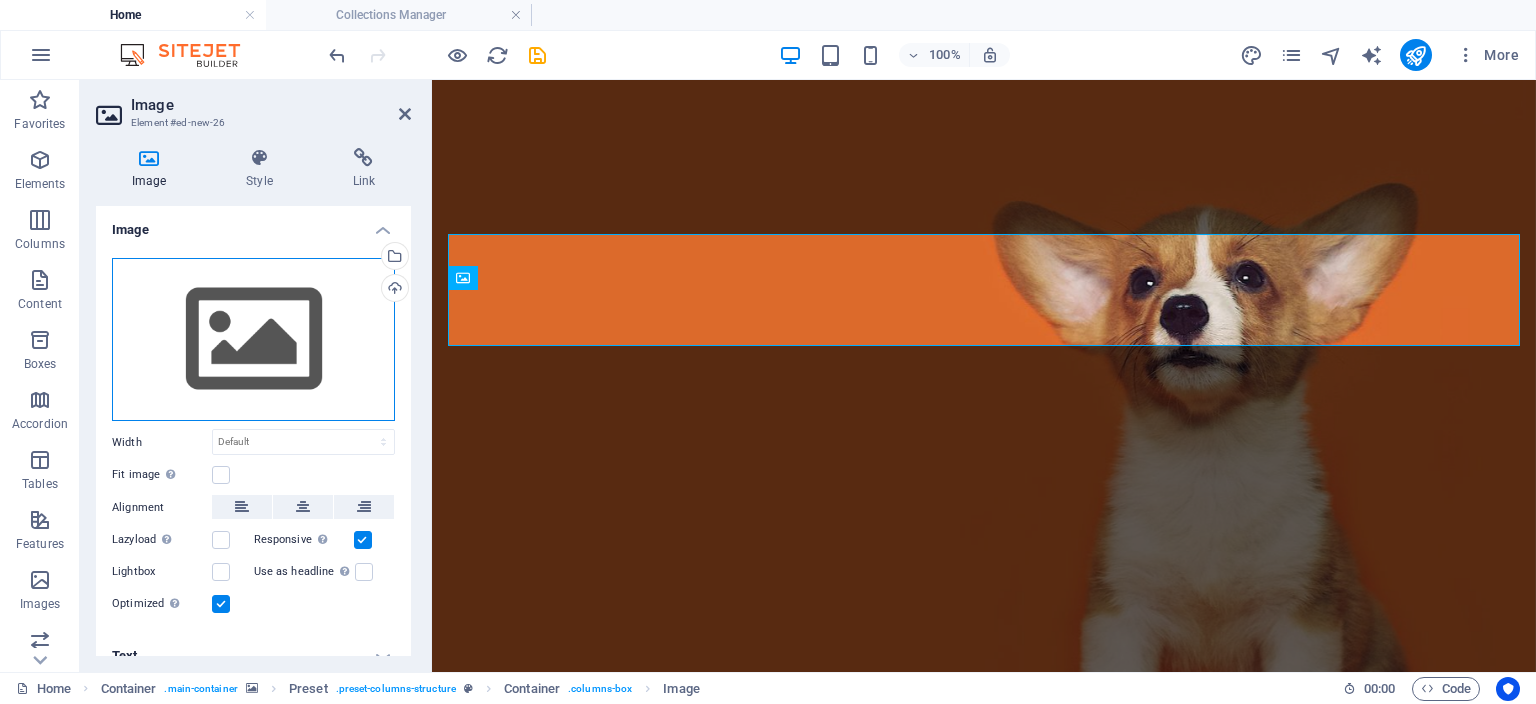 click on "Drag files here, click to choose files or select files from Files or our free stock photos & videos" at bounding box center [253, 340] 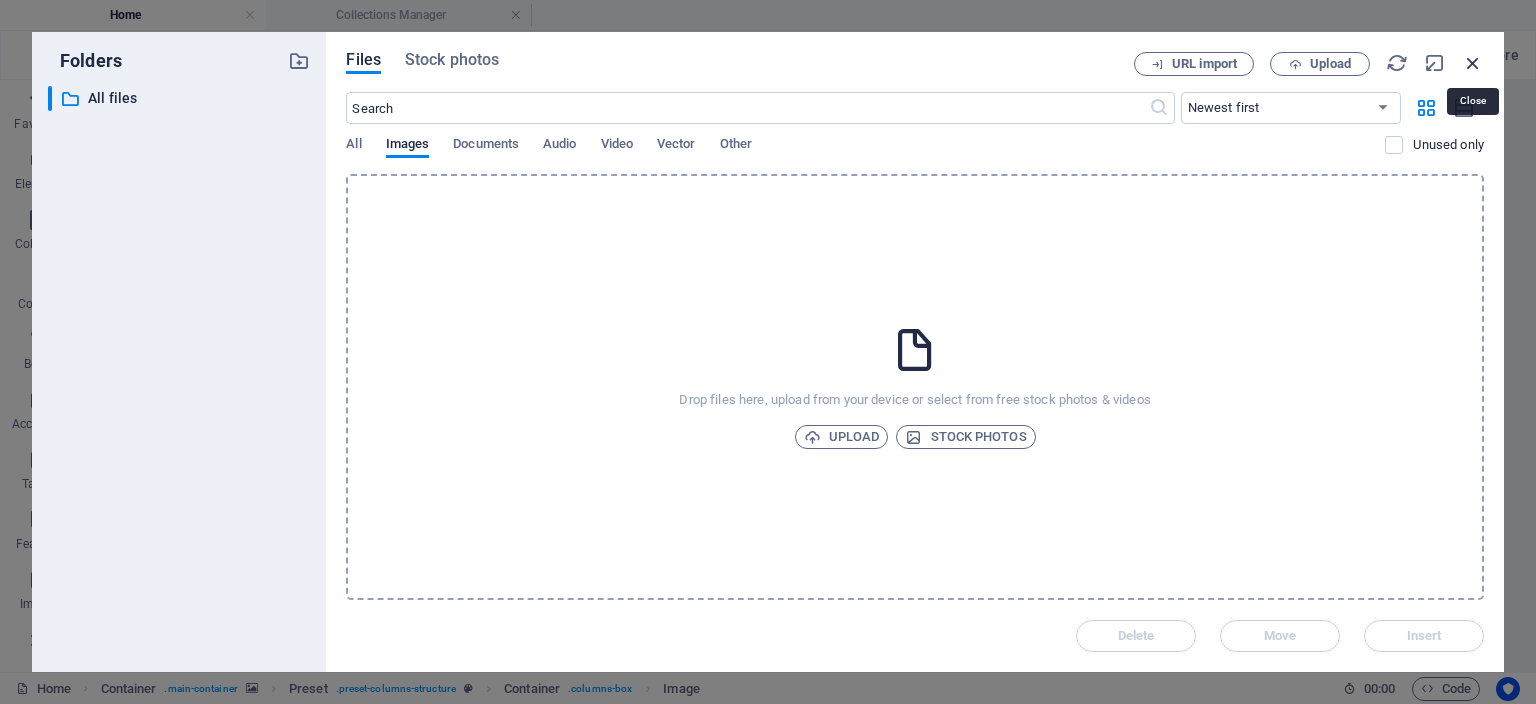 drag, startPoint x: 1480, startPoint y: 66, endPoint x: 104, endPoint y: 168, distance: 1379.7754 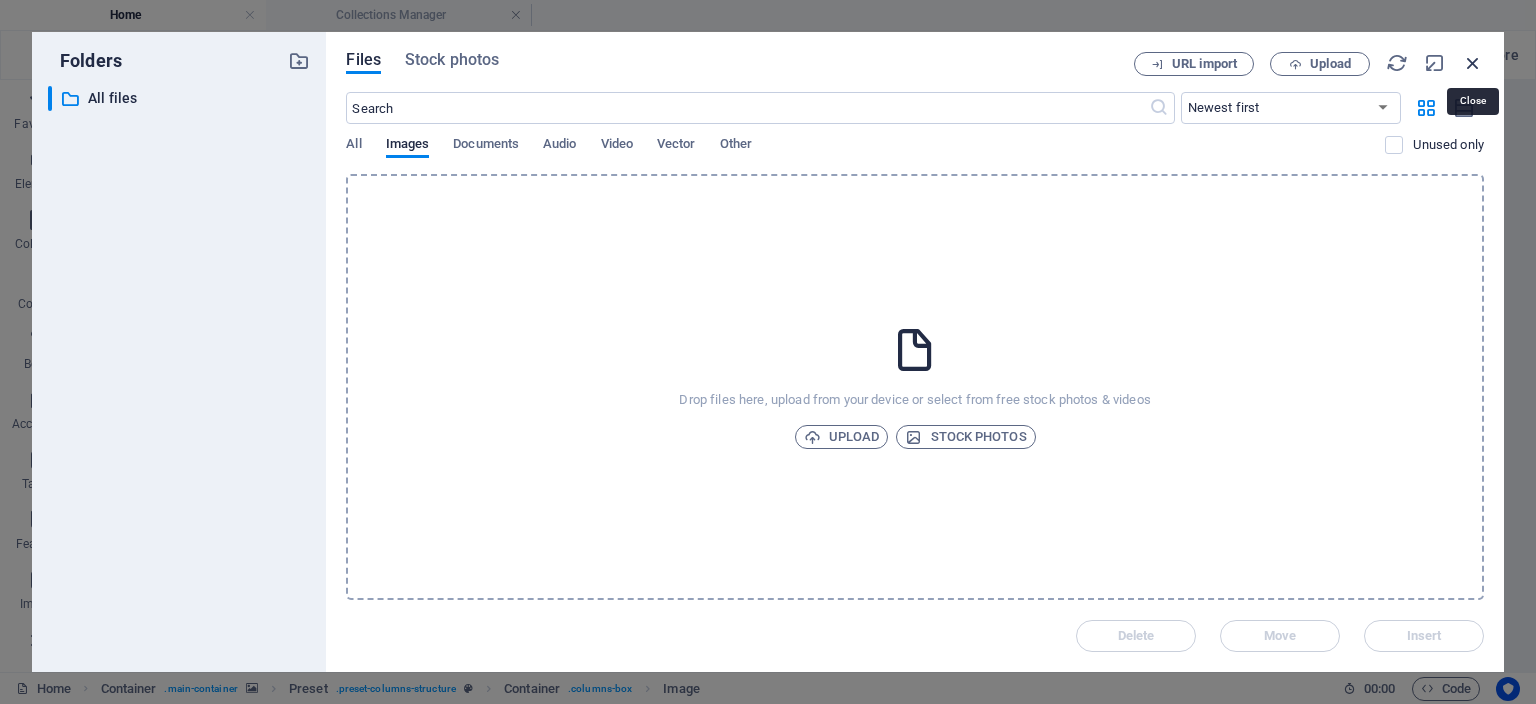 click at bounding box center [1473, 63] 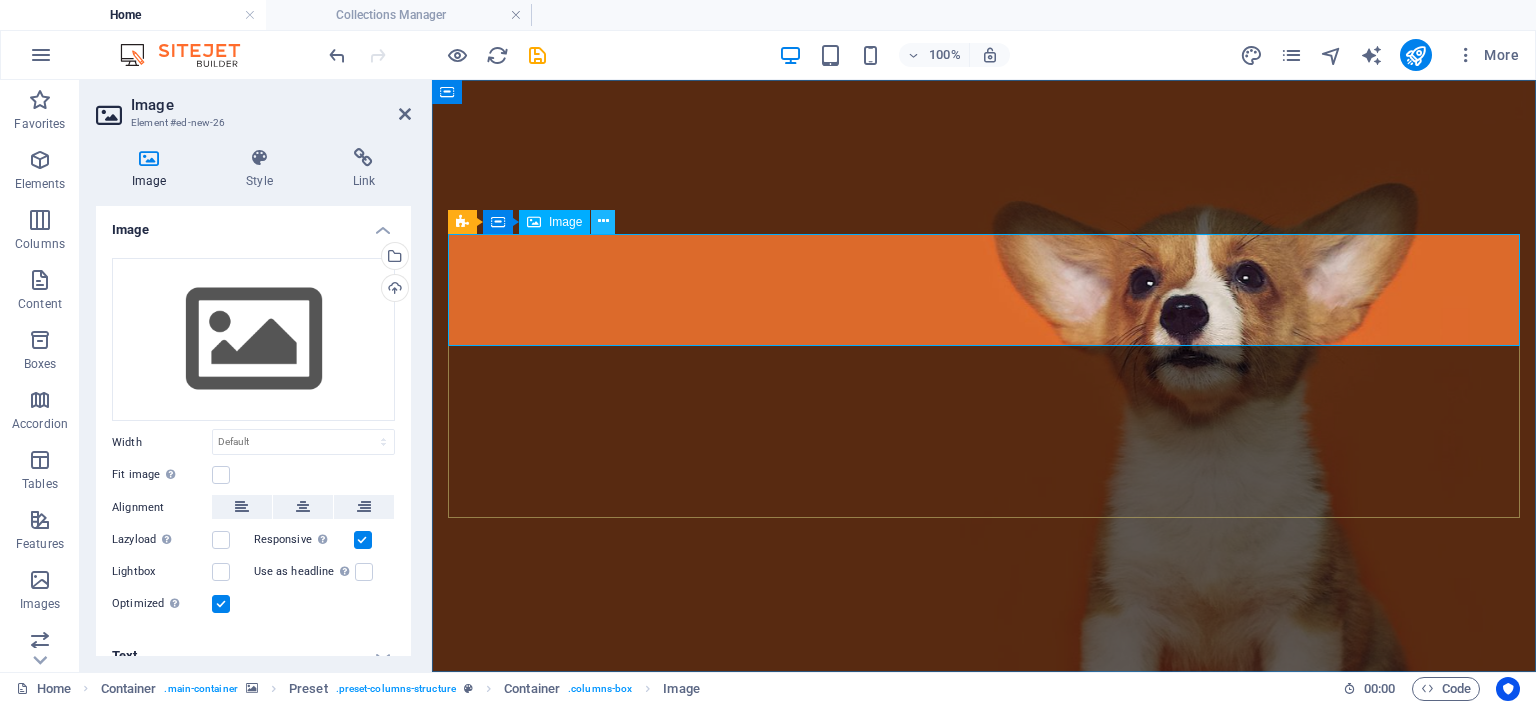 click at bounding box center [603, 221] 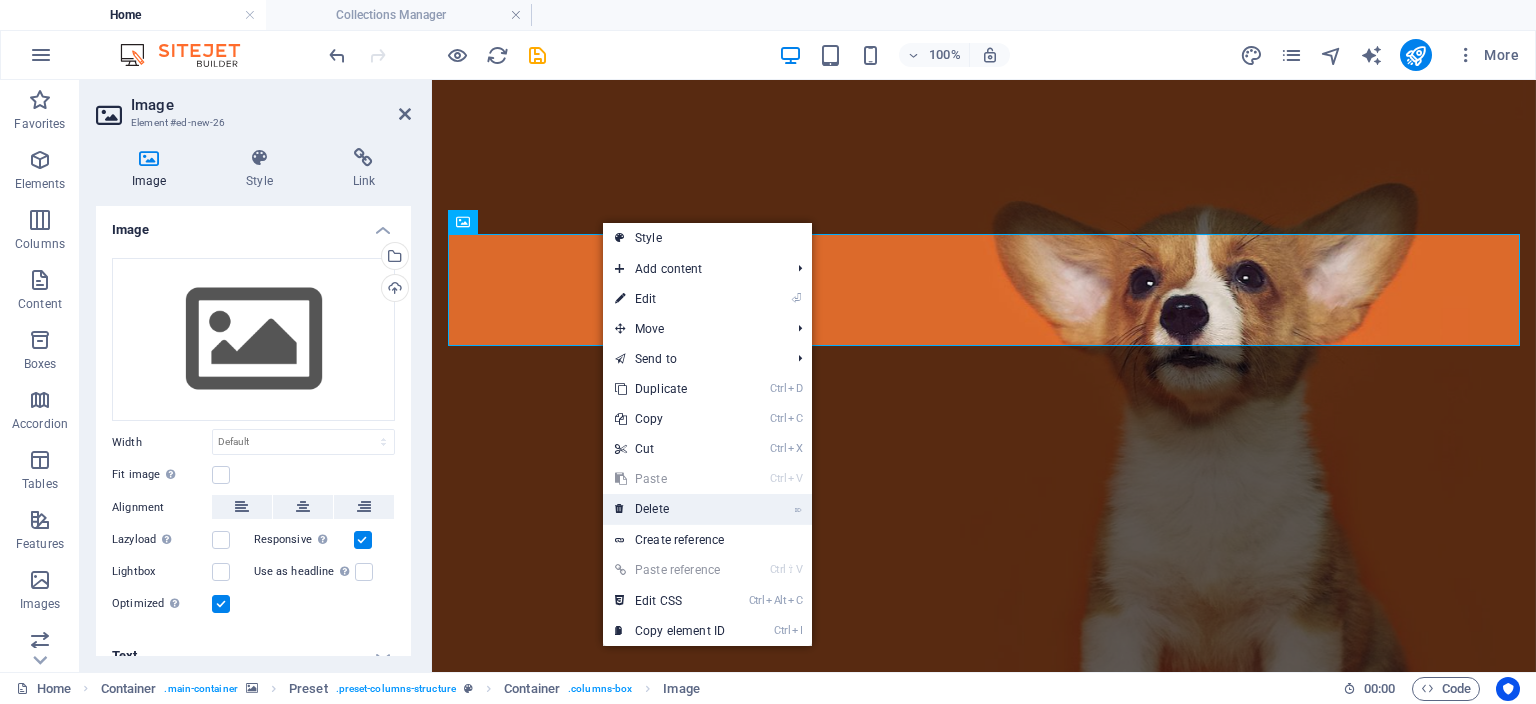 drag, startPoint x: 649, startPoint y: 505, endPoint x: 506, endPoint y: 78, distance: 450.30878 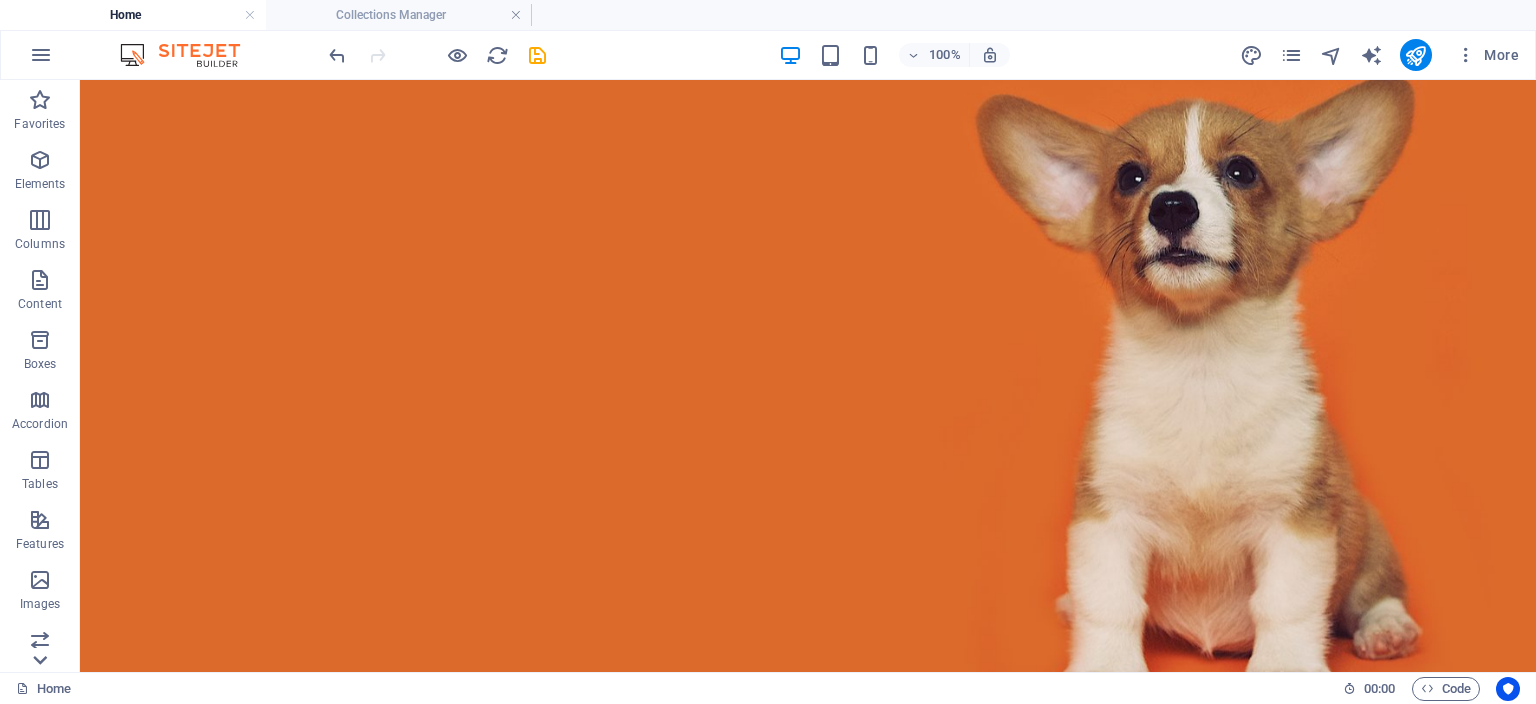 click 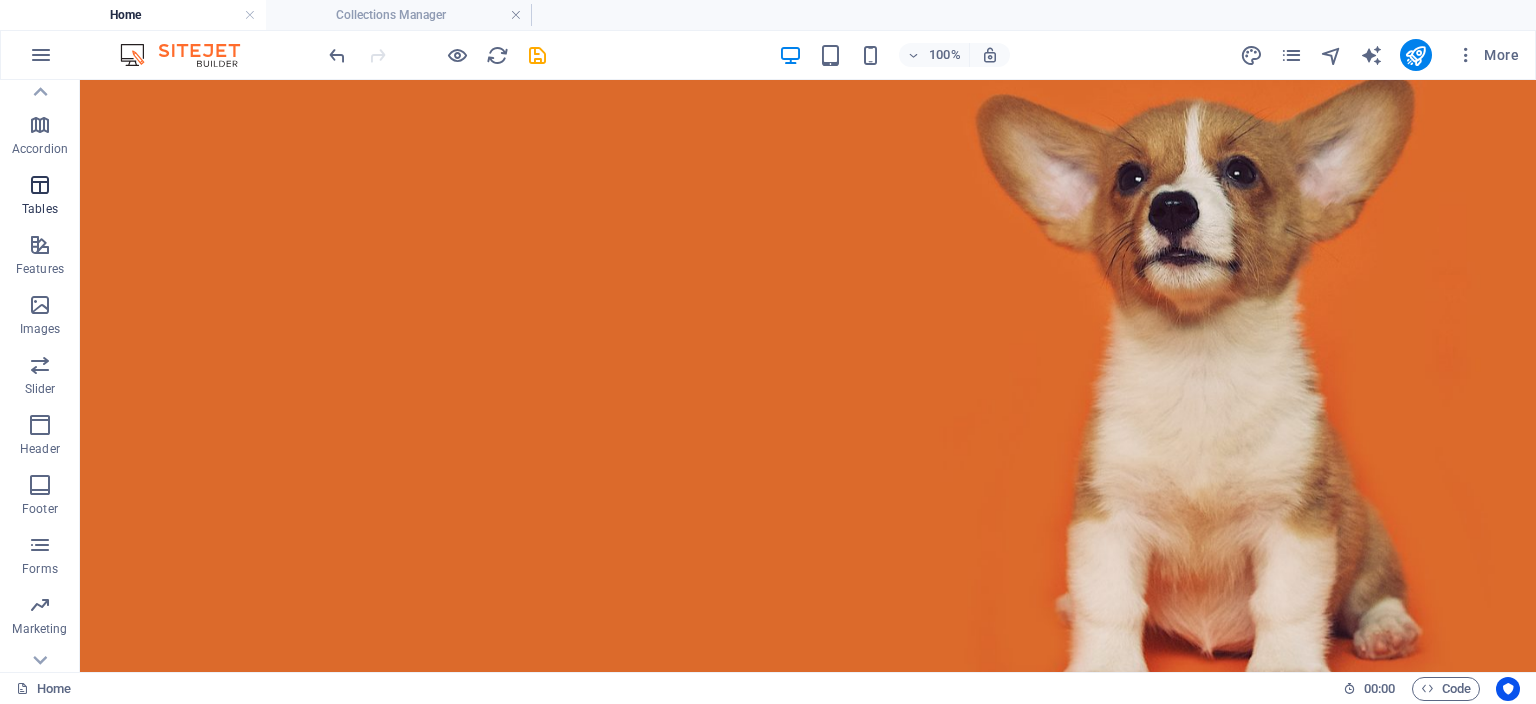 scroll, scrollTop: 257, scrollLeft: 0, axis: vertical 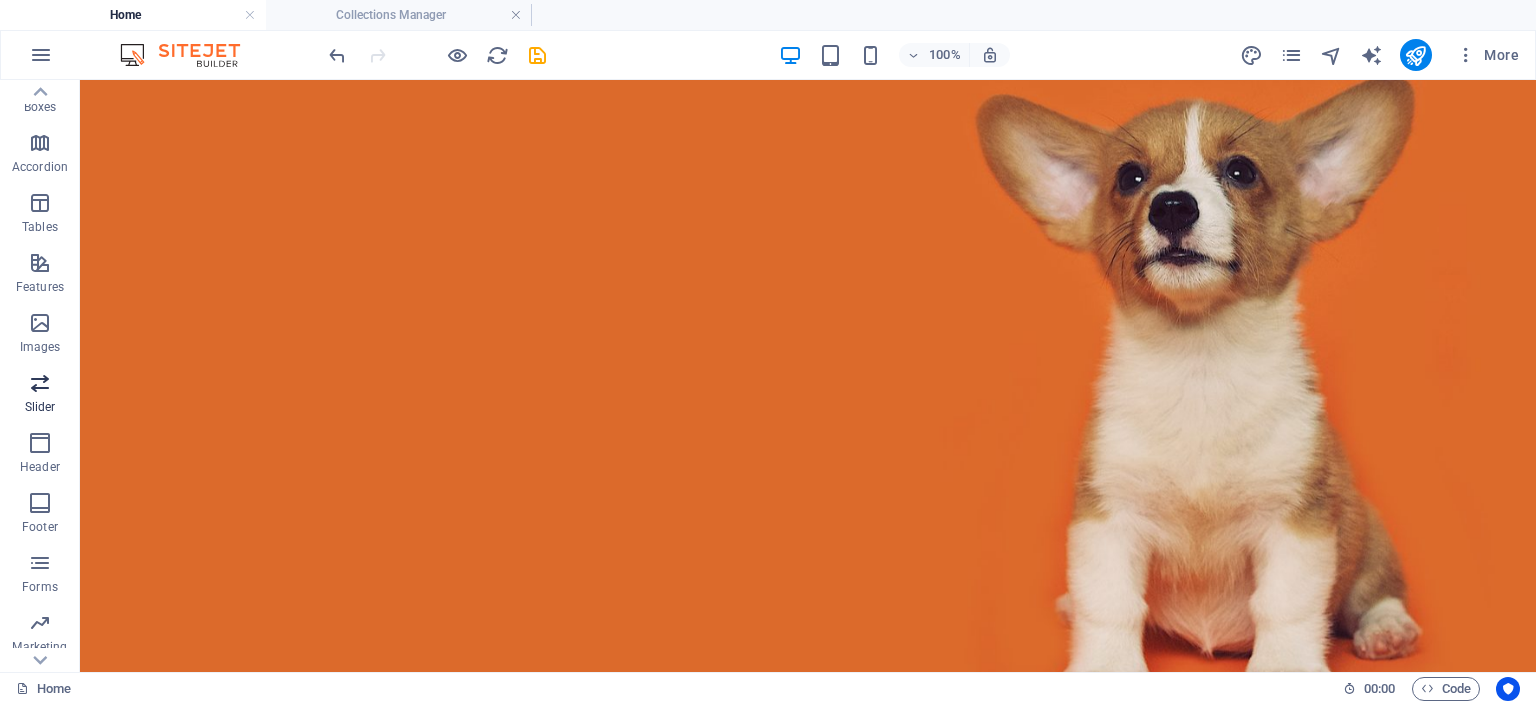 click at bounding box center (40, 383) 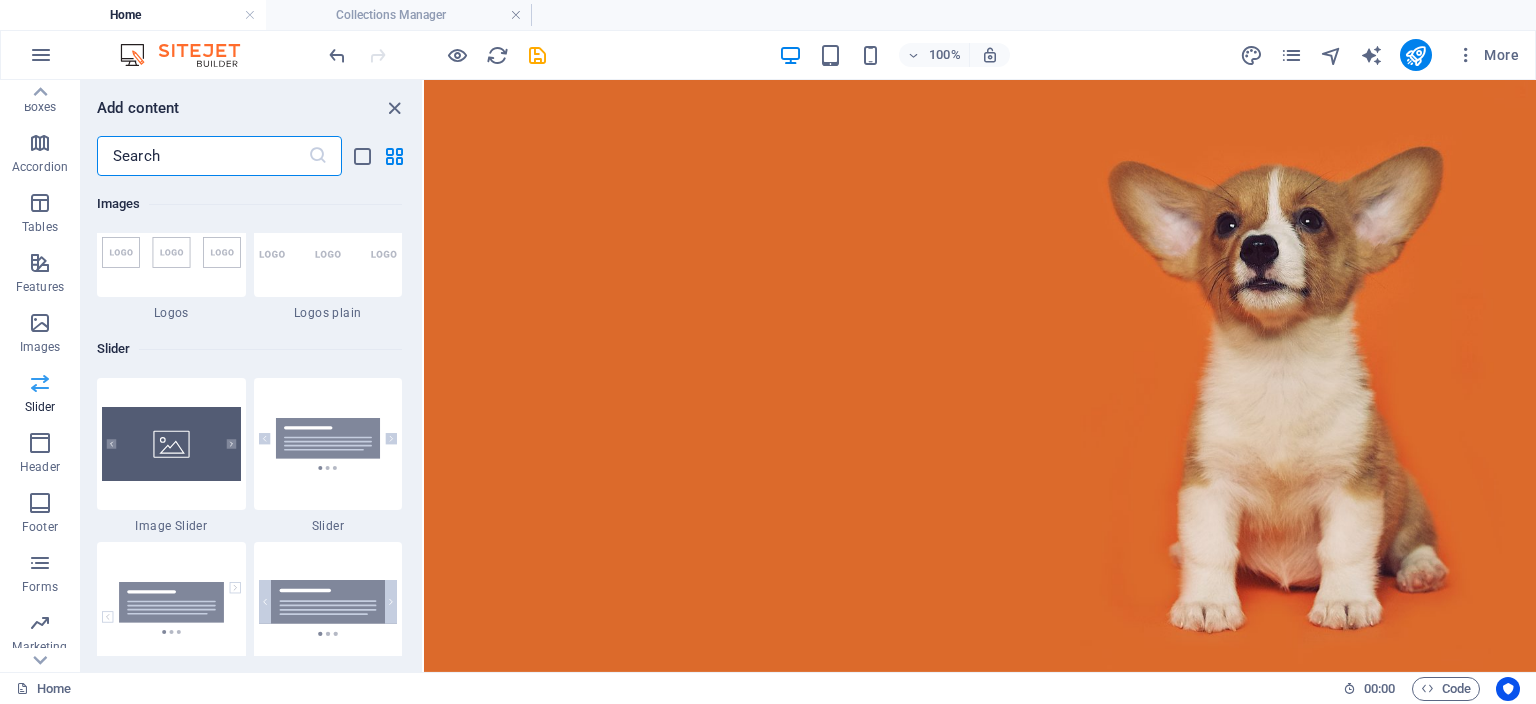 scroll, scrollTop: 11337, scrollLeft: 0, axis: vertical 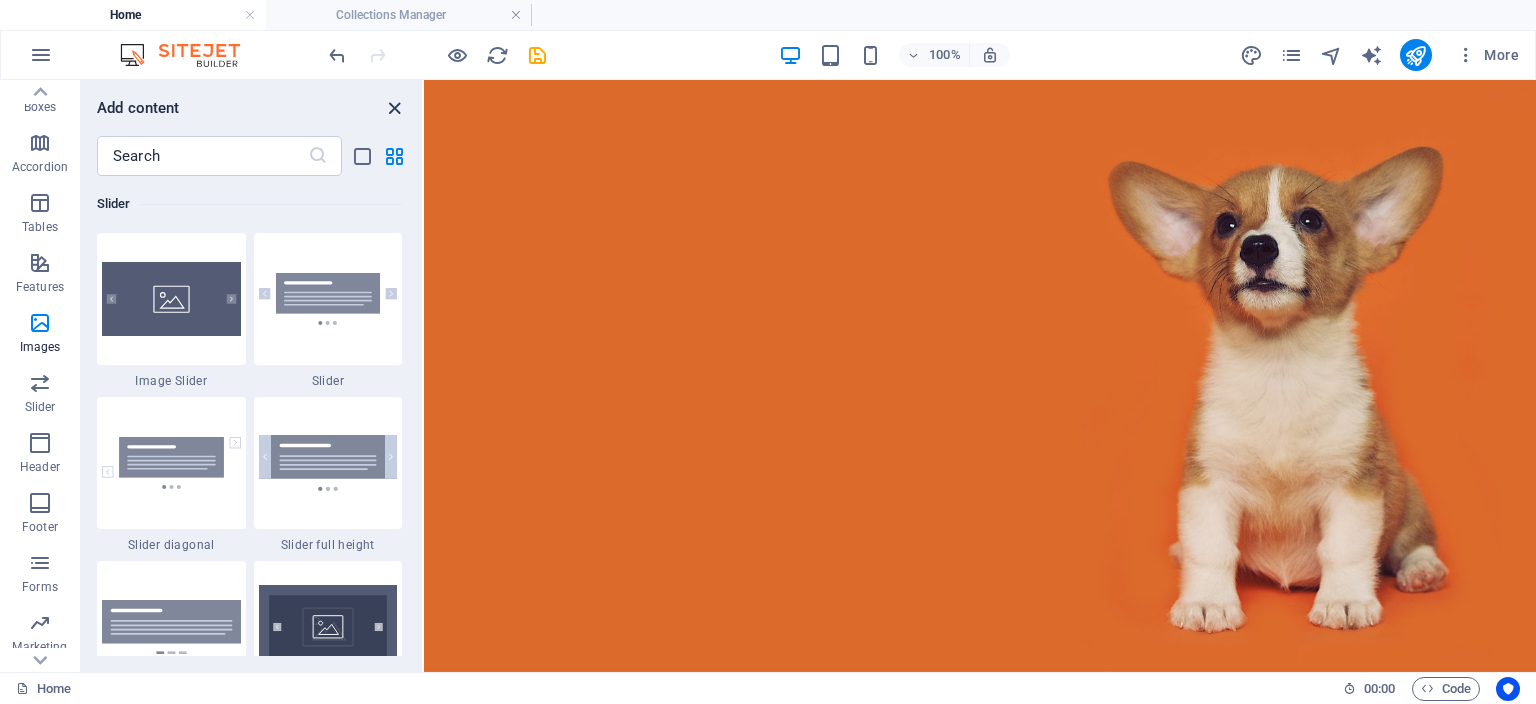 click at bounding box center (394, 108) 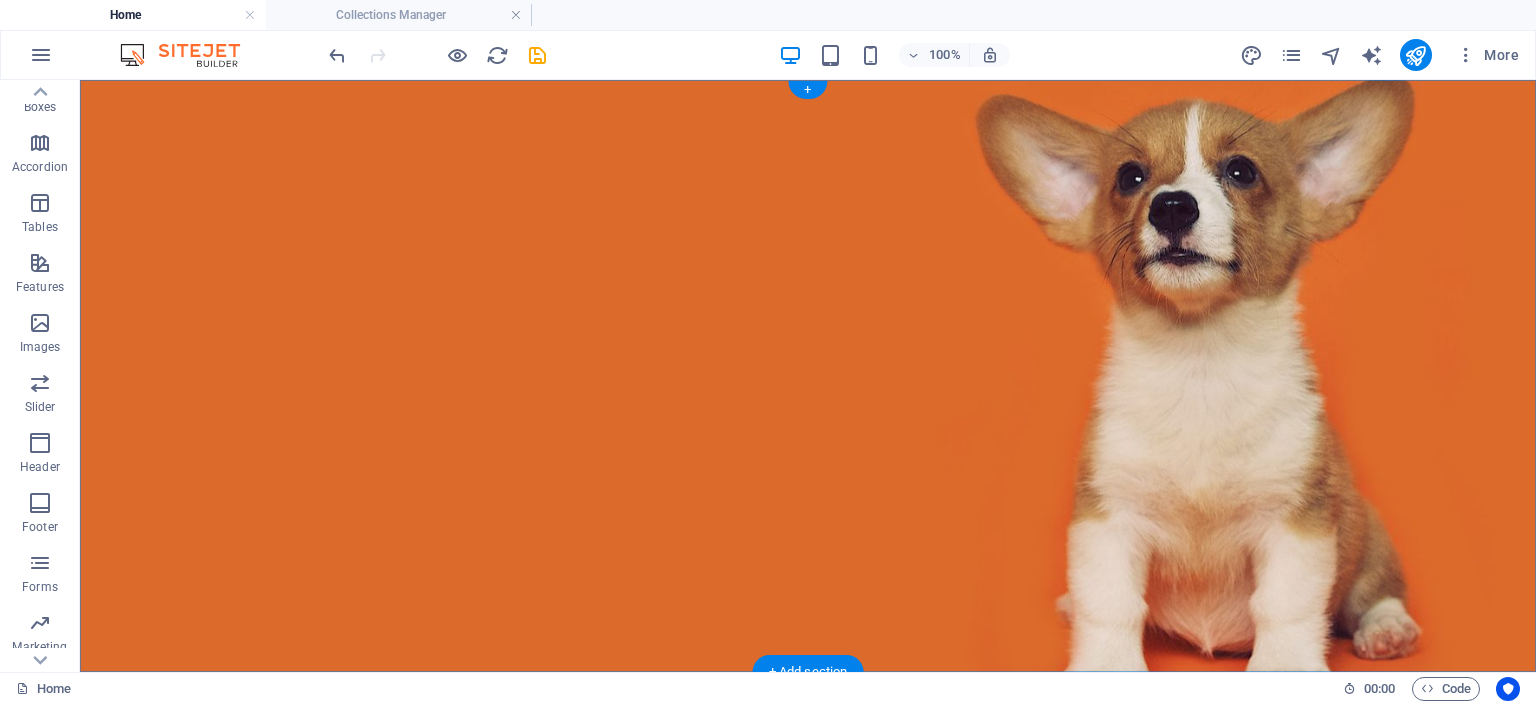 click on "+" at bounding box center (807, 90) 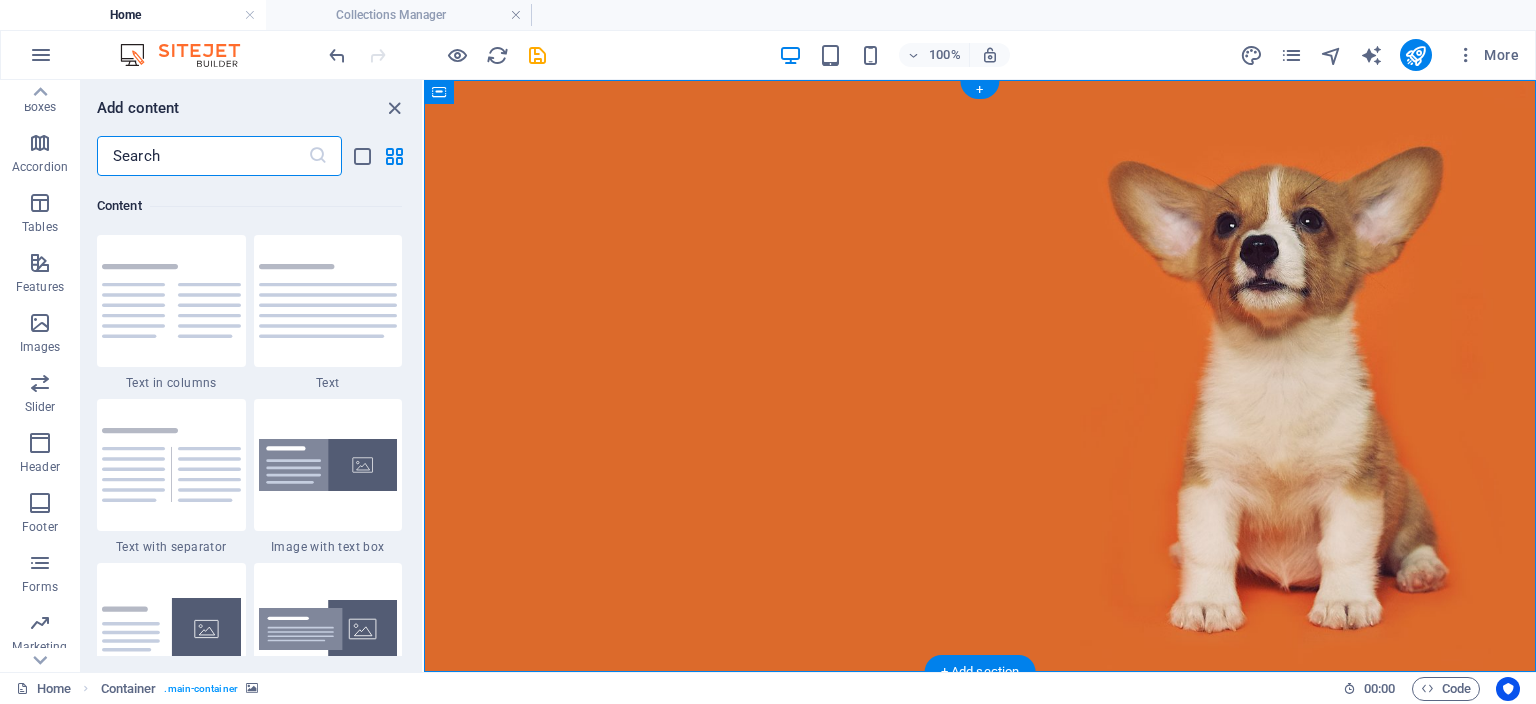 scroll, scrollTop: 3499, scrollLeft: 0, axis: vertical 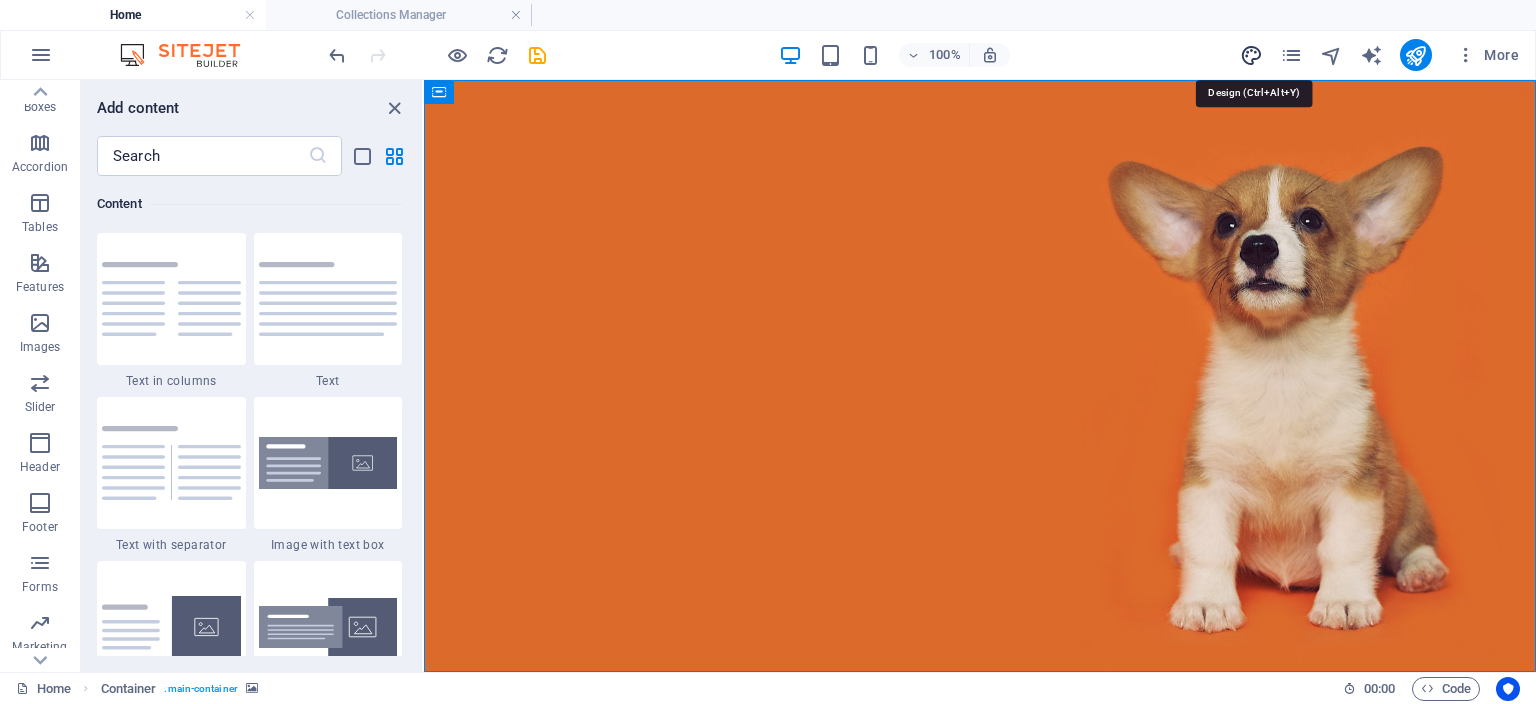 click at bounding box center [1251, 55] 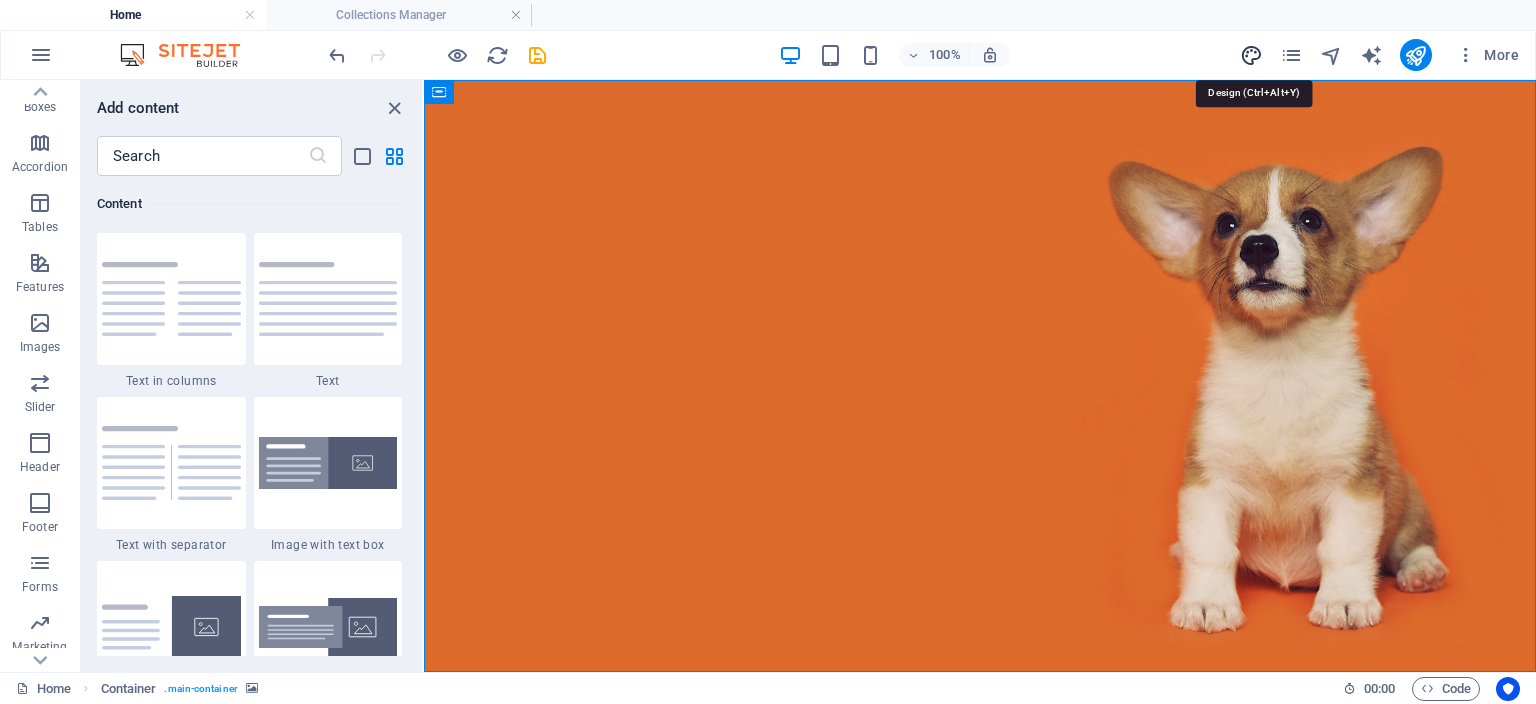 select on "rem" 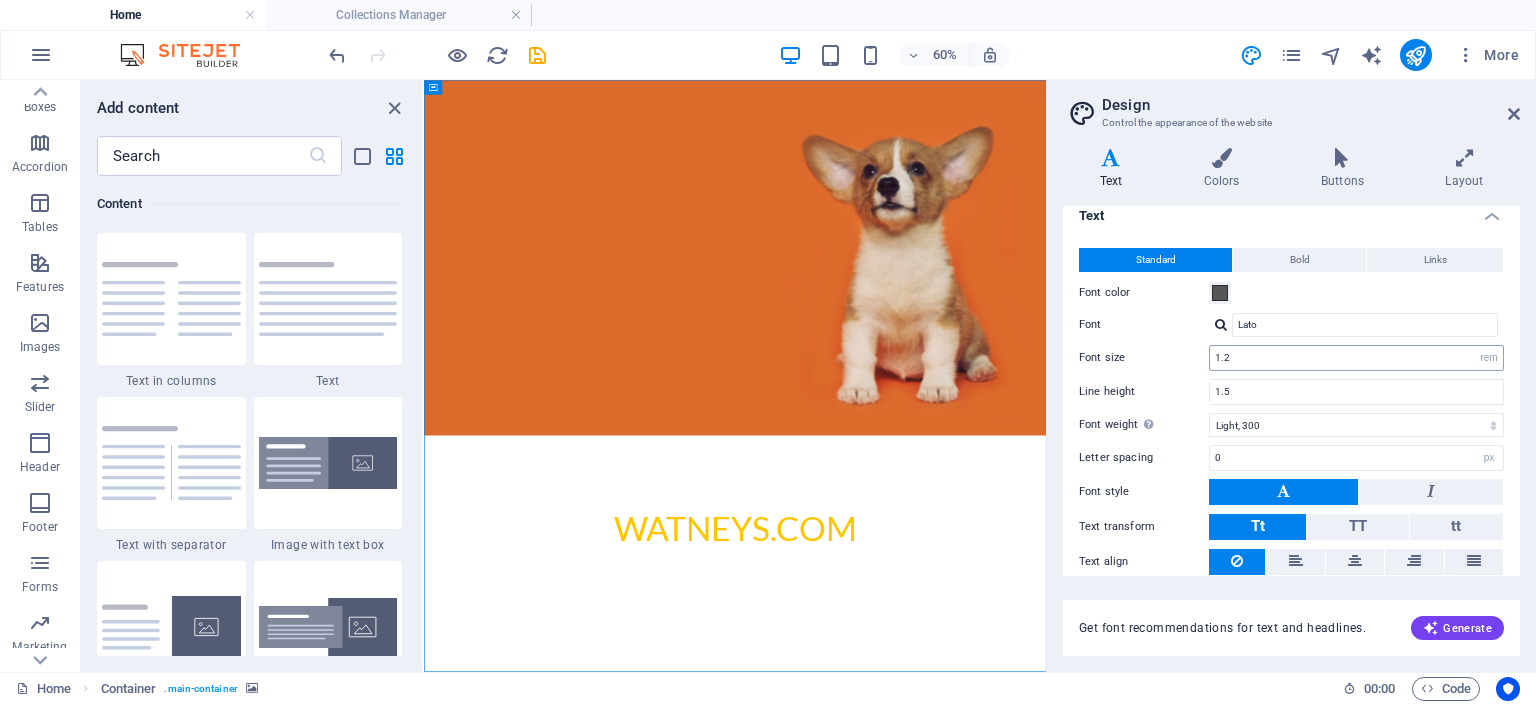 scroll, scrollTop: 0, scrollLeft: 0, axis: both 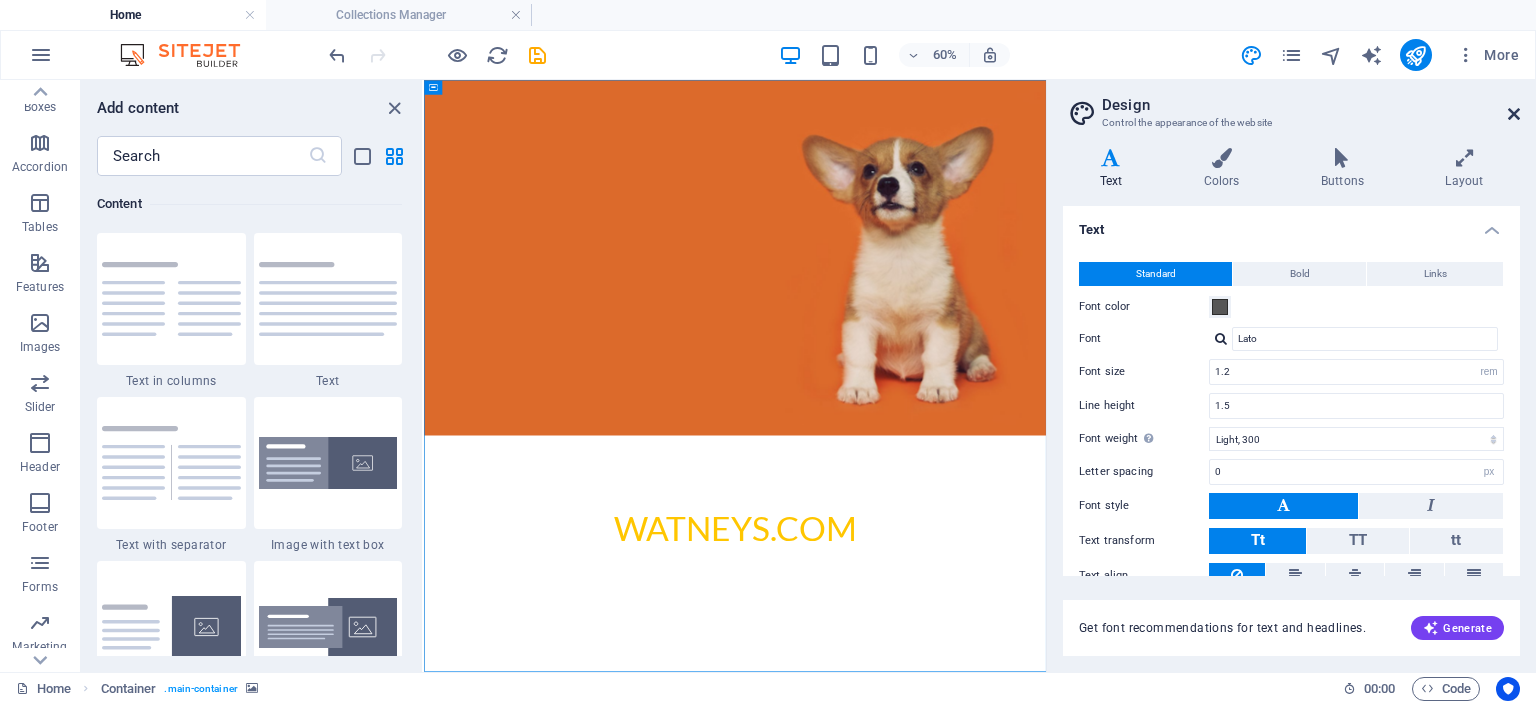 drag, startPoint x: 1510, startPoint y: 114, endPoint x: 672, endPoint y: 81, distance: 838.64954 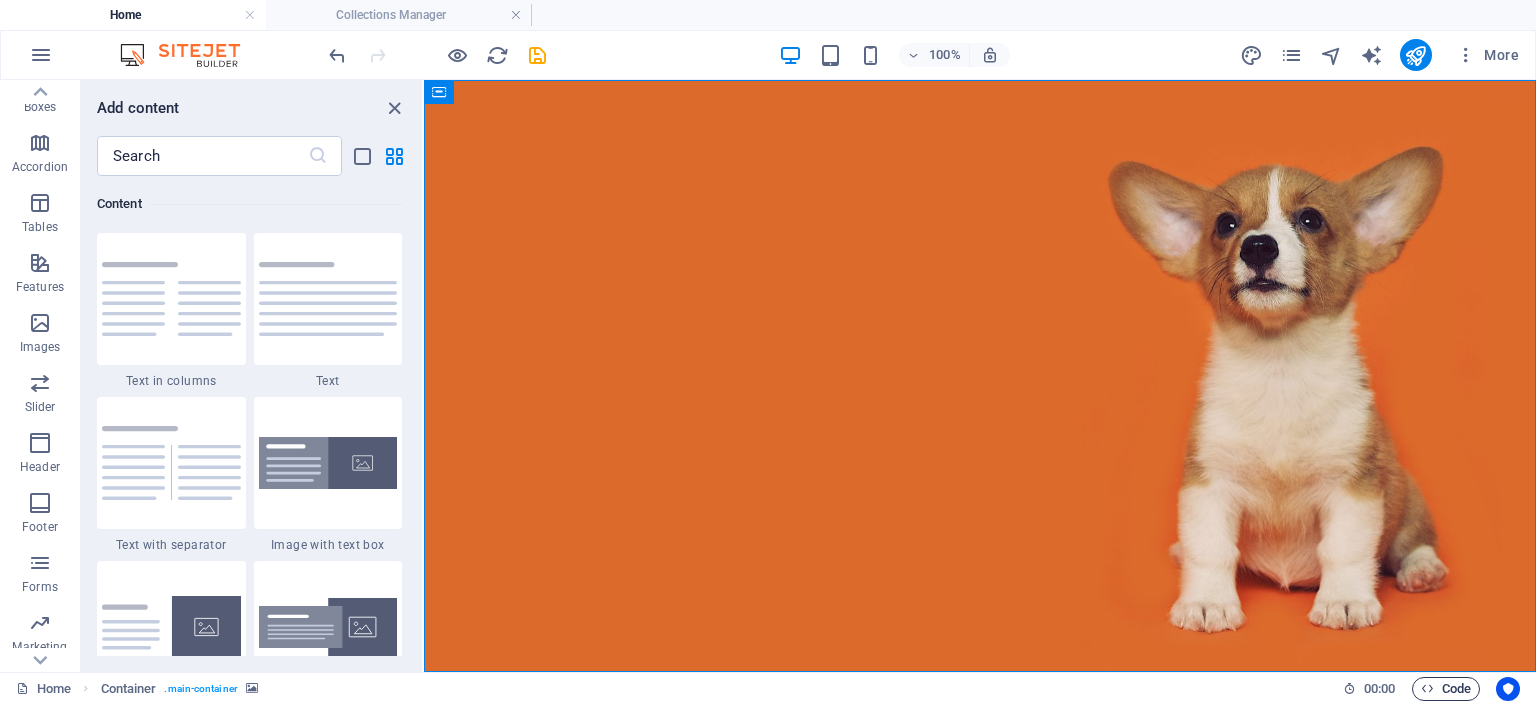 click on "Code" at bounding box center (1446, 689) 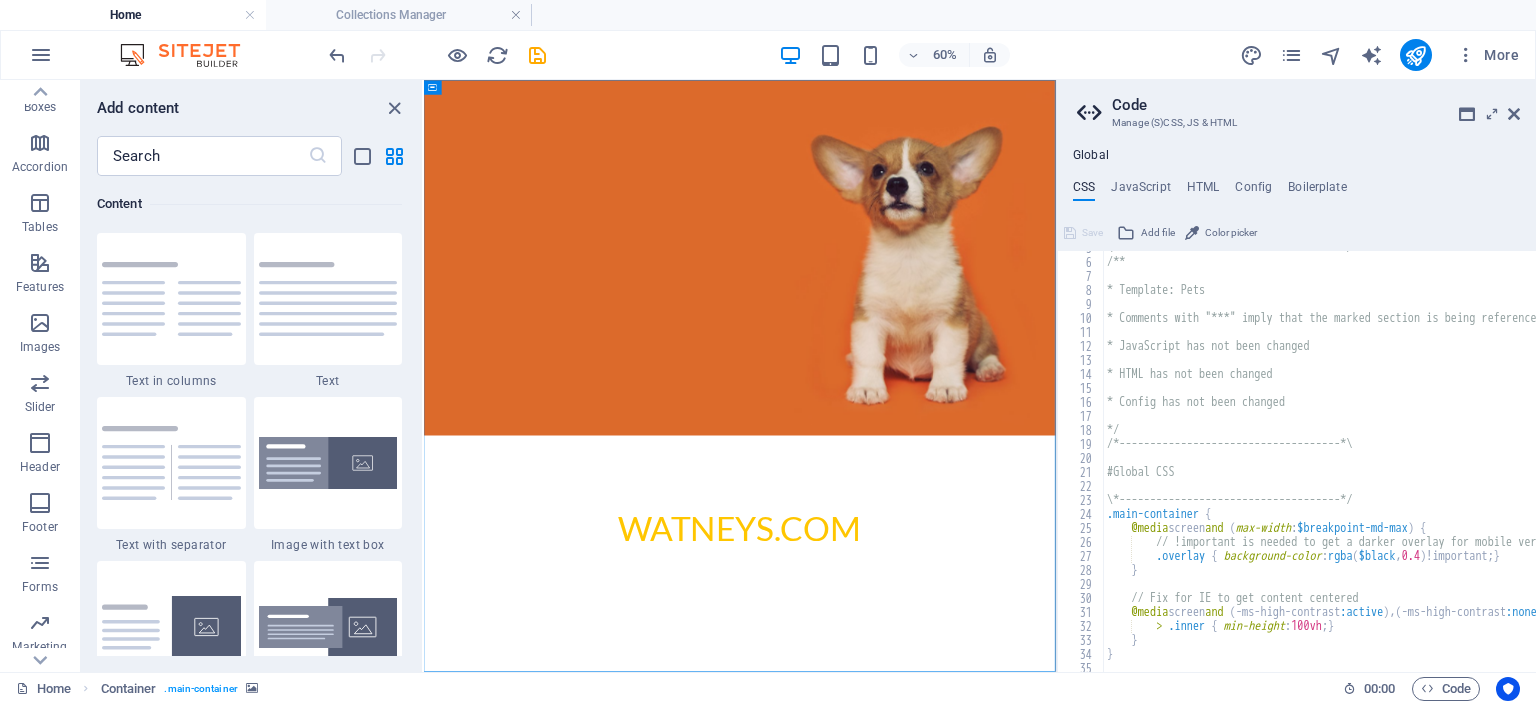 scroll, scrollTop: 124, scrollLeft: 0, axis: vertical 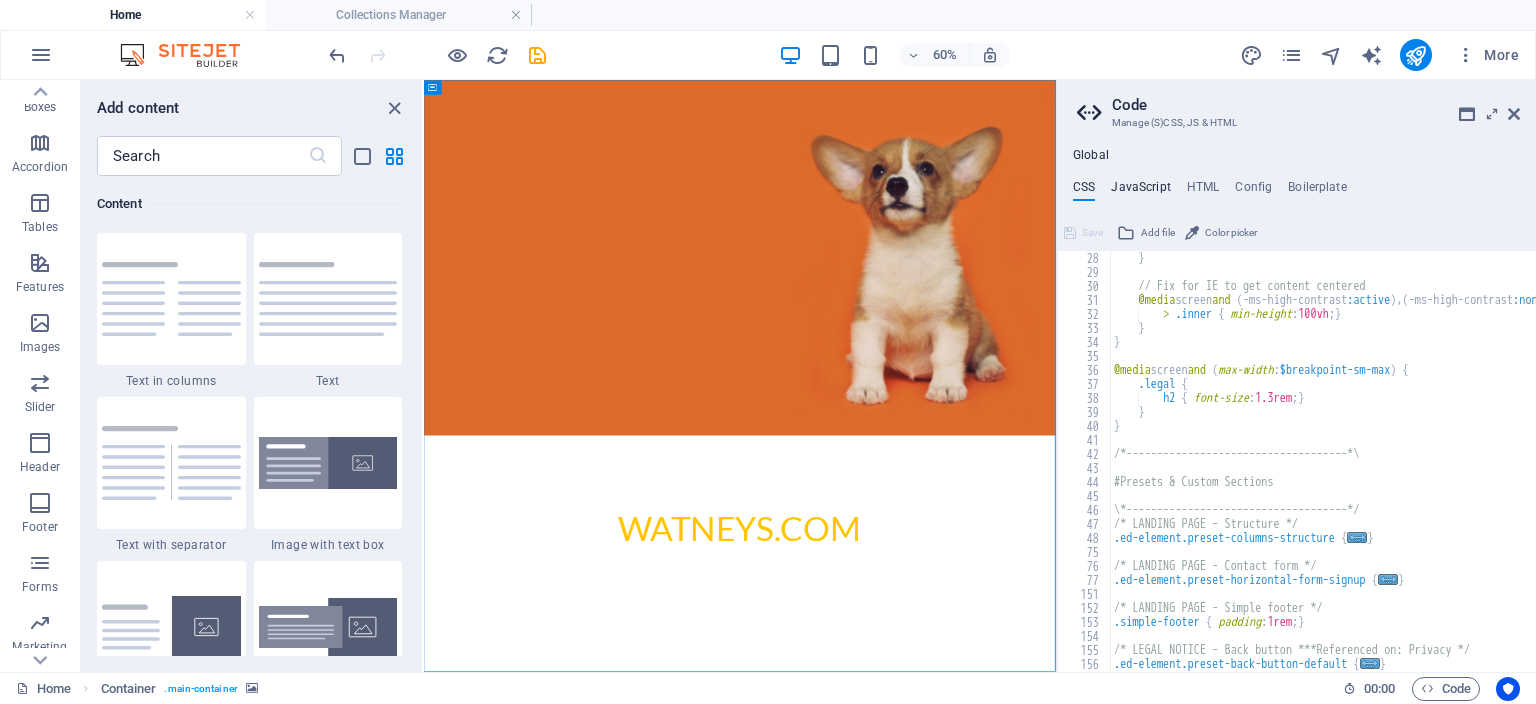 click on "JavaScript" at bounding box center (1140, 191) 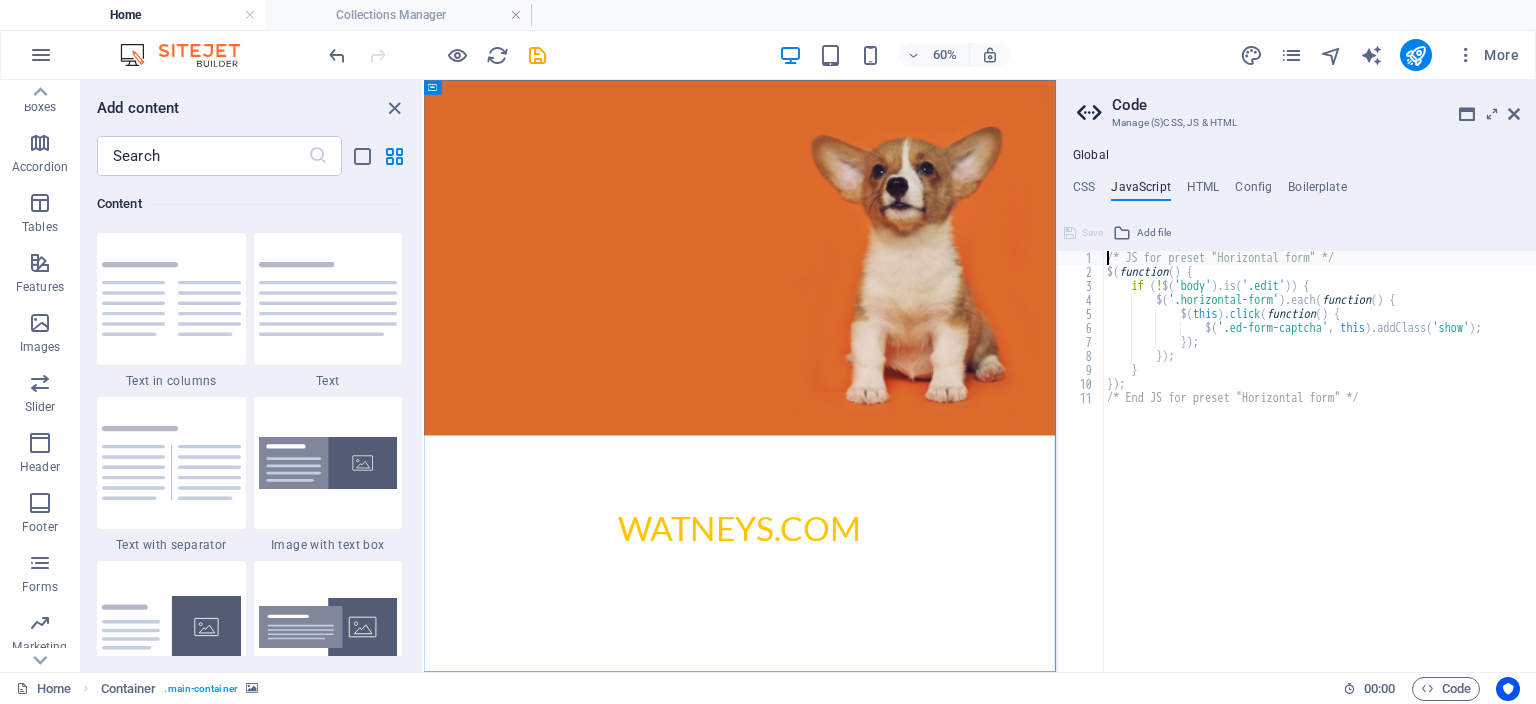 type on "/* JS for preset "Horizontal form" */" 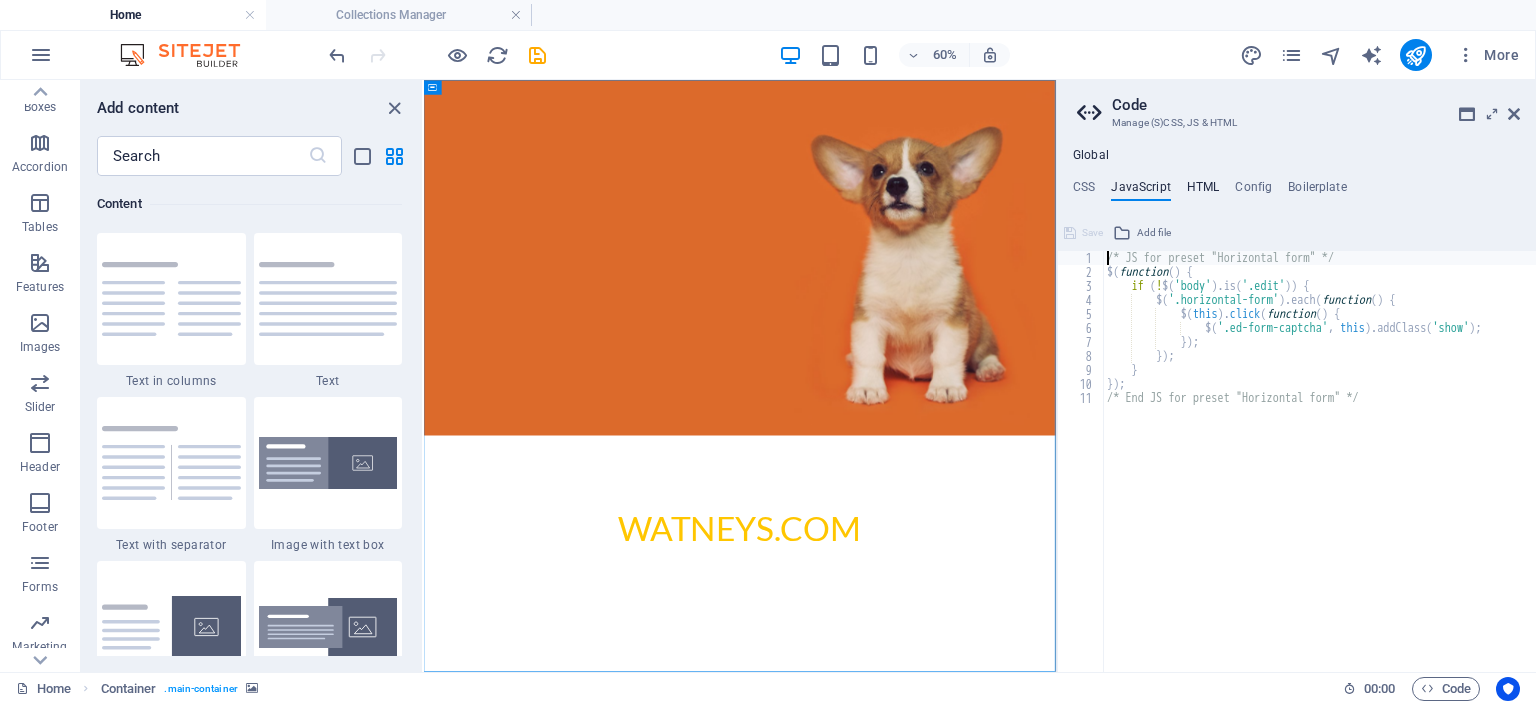 click on "HTML" at bounding box center [1203, 191] 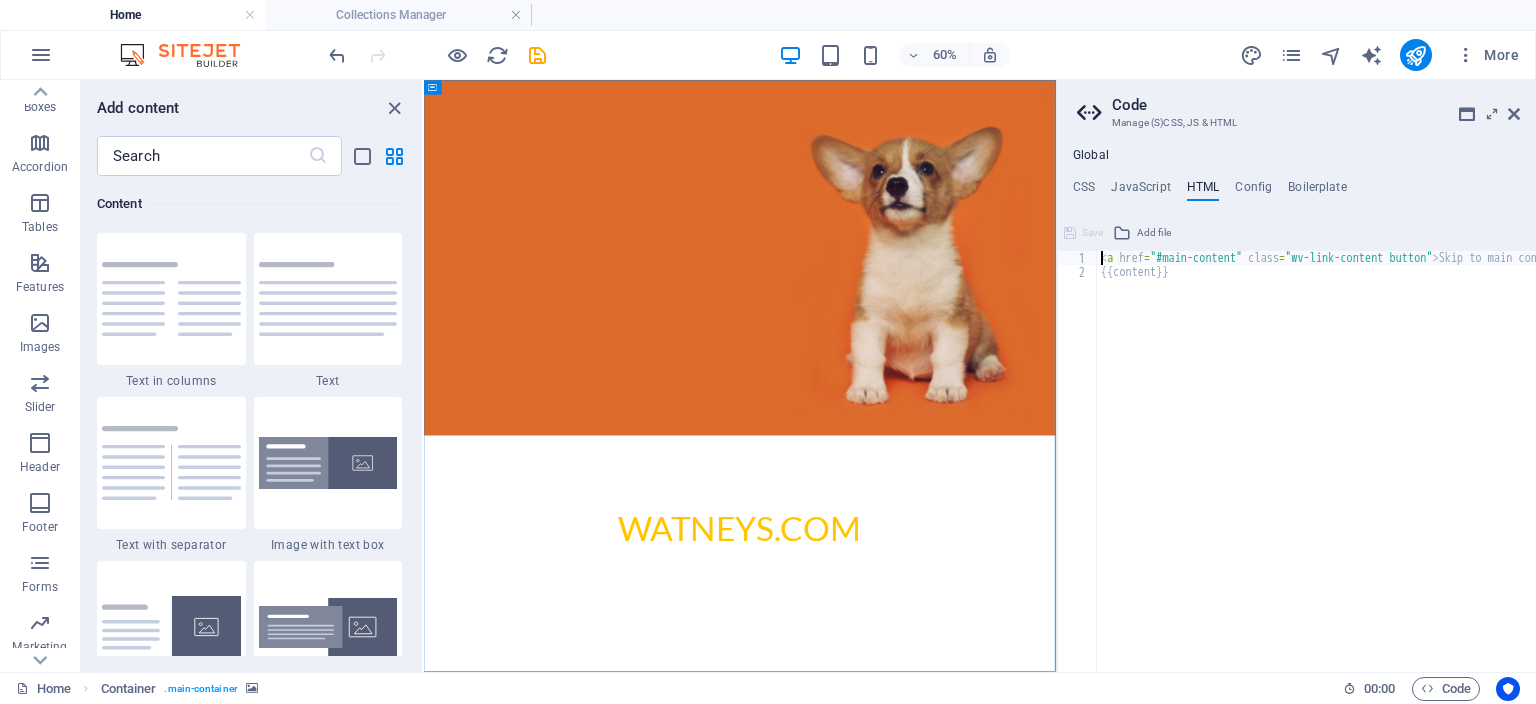 click on "< a   href = "#main-content"   class = "wv-link-content button" > Skip to main content </ a > {{content}}" at bounding box center (1367, 475) 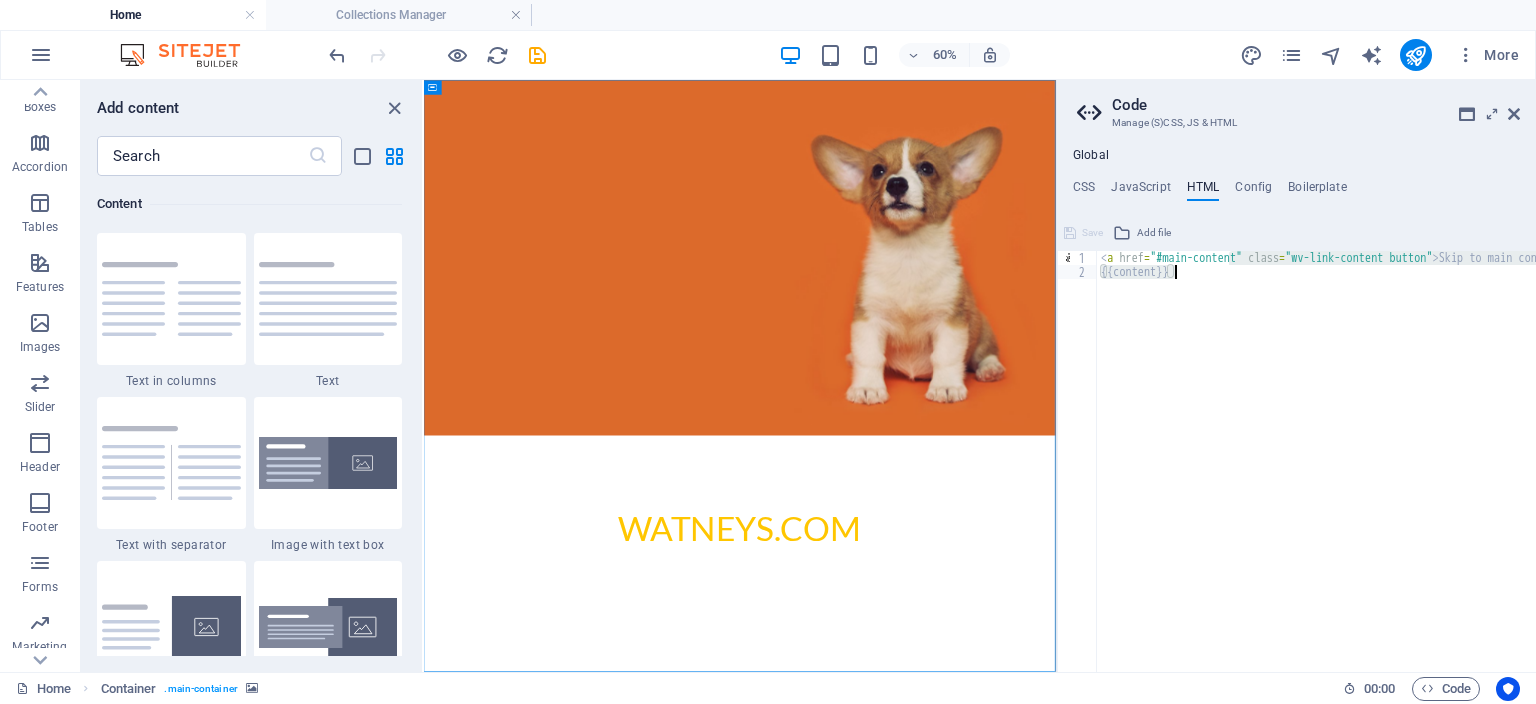drag, startPoint x: 1228, startPoint y: 262, endPoint x: 1536, endPoint y: 278, distance: 308.4153 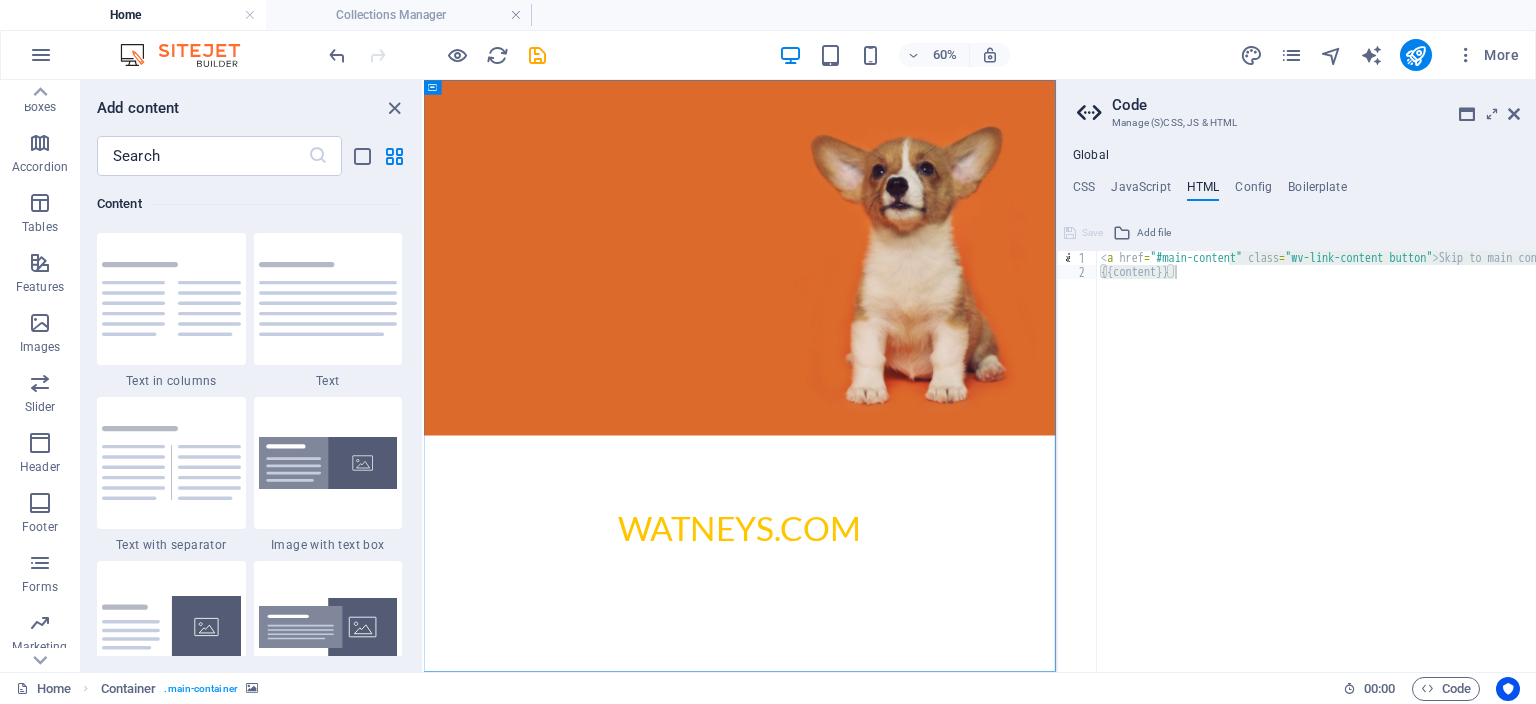 click on "< a   href = "#main-content"   class = "wv-link-content button" > Skip to main content </ a > {{content}}" at bounding box center (1367, 475) 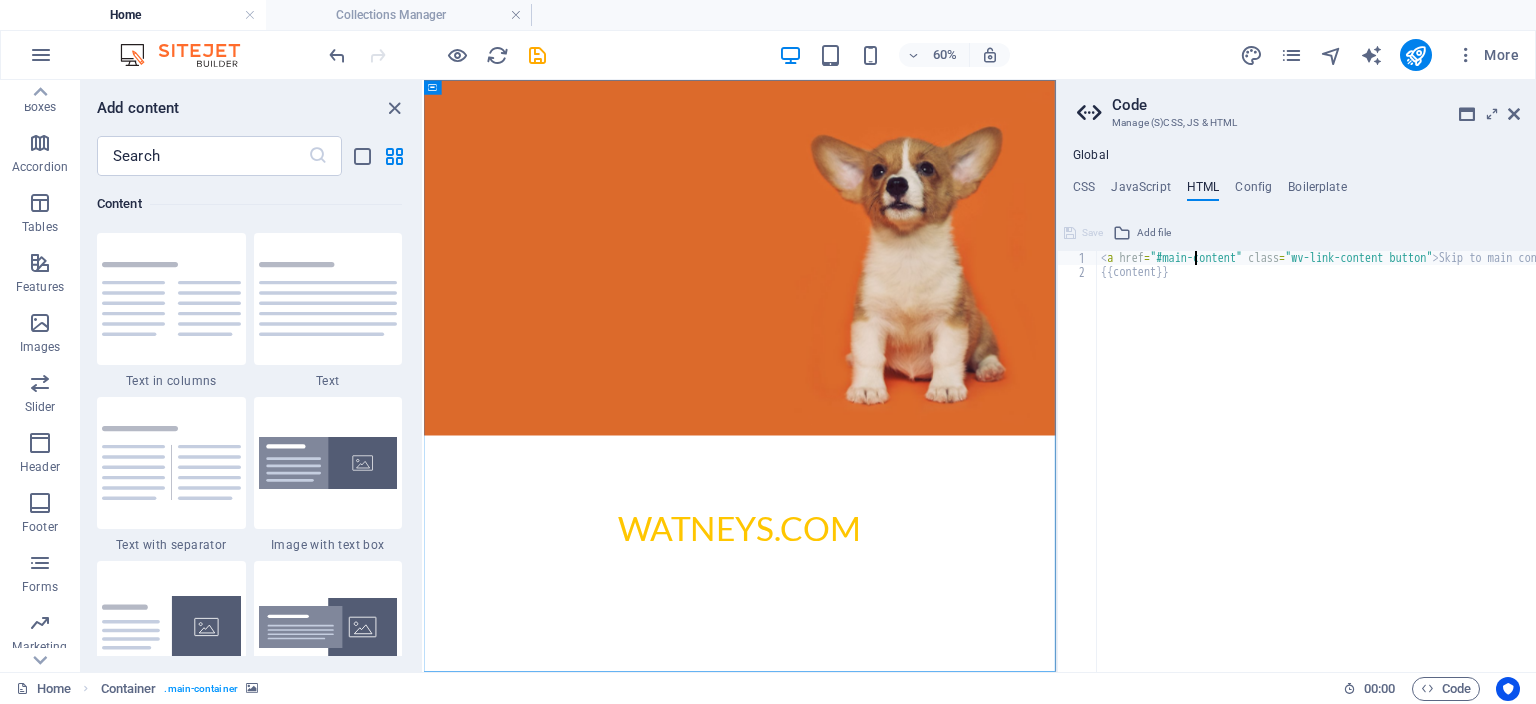 click on "< a   href = "#main-content"   class = "wv-link-content button" > Skip to main content </ a > {{content}}" at bounding box center (1367, 475) 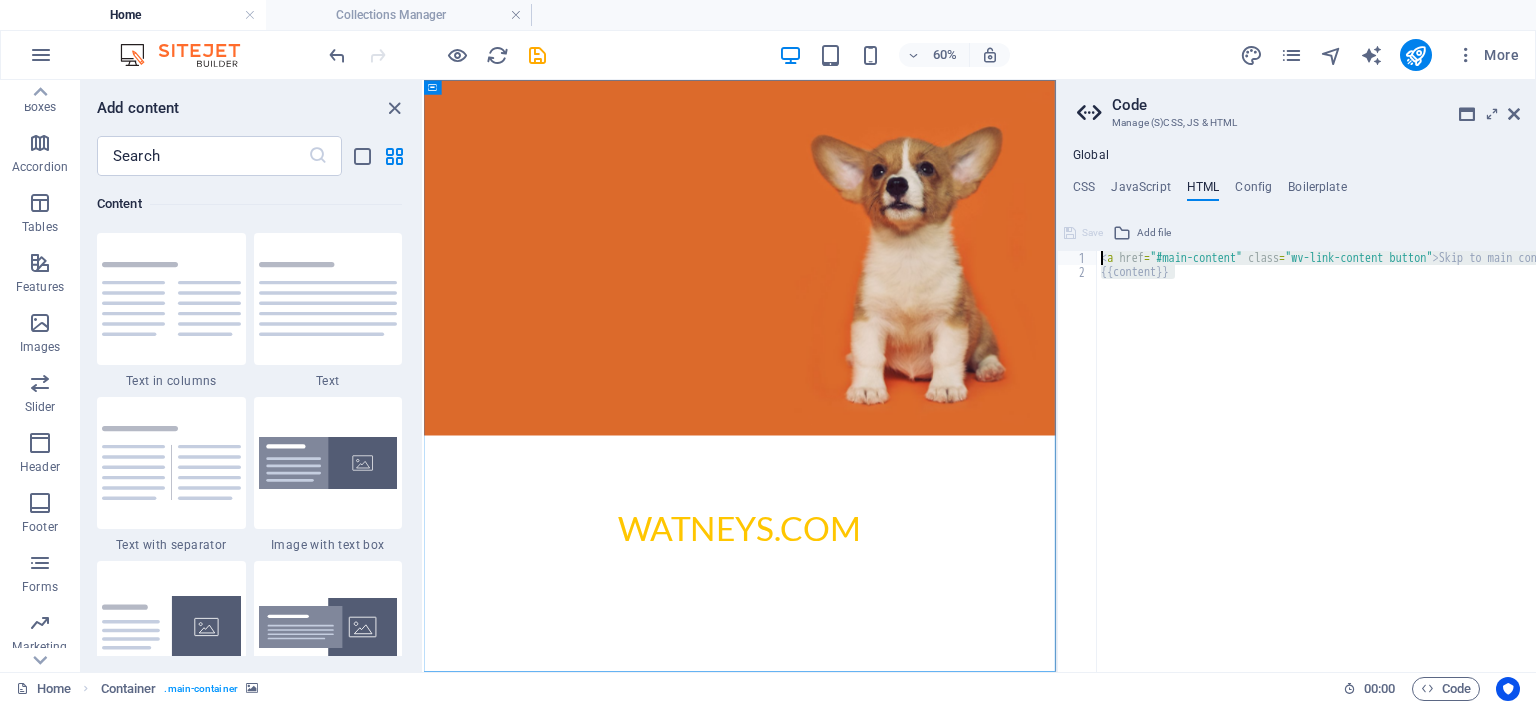 drag, startPoint x: 1198, startPoint y: 273, endPoint x: 1460, endPoint y: 246, distance: 263.38754 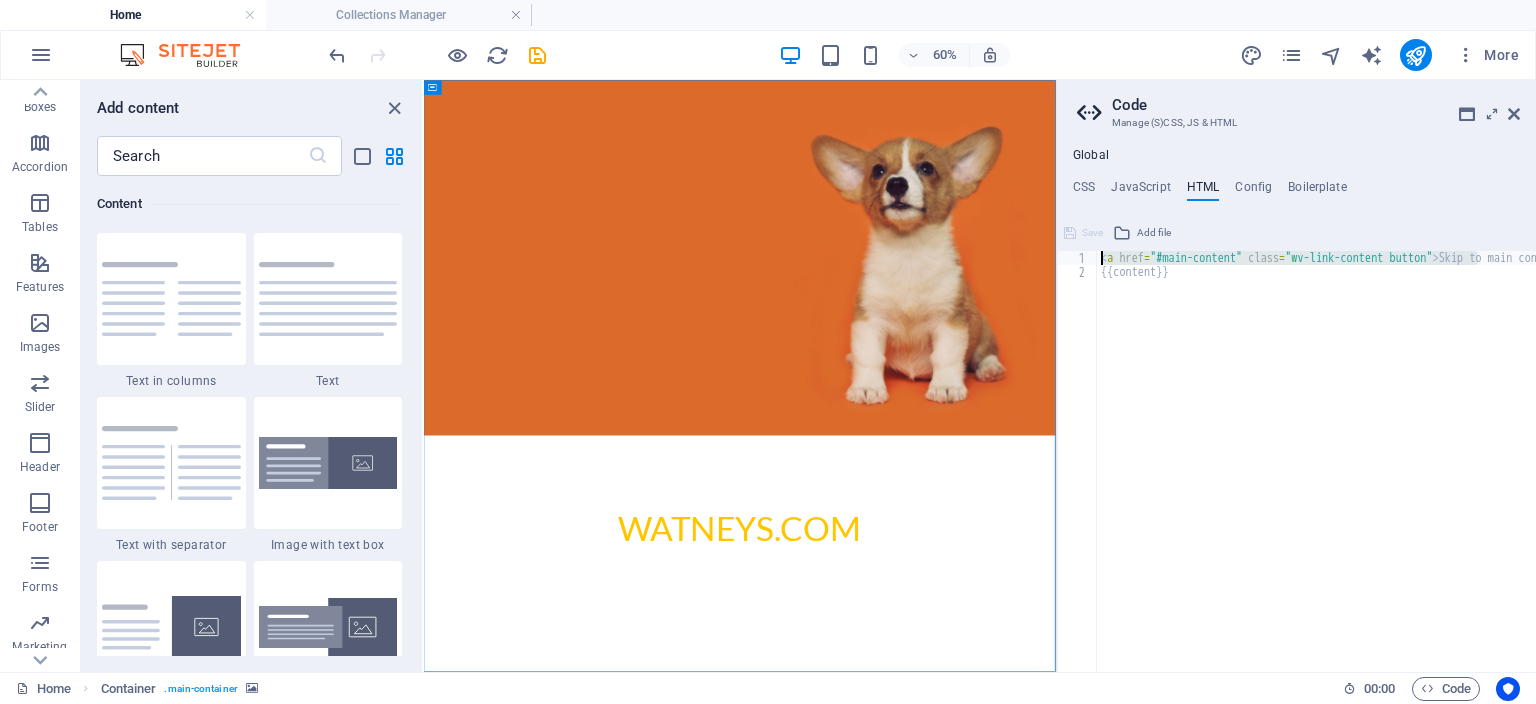 scroll, scrollTop: 0, scrollLeft: 100, axis: horizontal 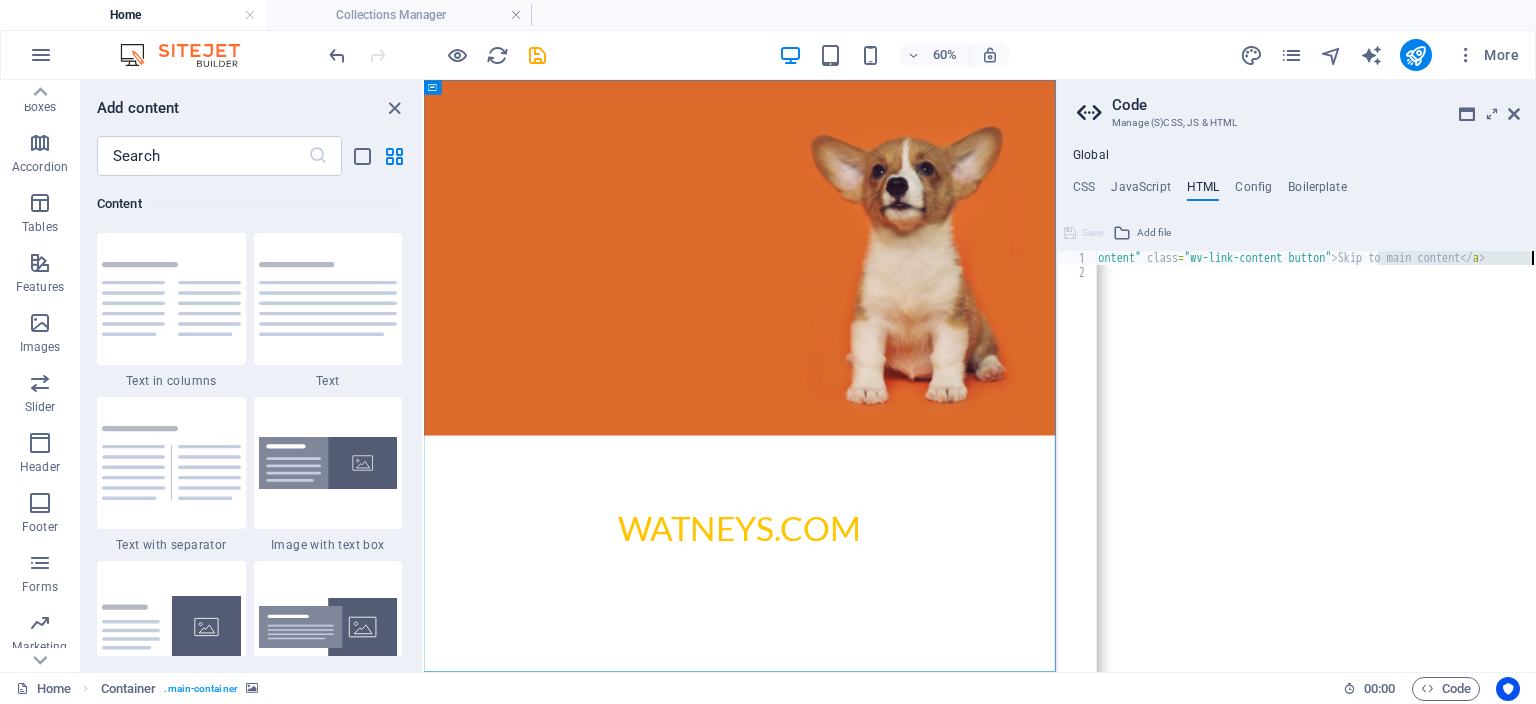 drag, startPoint x: 1478, startPoint y: 260, endPoint x: 1536, endPoint y: 256, distance: 58.137768 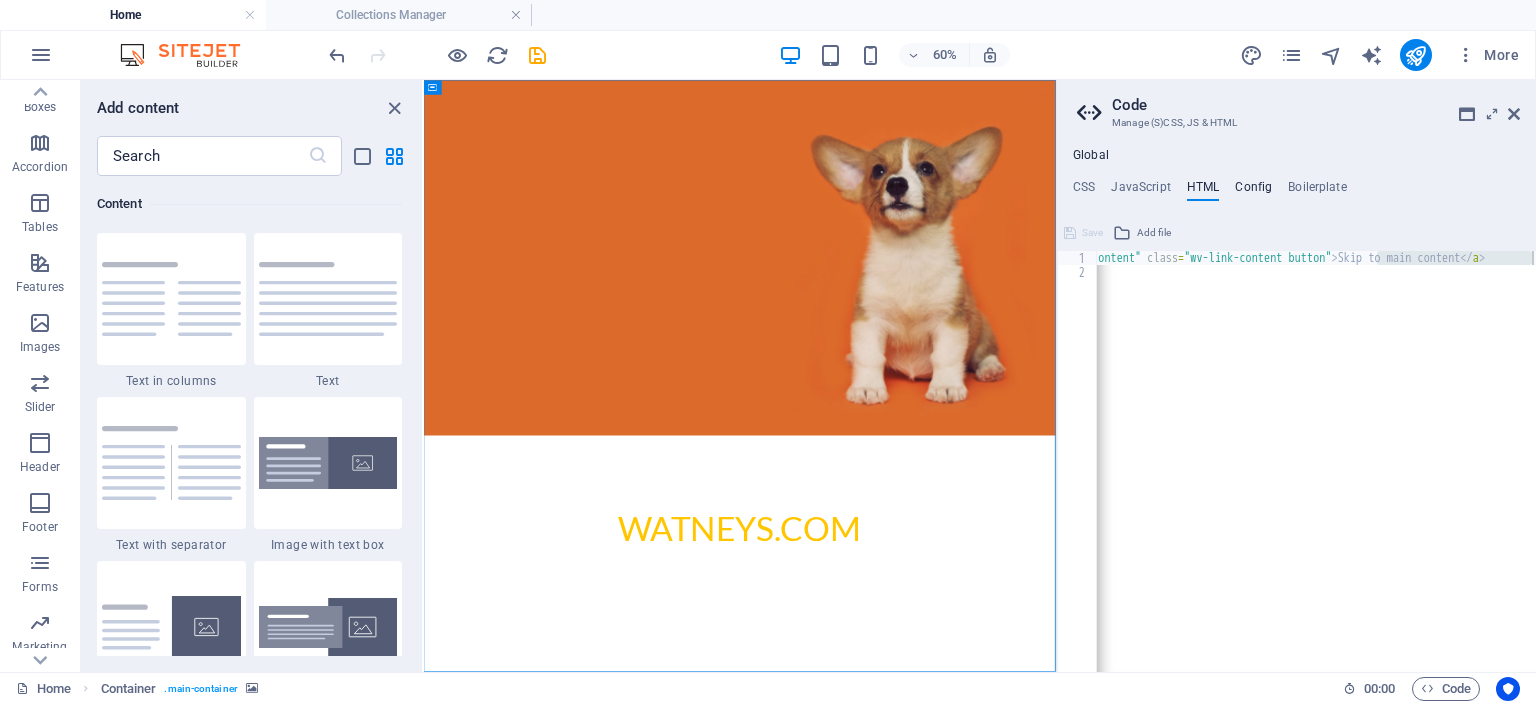 click on "Config" at bounding box center [1253, 191] 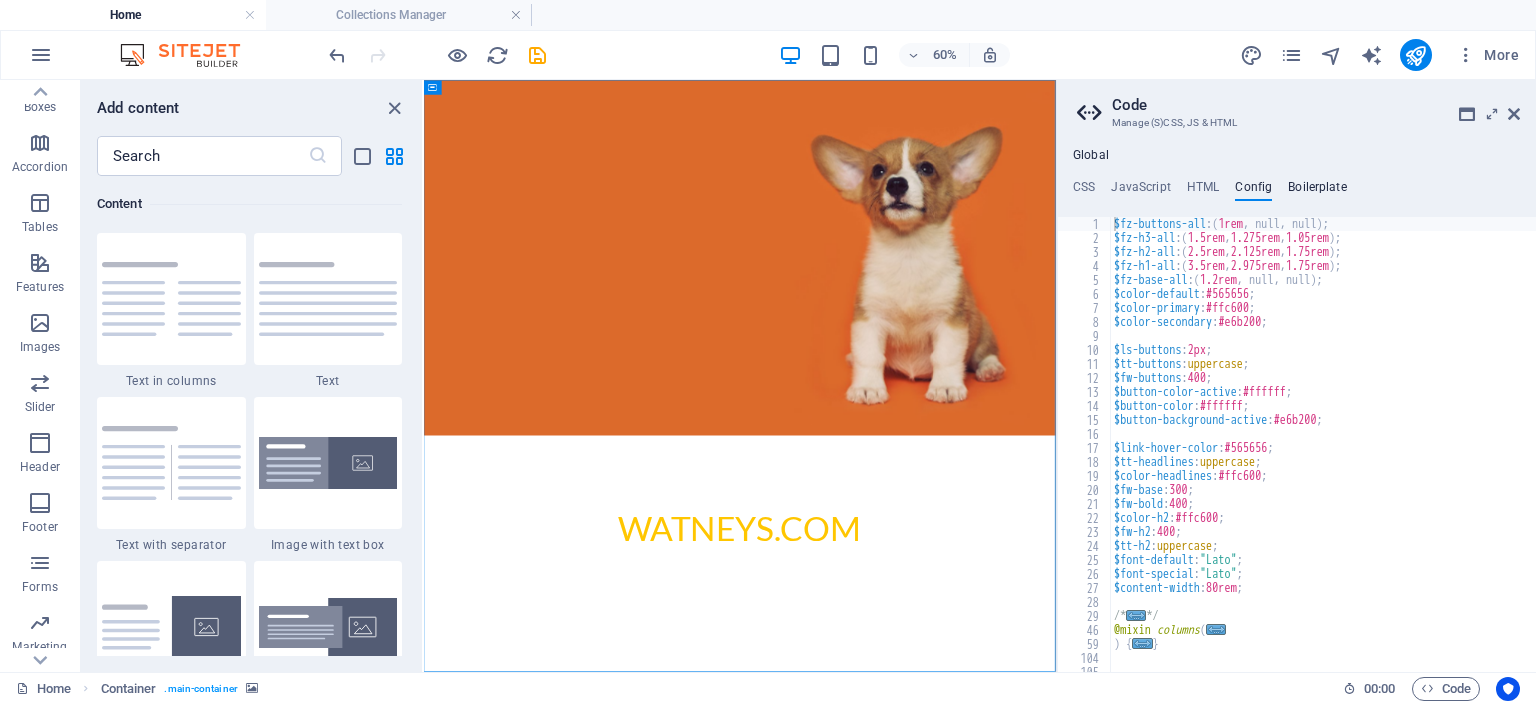 click on "Boilerplate" at bounding box center [1317, 191] 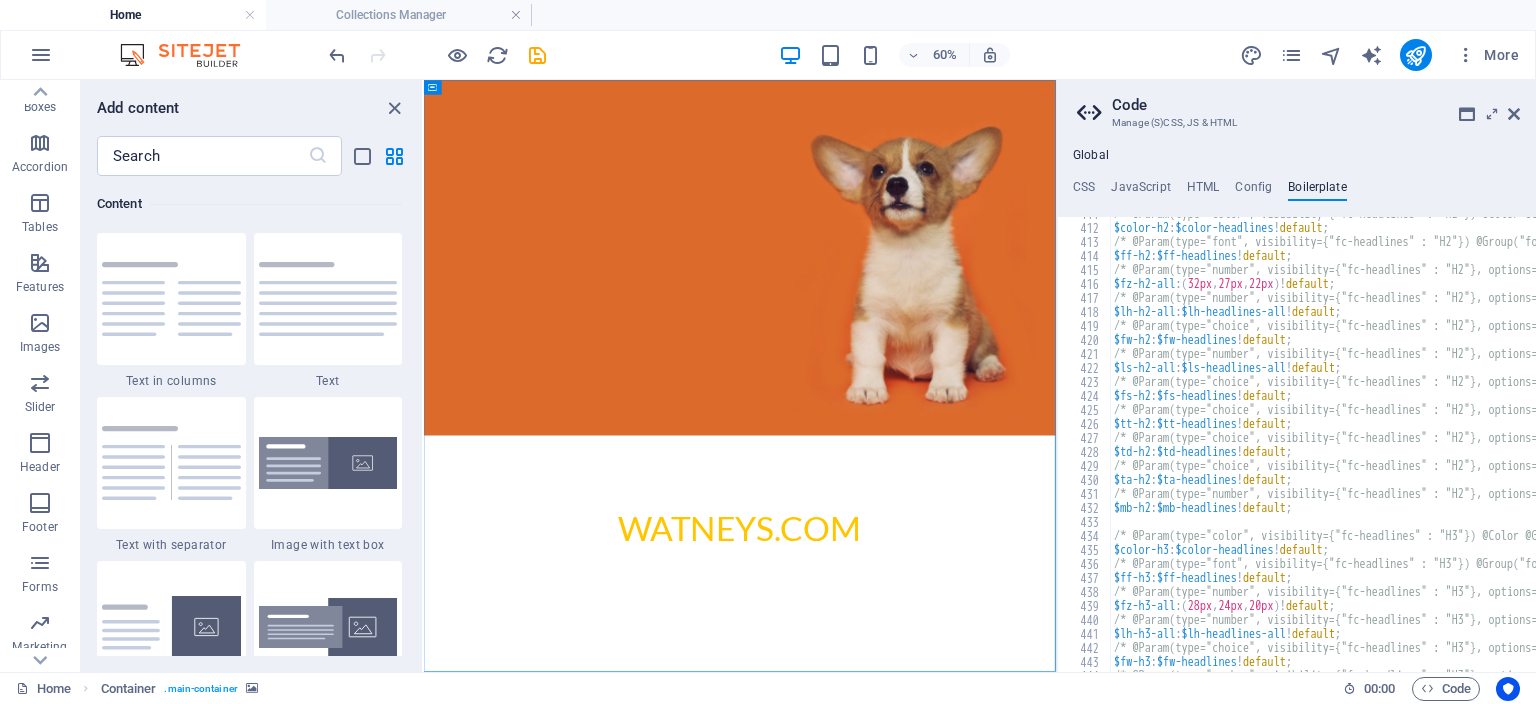 scroll, scrollTop: 3262, scrollLeft: 0, axis: vertical 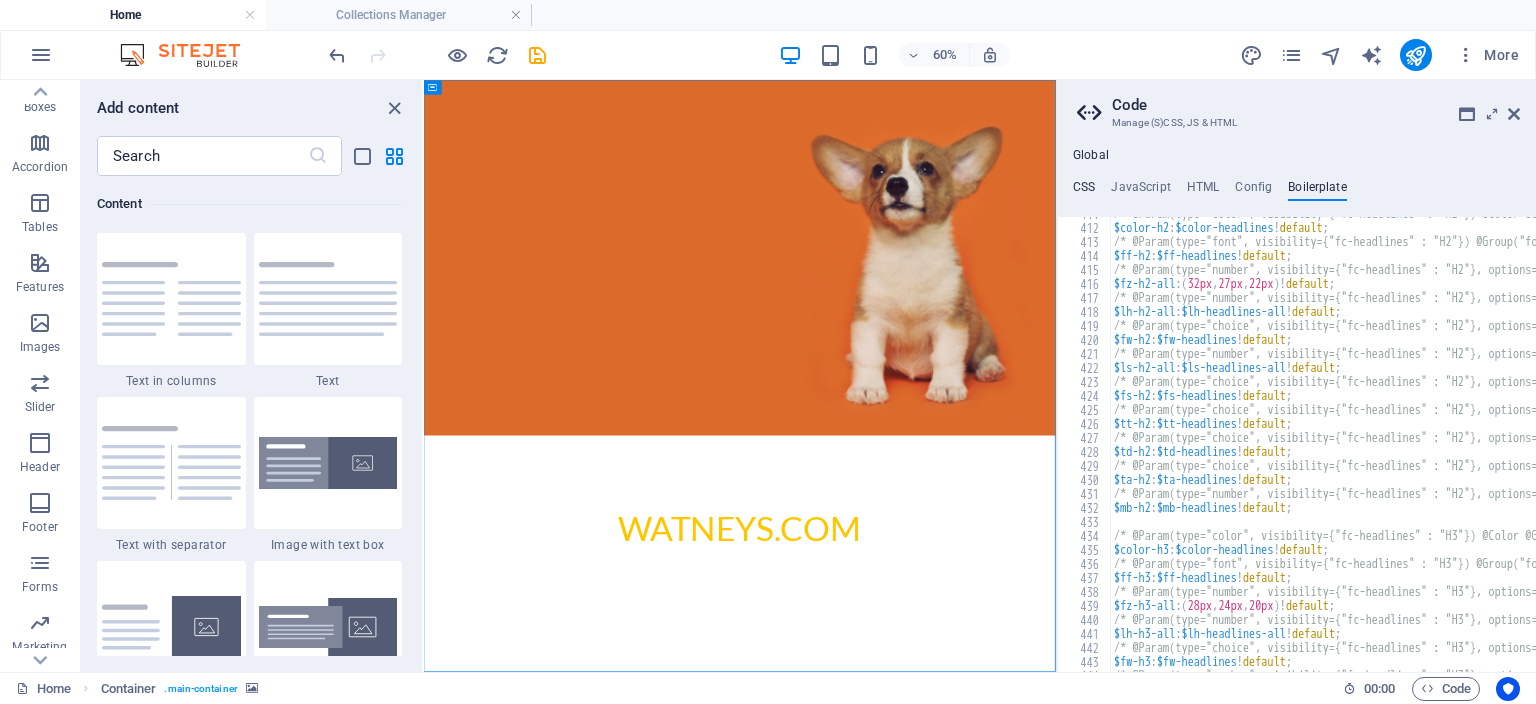 click on "CSS" at bounding box center (1084, 191) 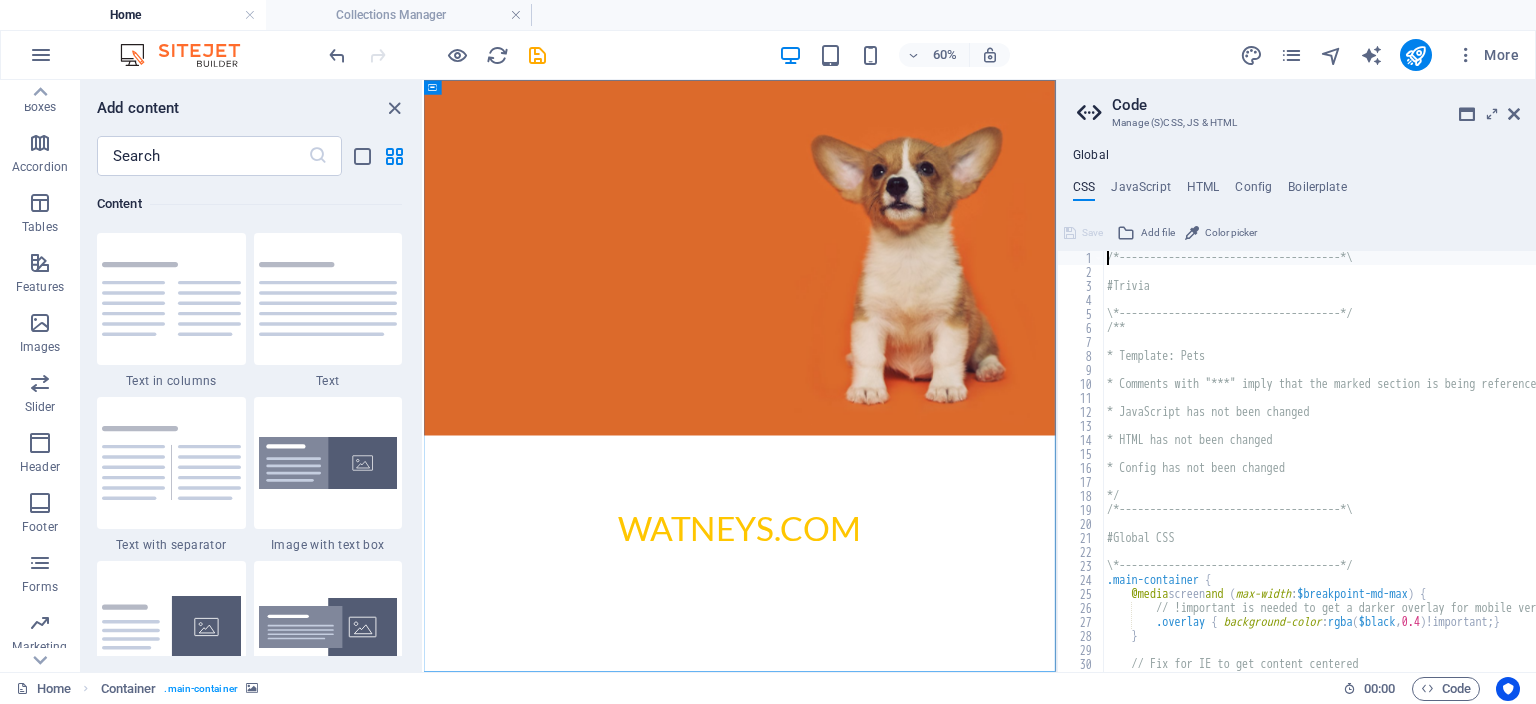 scroll, scrollTop: 1, scrollLeft: 0, axis: vertical 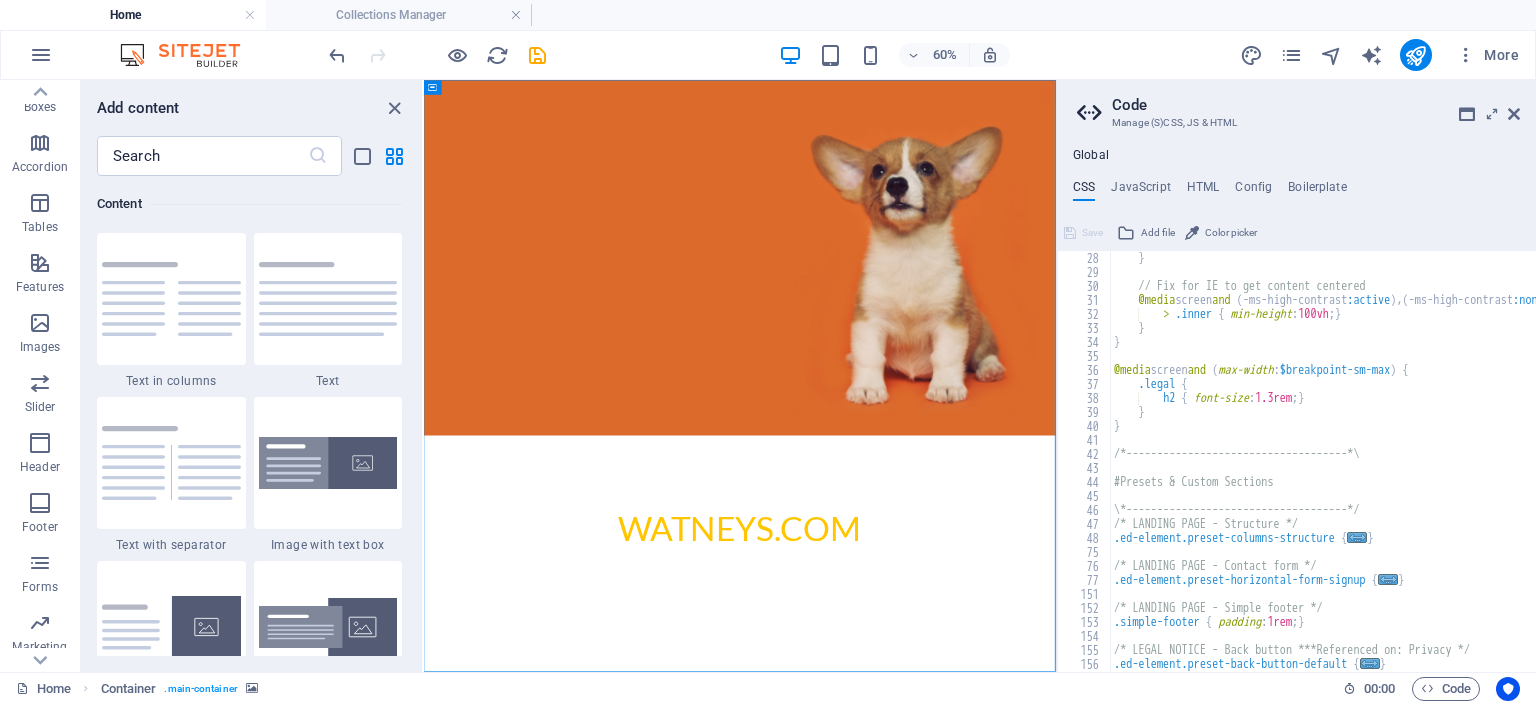 click on "}      // Fix for IE to get content centered      @media  screen  and   ( -ms-high-contrast :active ) , ( -ms-high-contrast :none )   {           >   .inner   {   min-height :  100vh ;  }      } } @media  screen  and   ( max-width :  $breakpoint-sm-max )   {      .legal   {           h2   {   font-size :  1.3rem ;  }      } } /*------------------------------------*\     #Presets & Custom Sections \*------------------------------------*/ /* LANDING PAGE - Structure */ .ed-element.preset-columns-structure   { ... } /* LANDING PAGE - Contact form */ .ed-element.preset-horizontal-form-signup   { ... } /* LANDING PAGE - Simple footer */ .simple-footer   {   padding :  1rem ;  } /* LEGAL NOTICE - Back button ***Referenced on: Privacy */ .ed-element.preset-back-button-default   { ... }" at bounding box center [1410, 475] 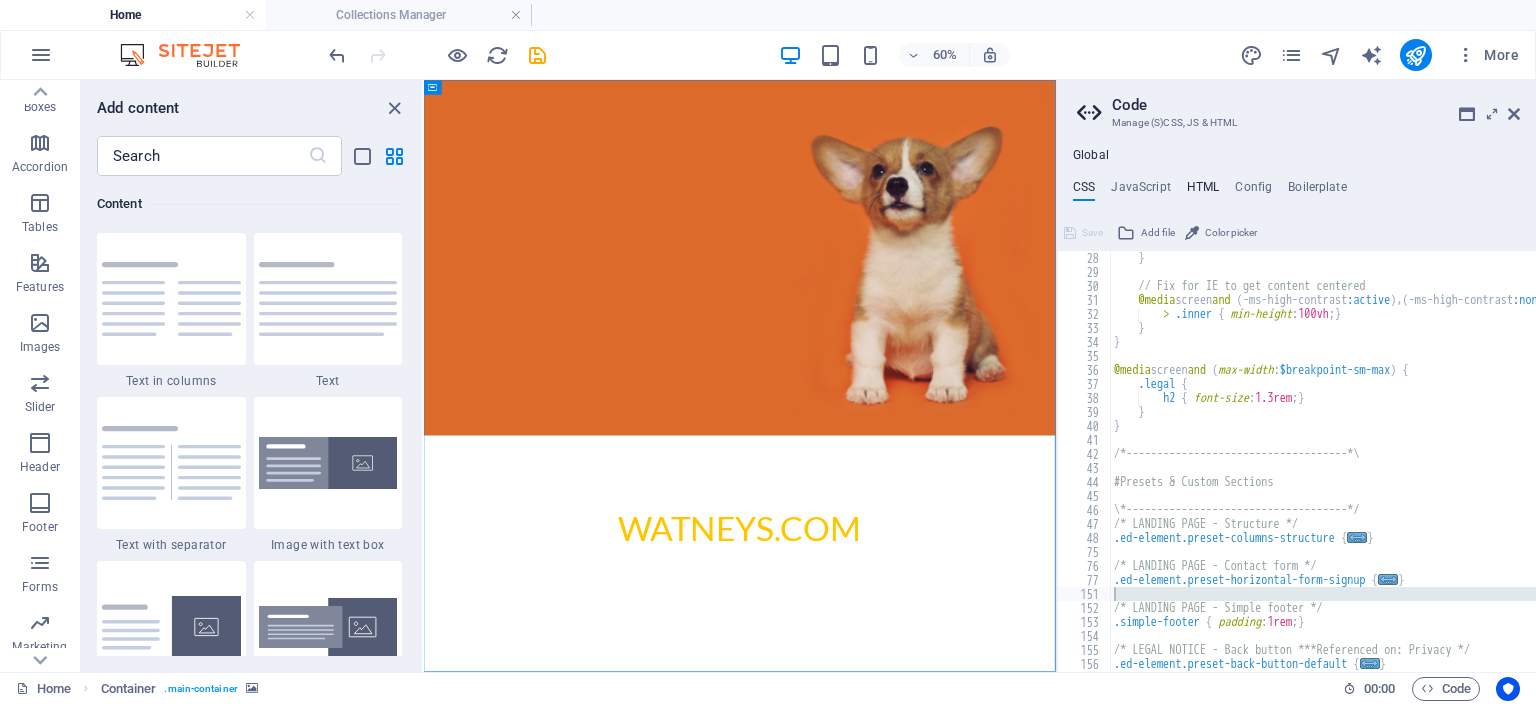 click on "HTML" at bounding box center [1203, 191] 